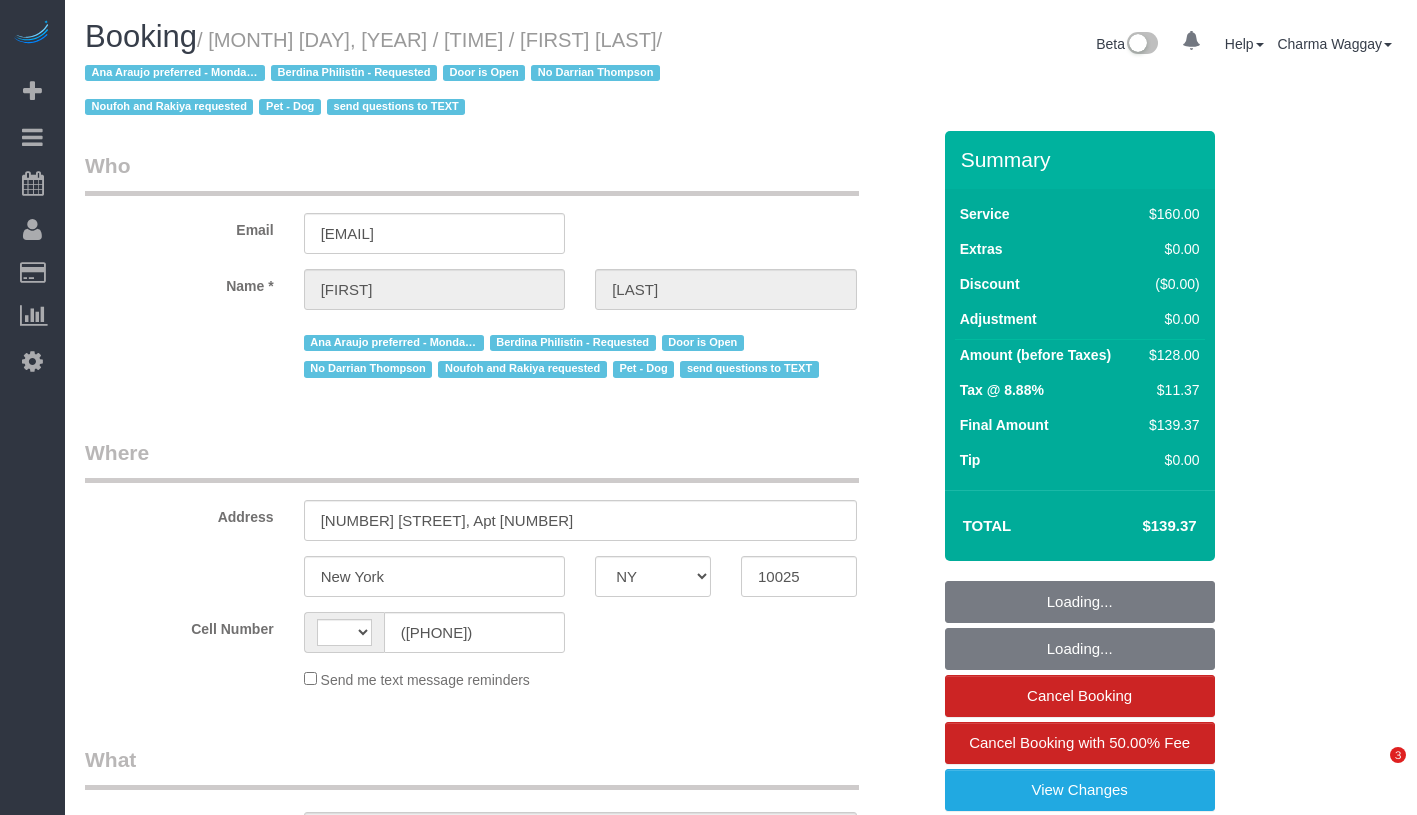 select on "NY" 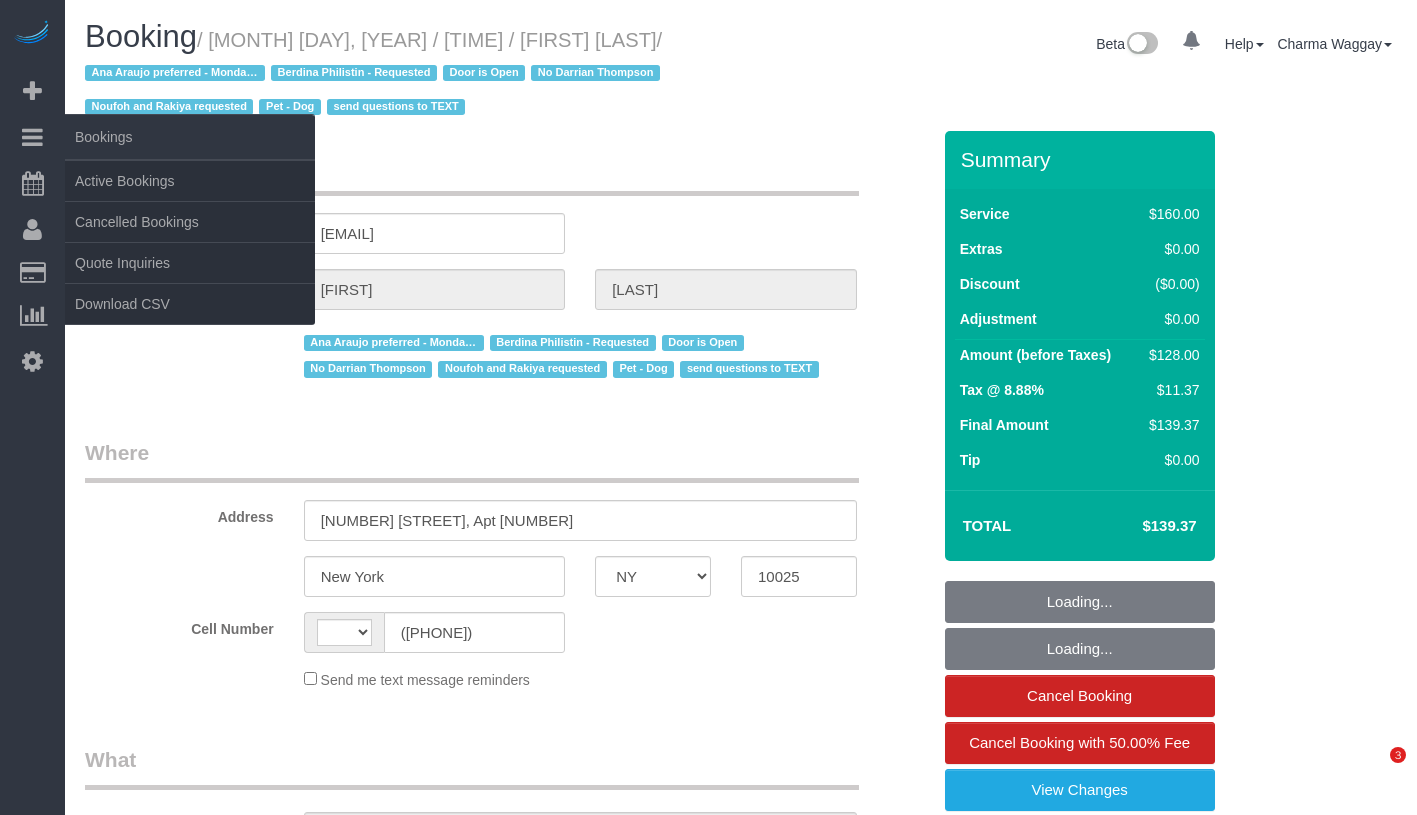 scroll, scrollTop: 0, scrollLeft: 0, axis: both 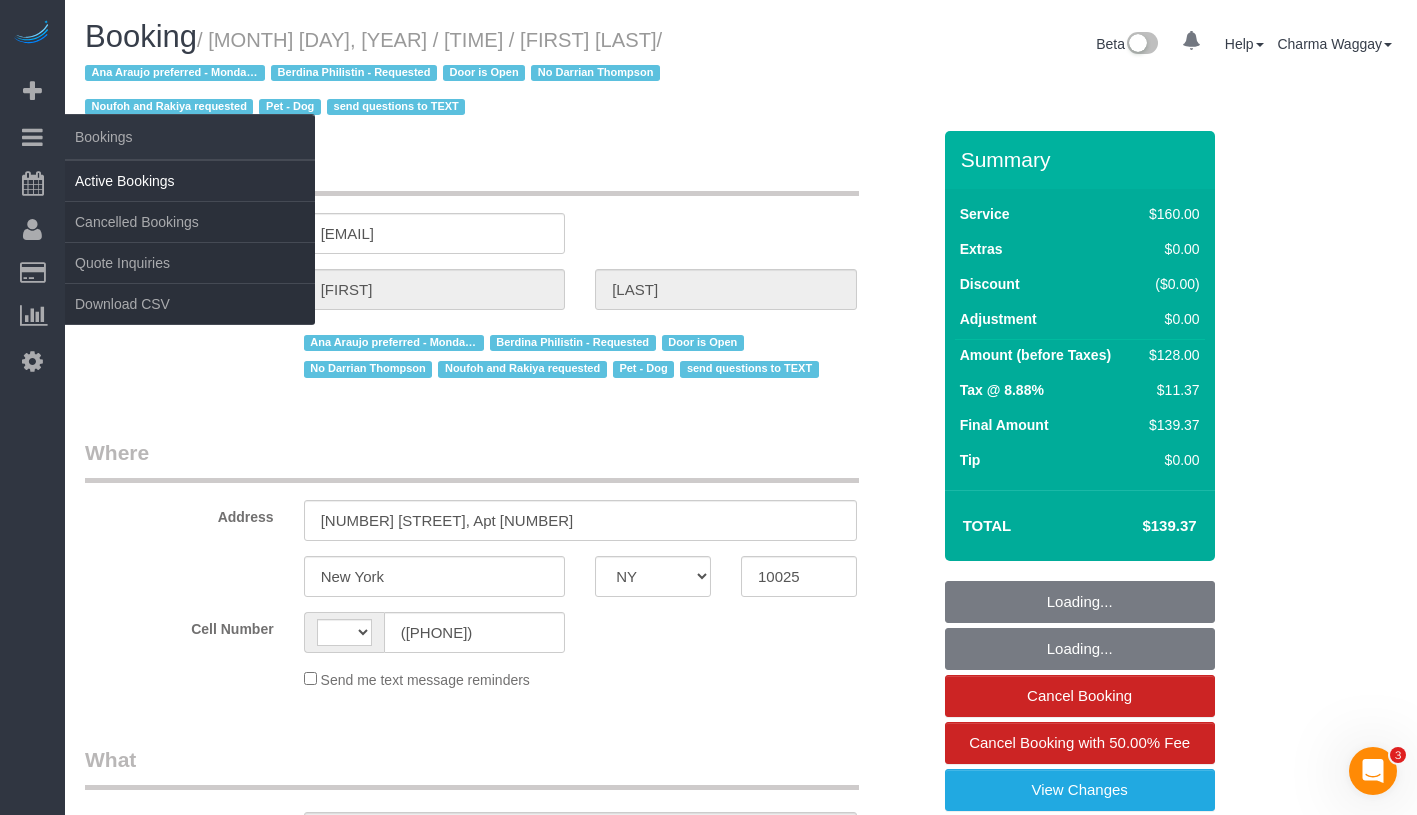 select on "spot1" 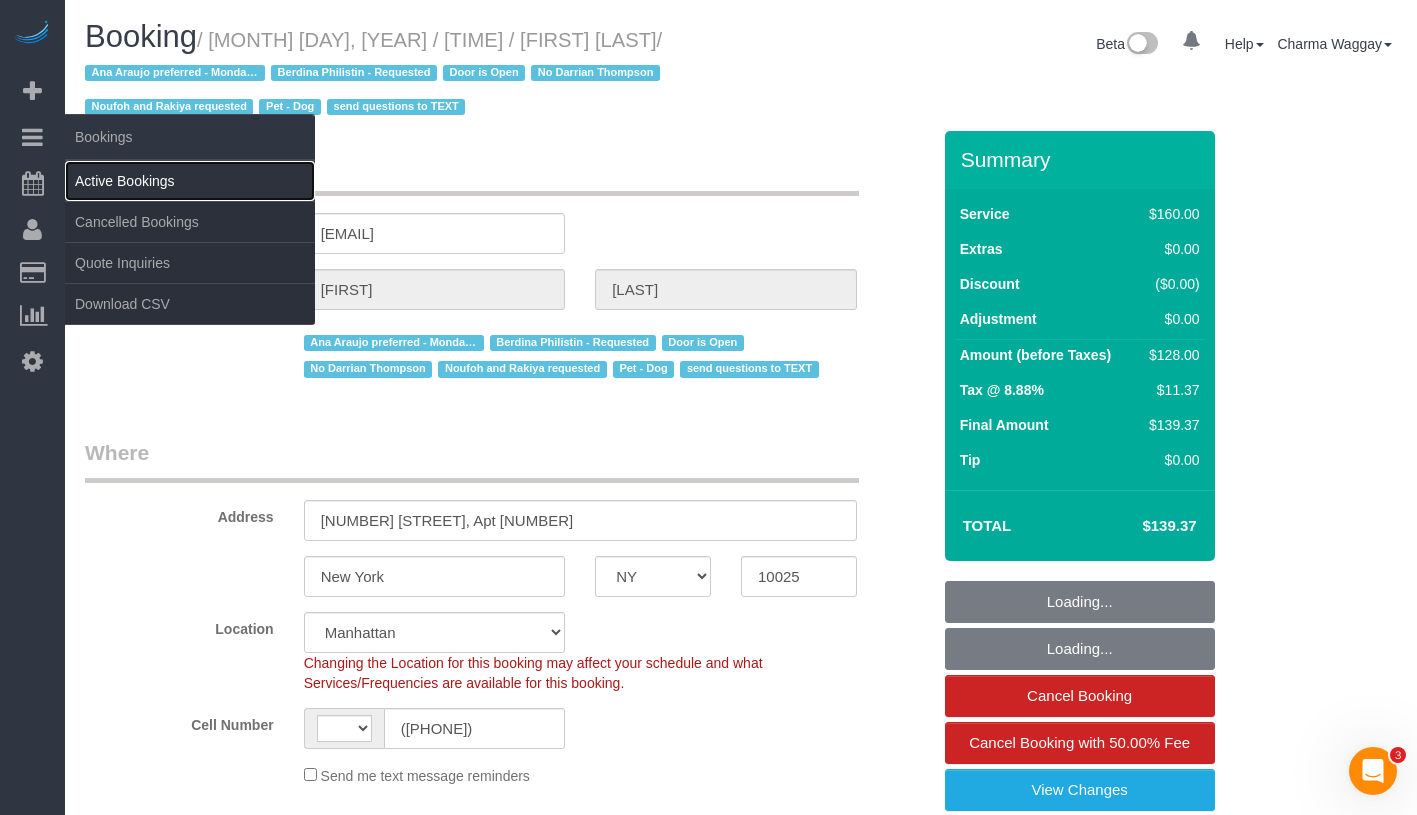 click on "Active Bookings" at bounding box center [190, 181] 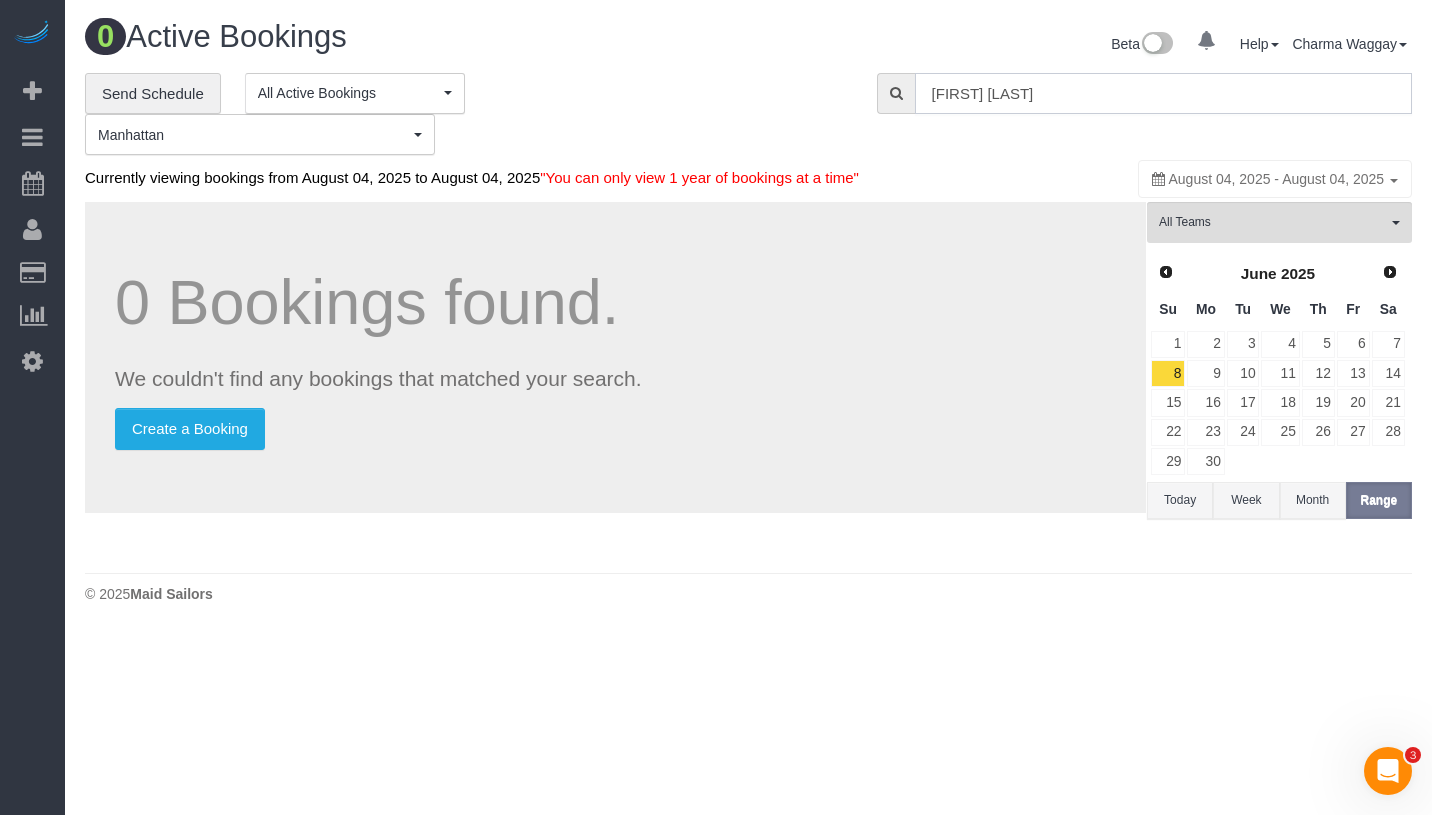 click on "Brian Dershowitz" at bounding box center (1163, 93) 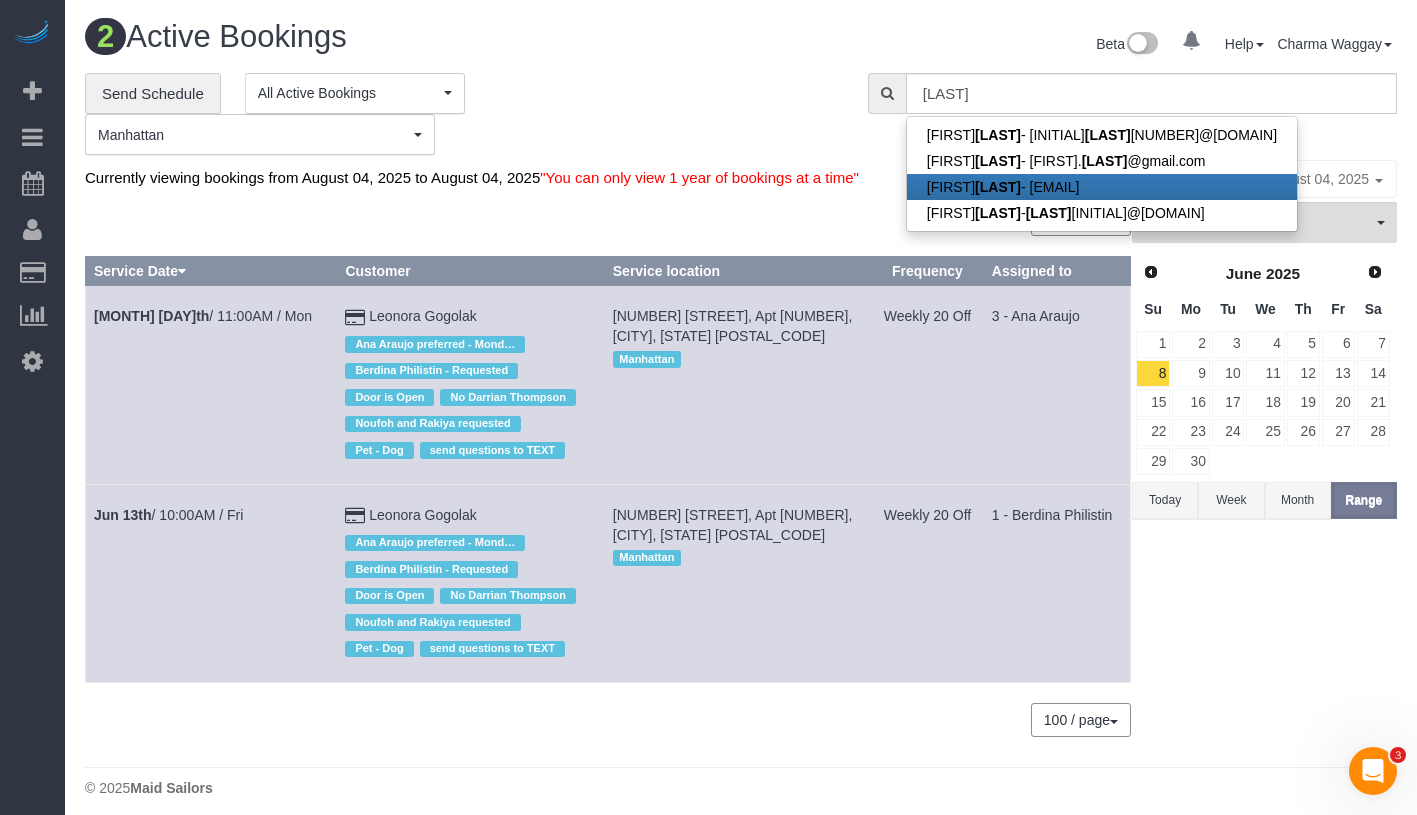 click on "Leonora  Gogolak  - leonora_snyder@yahoo.com" at bounding box center [1102, 187] 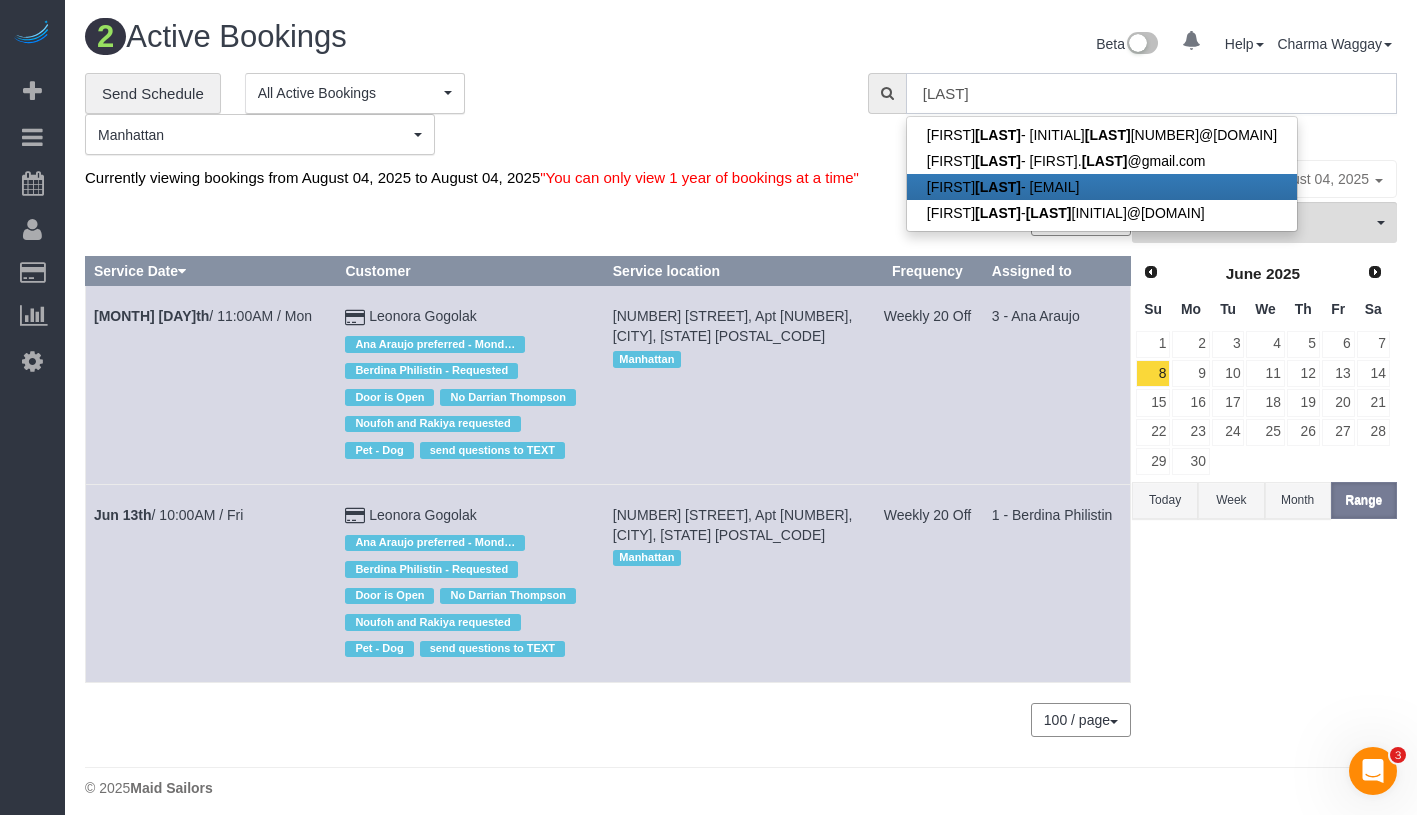 type on "leonora_snyder@yahoo.com" 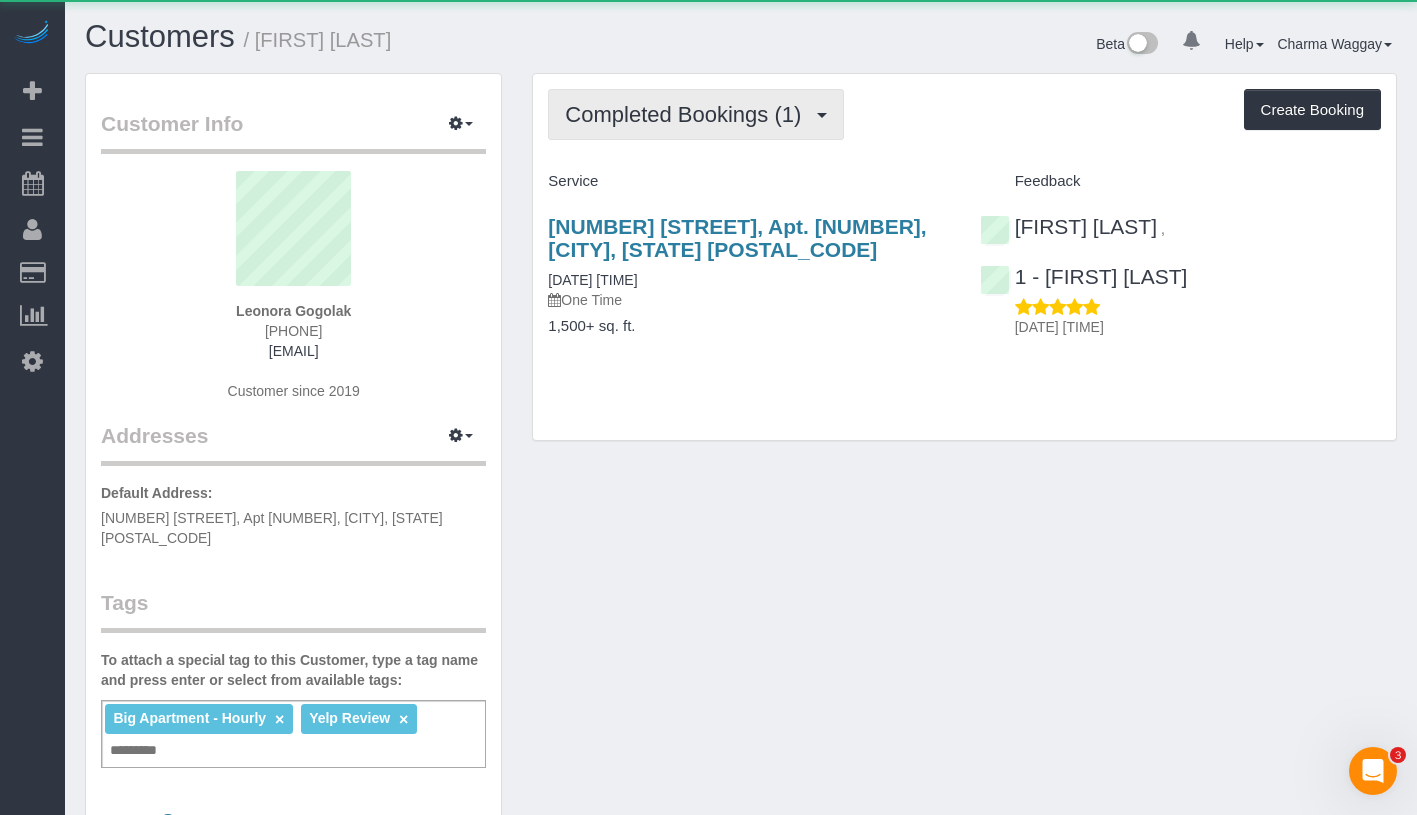 click on "Completed Bookings (1)" at bounding box center [688, 114] 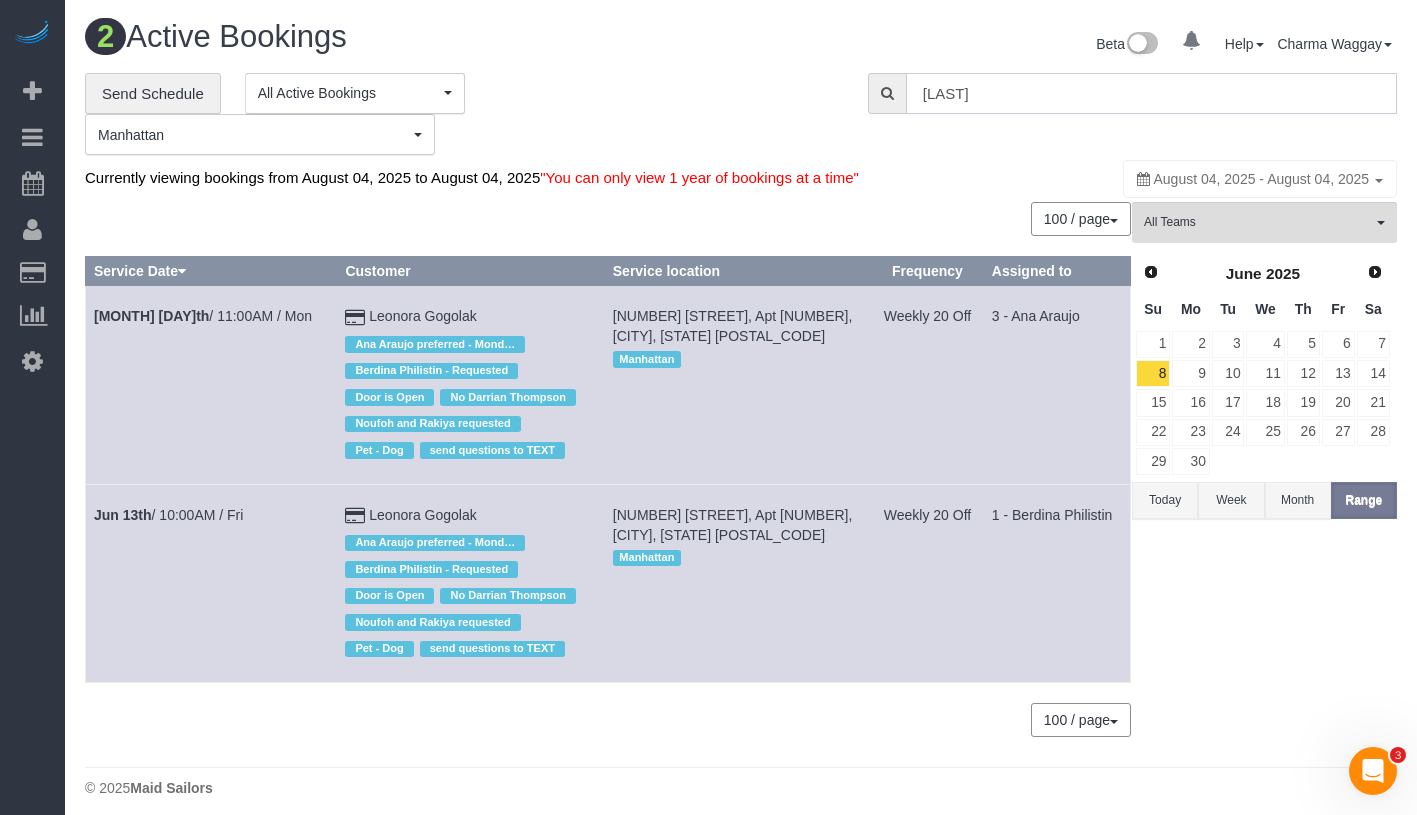 click on "gogolak" at bounding box center [1151, 93] 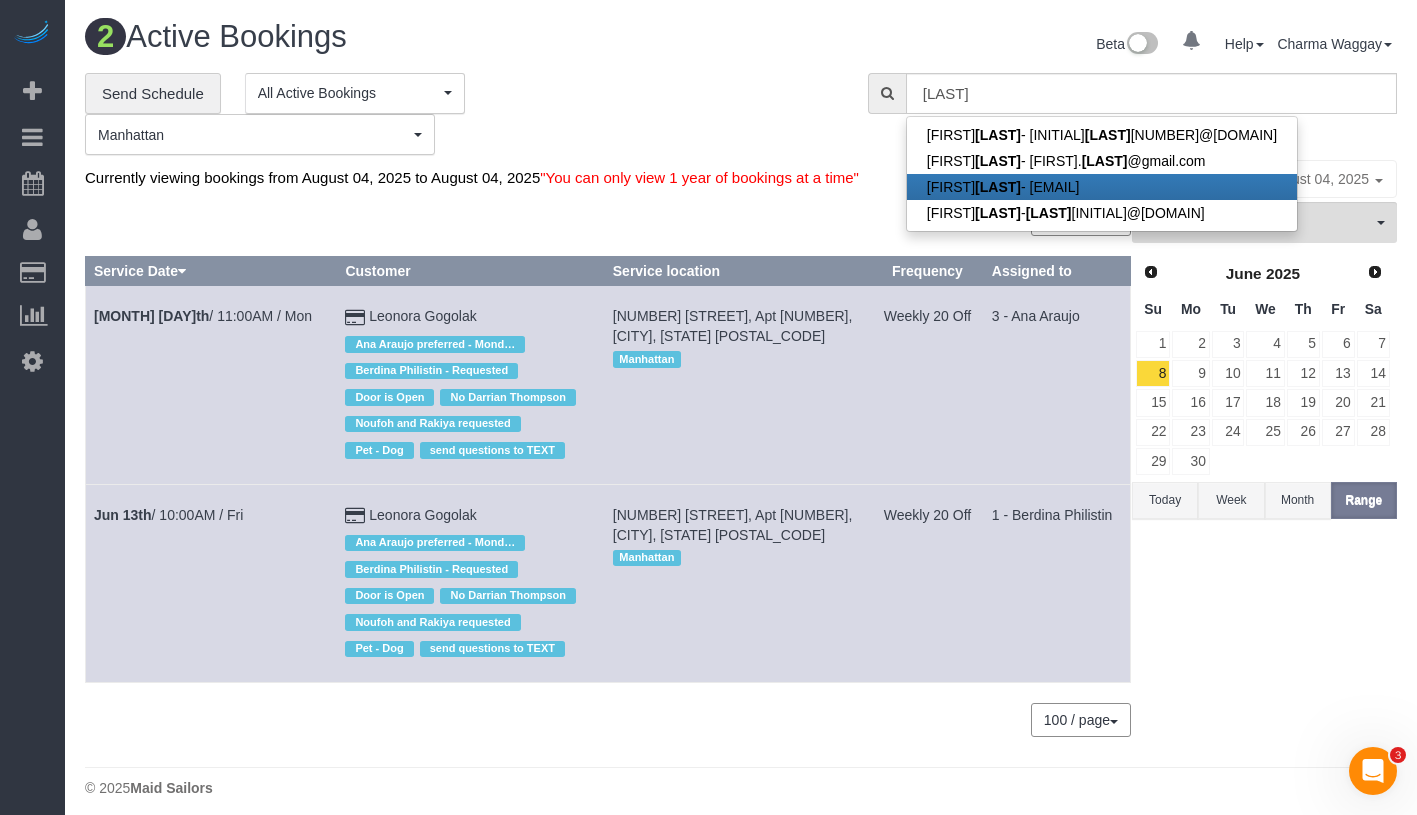 click on "Leonora  Gogolak  - leonora_snyder@yahoo.com" at bounding box center [1102, 187] 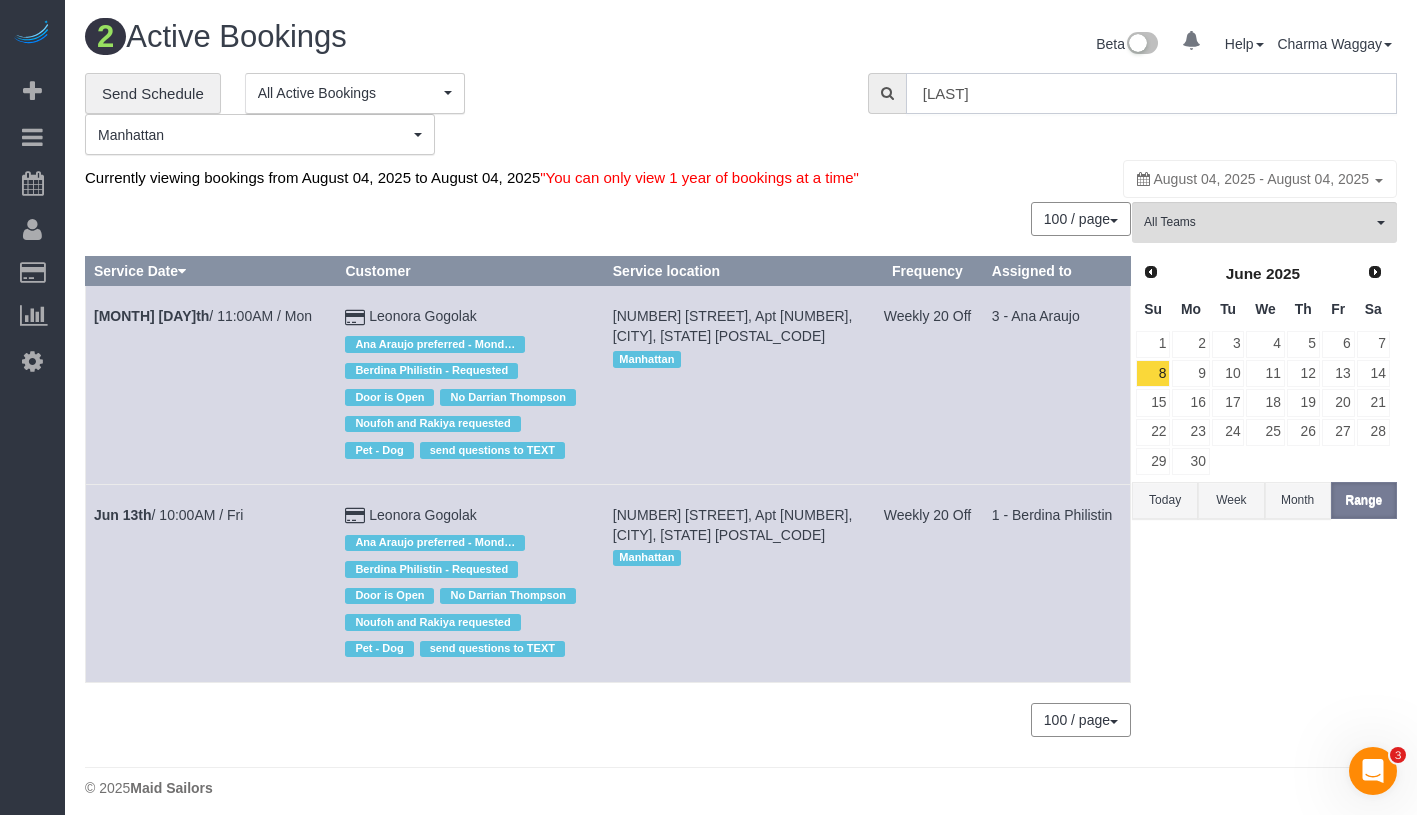 click on "gogolak" at bounding box center [1151, 93] 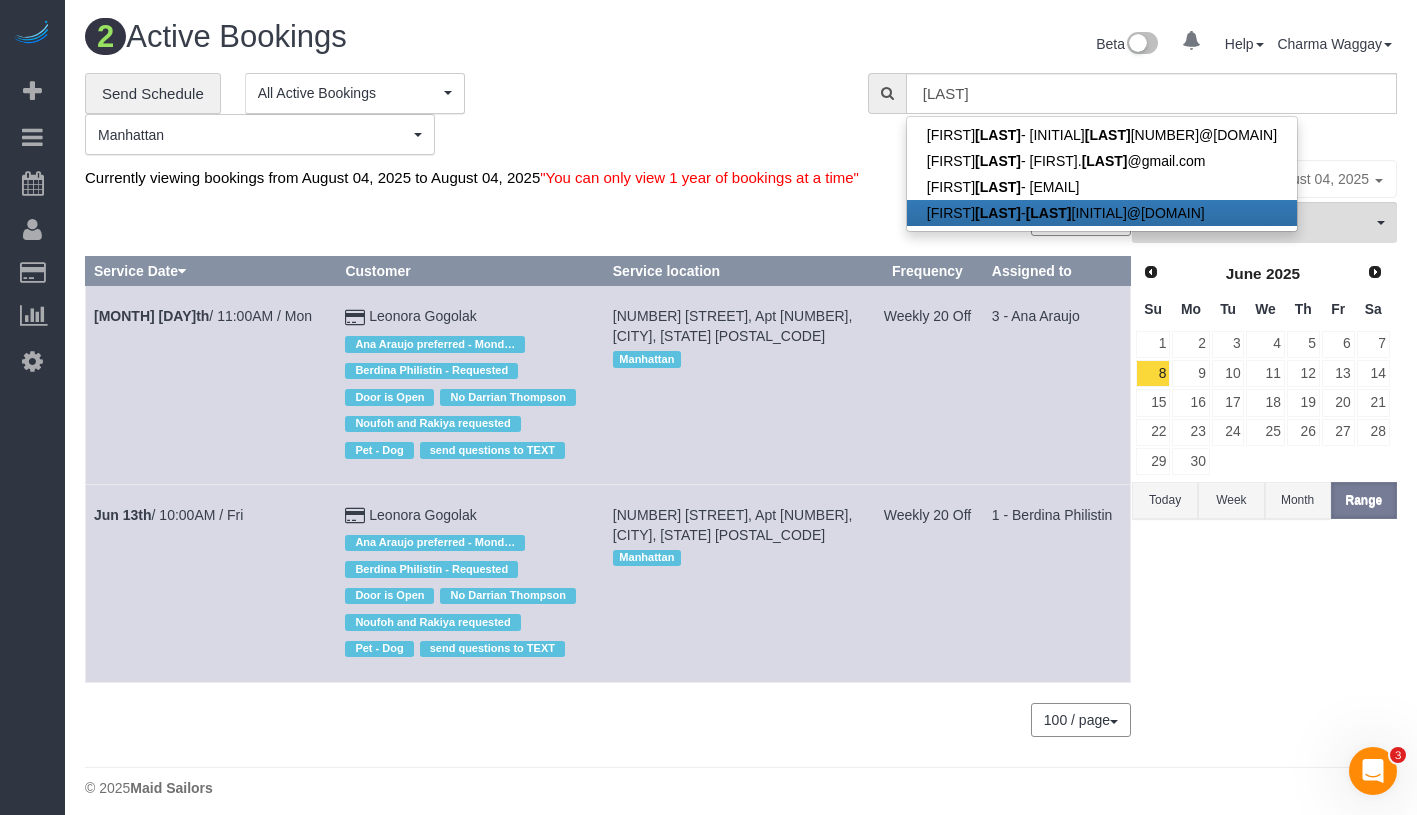 click on "Gogolak" at bounding box center [998, 213] 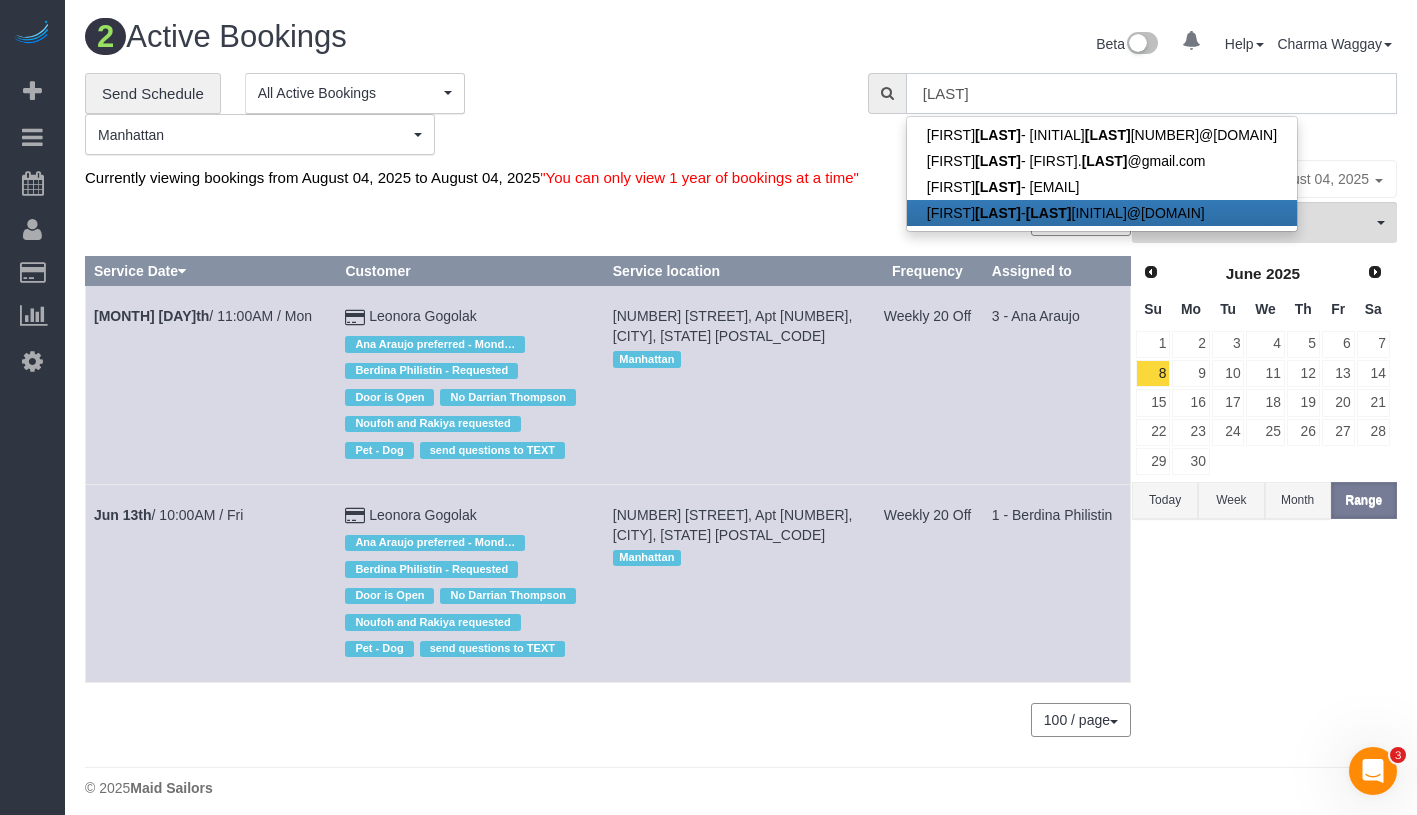 type on "gogolakl@gmail.com" 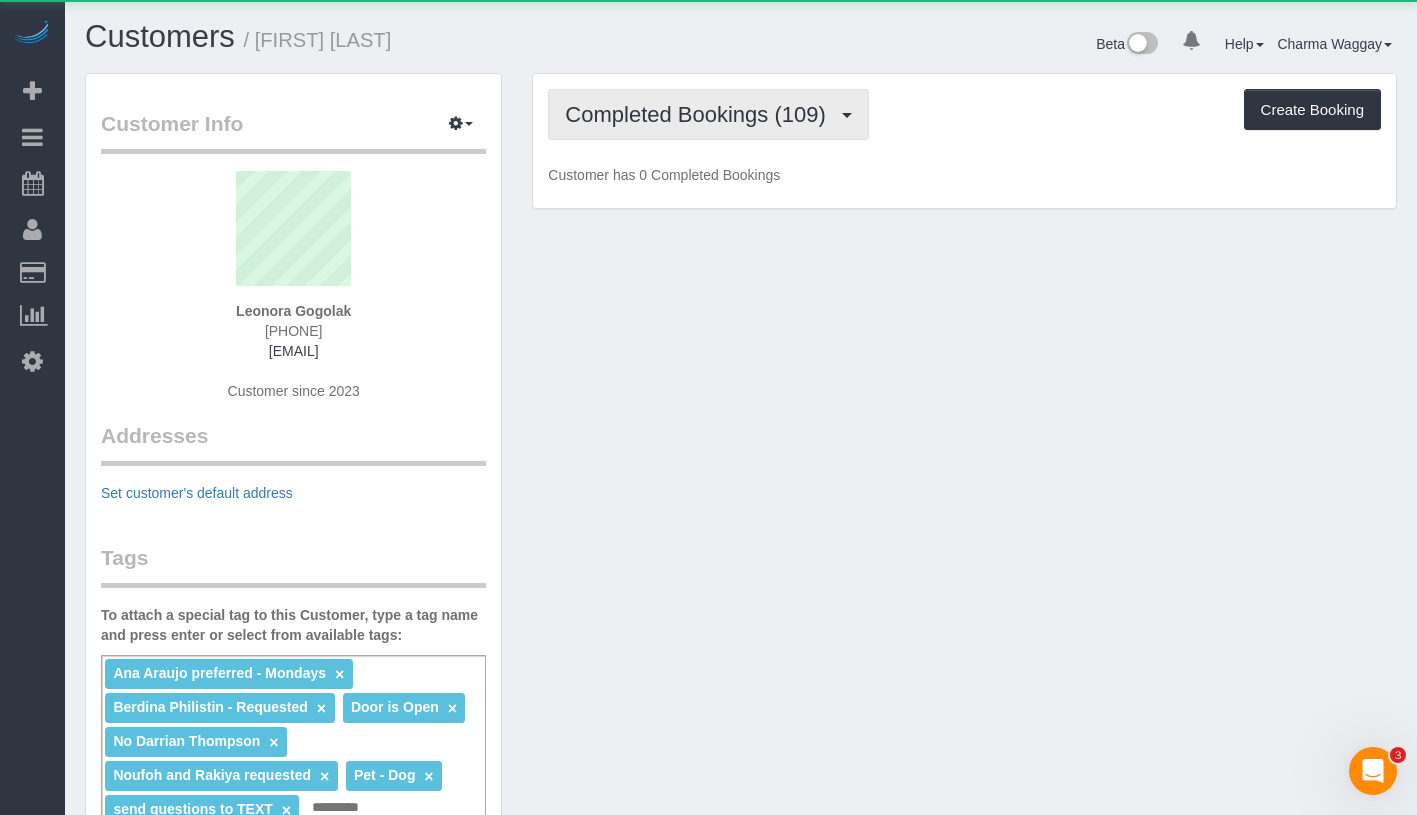 click on "Completed Bookings (109)" at bounding box center (700, 114) 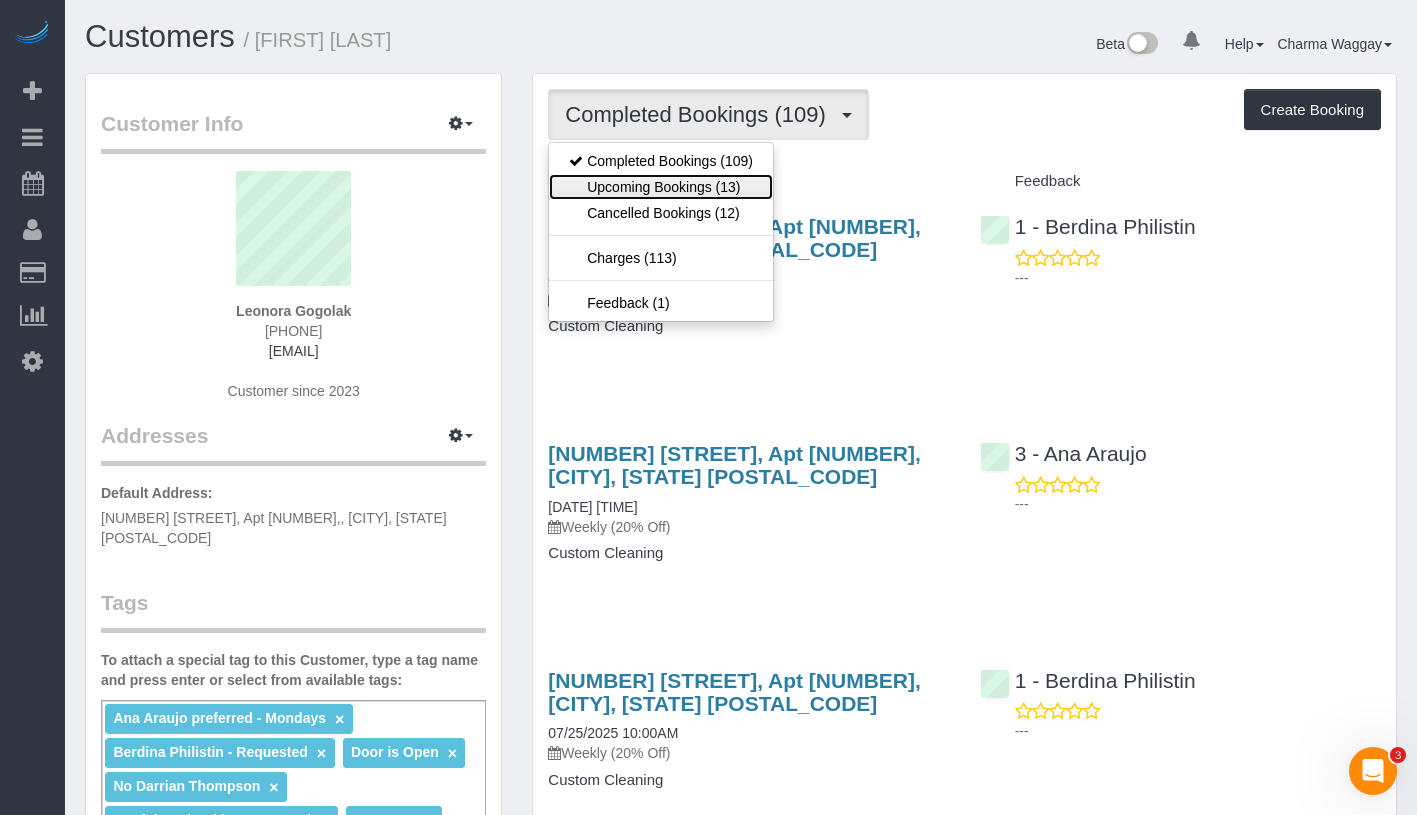 click on "Upcoming Bookings (13)" at bounding box center [661, 187] 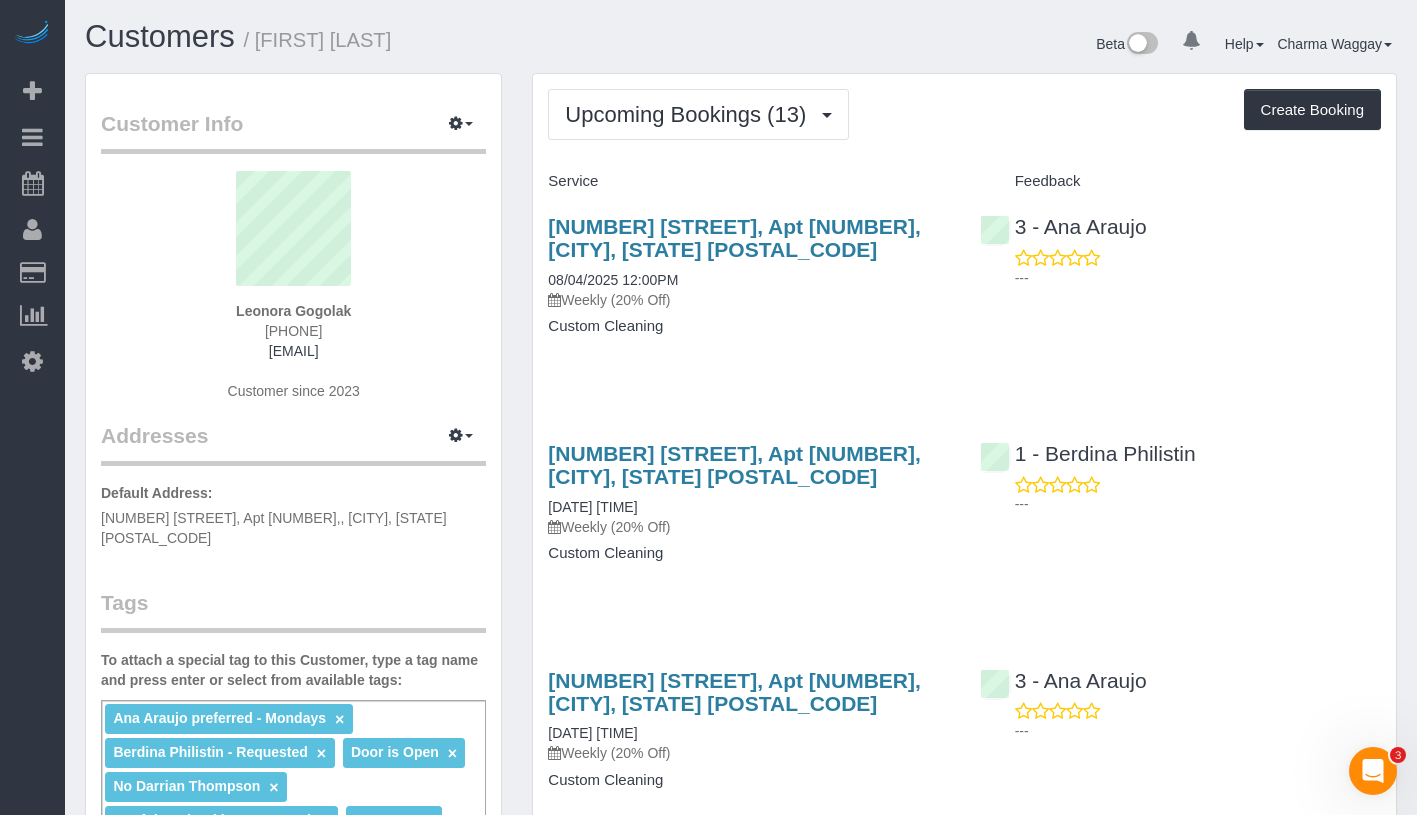 drag, startPoint x: 214, startPoint y: 312, endPoint x: 396, endPoint y: 312, distance: 182 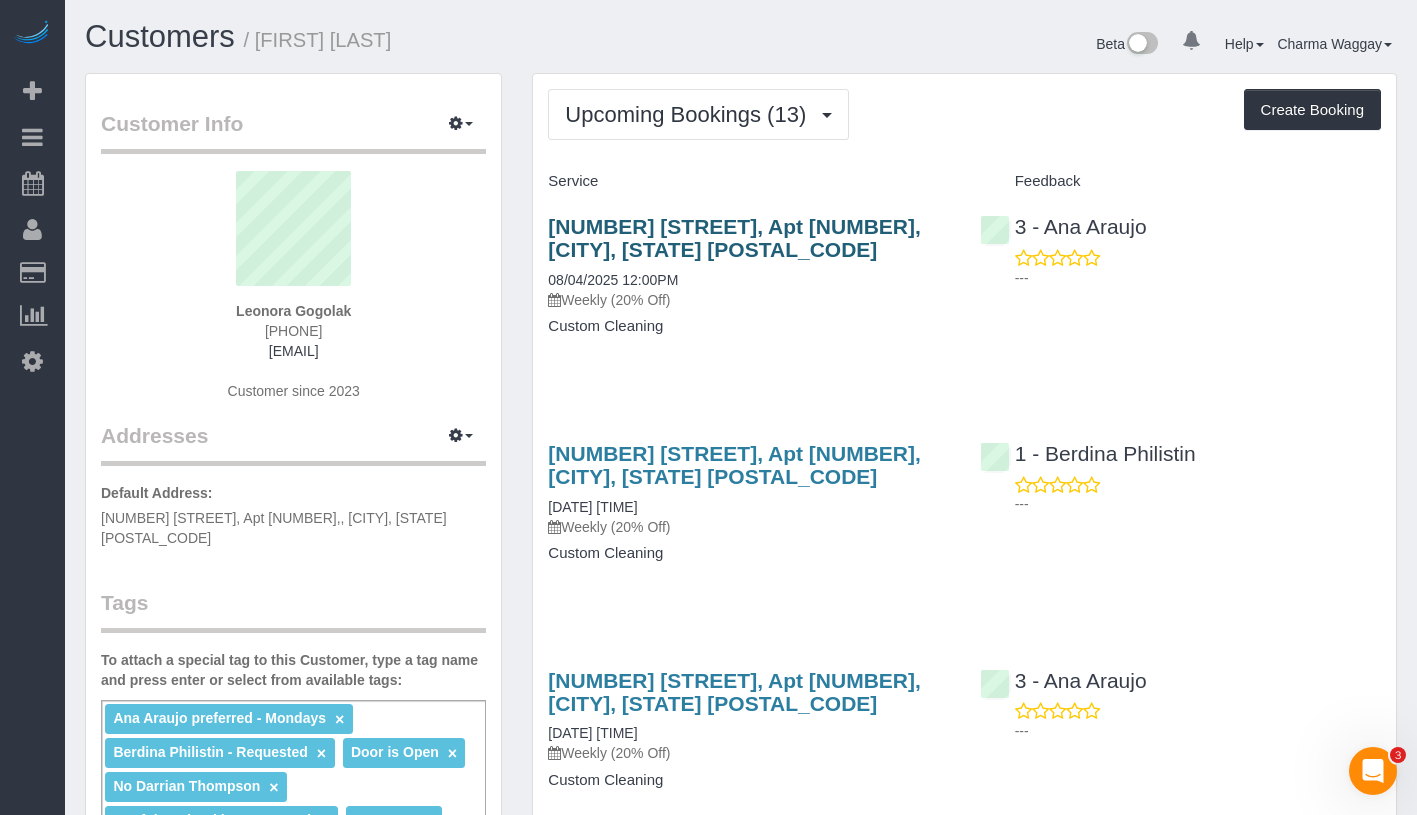 copy on "Leonora Gogolak" 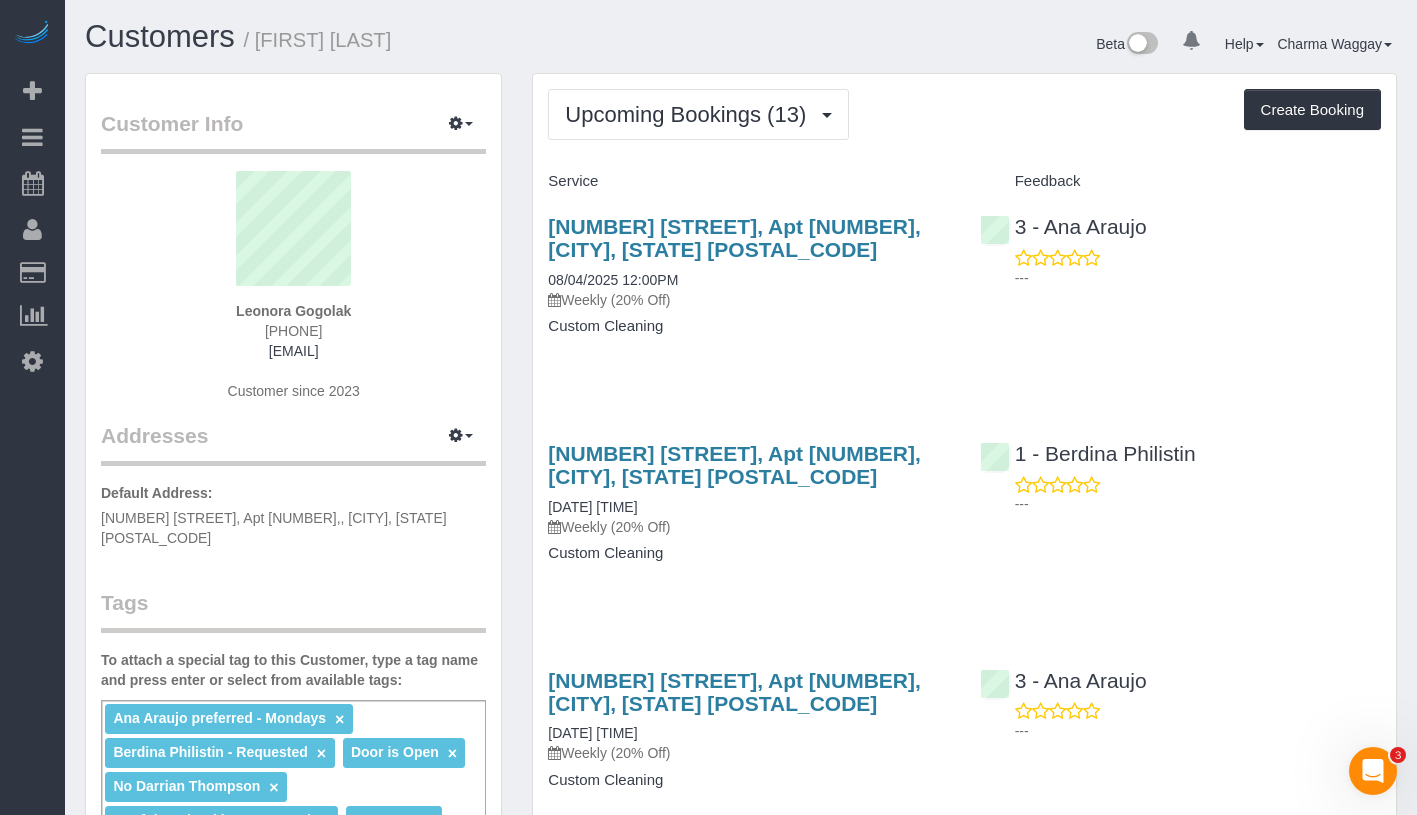 drag, startPoint x: 539, startPoint y: 282, endPoint x: 719, endPoint y: 284, distance: 180.01111 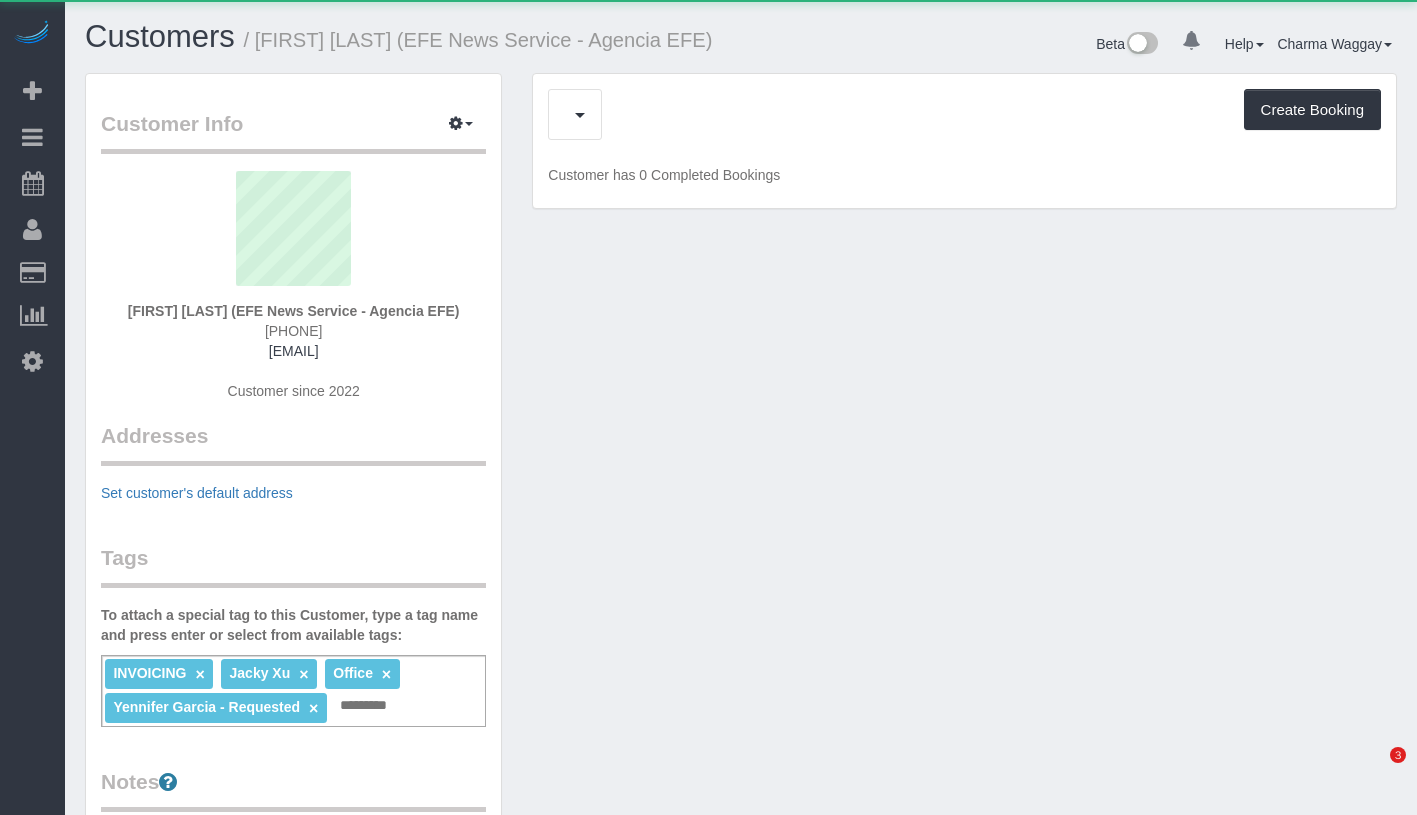 scroll, scrollTop: 0, scrollLeft: 0, axis: both 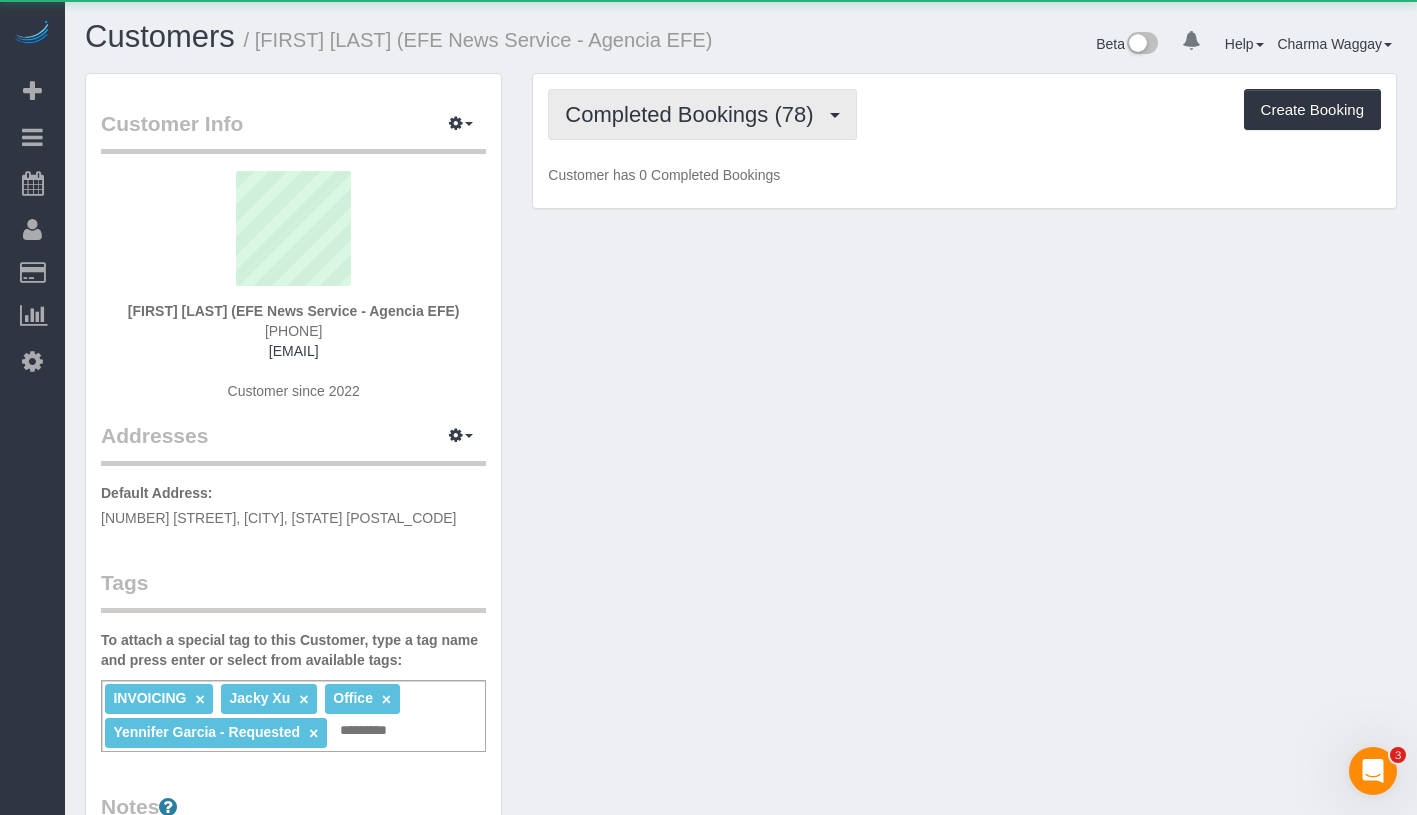 click on "Completed Bookings (78)" at bounding box center (694, 114) 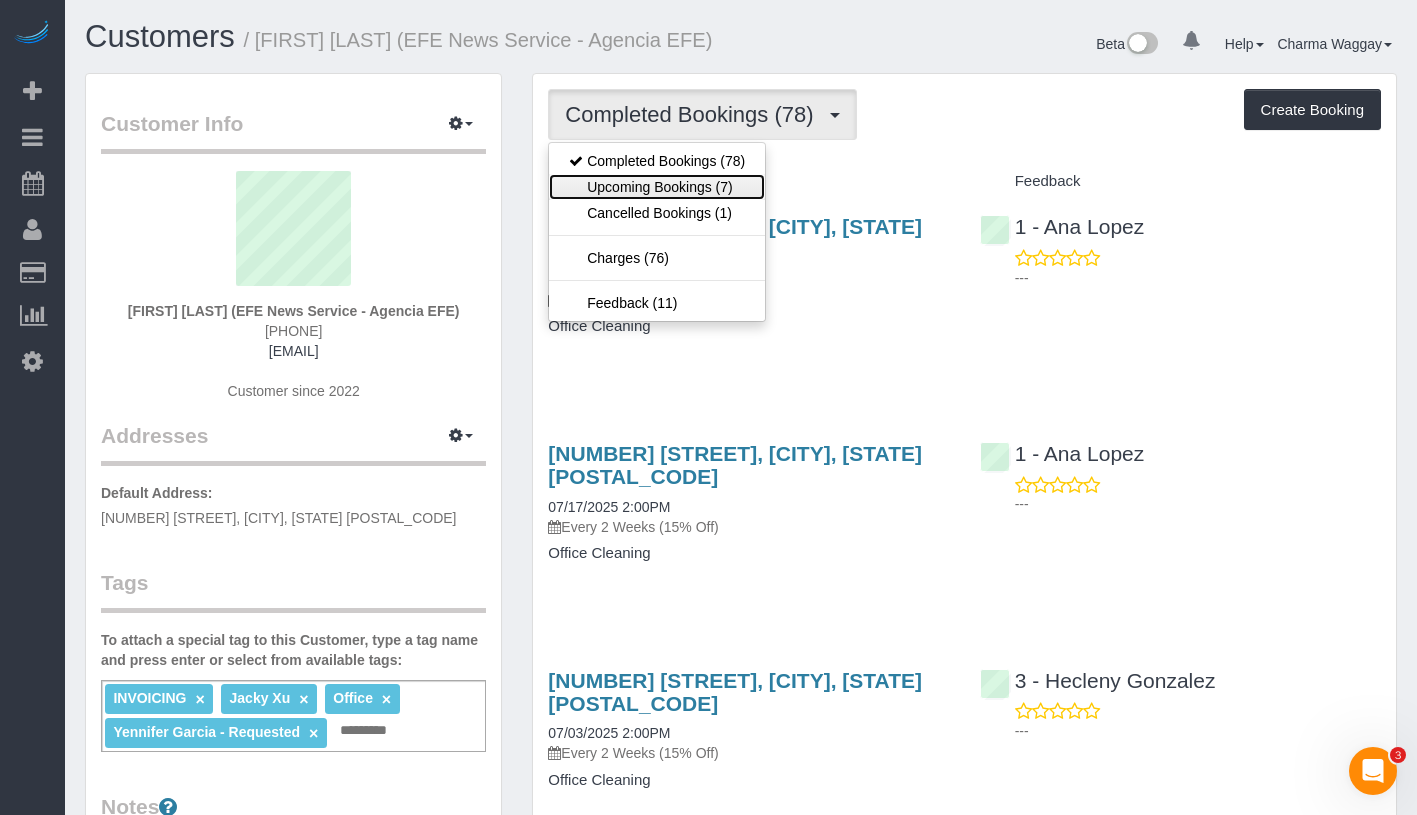 click on "Upcoming Bookings (7)" at bounding box center [657, 187] 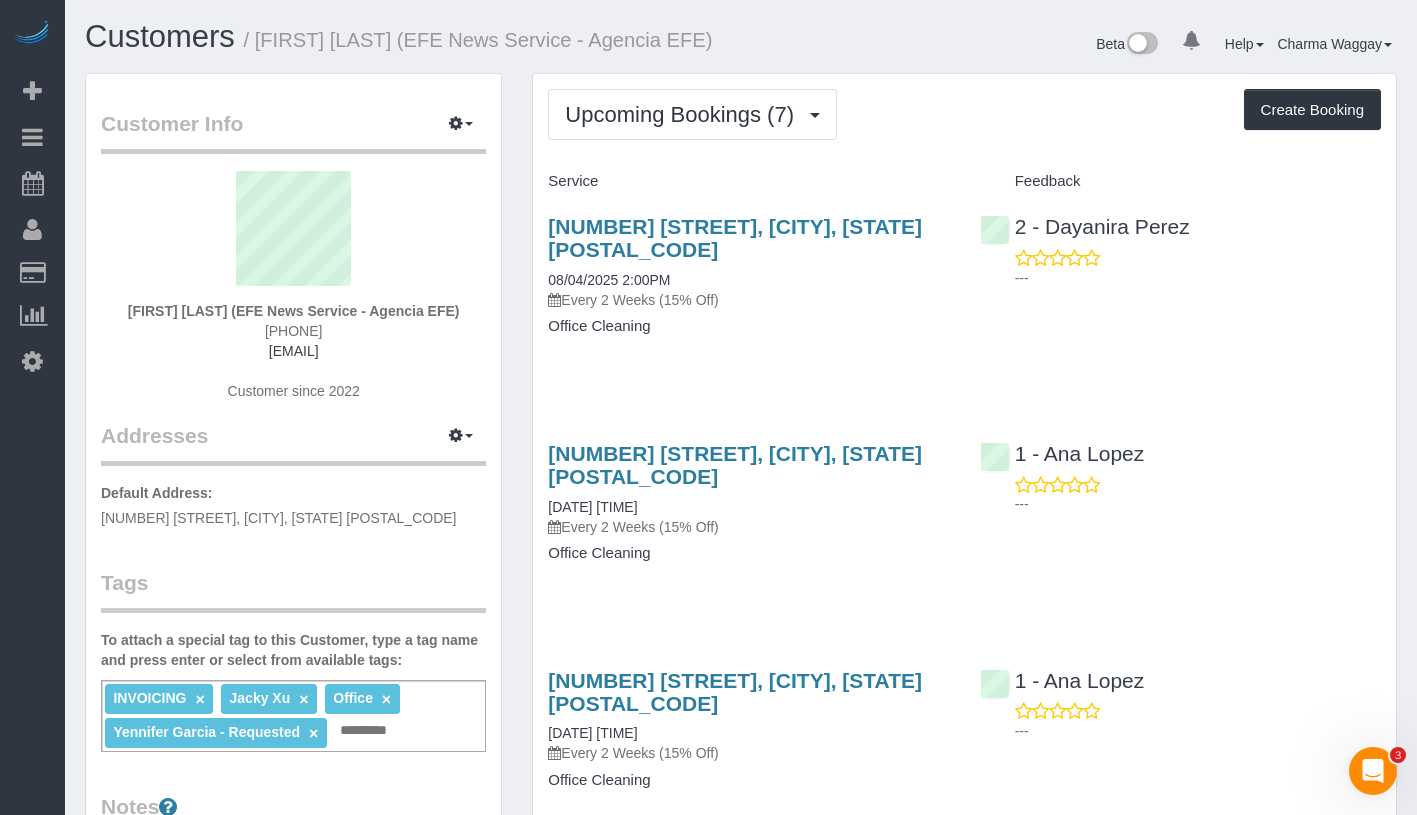 drag, startPoint x: 545, startPoint y: 238, endPoint x: 731, endPoint y: 267, distance: 188.24718 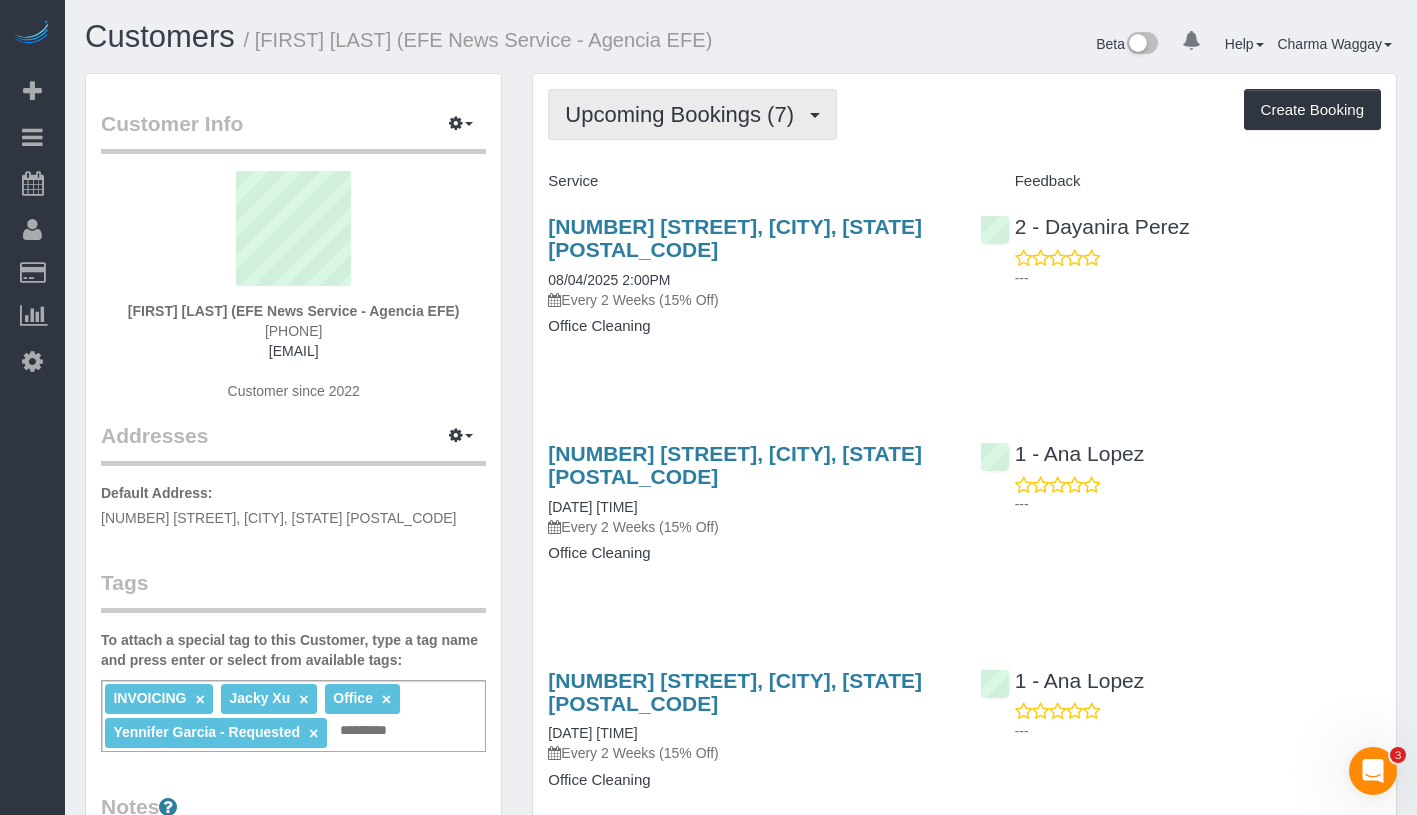 click on "Upcoming Bookings (7)" at bounding box center (692, 114) 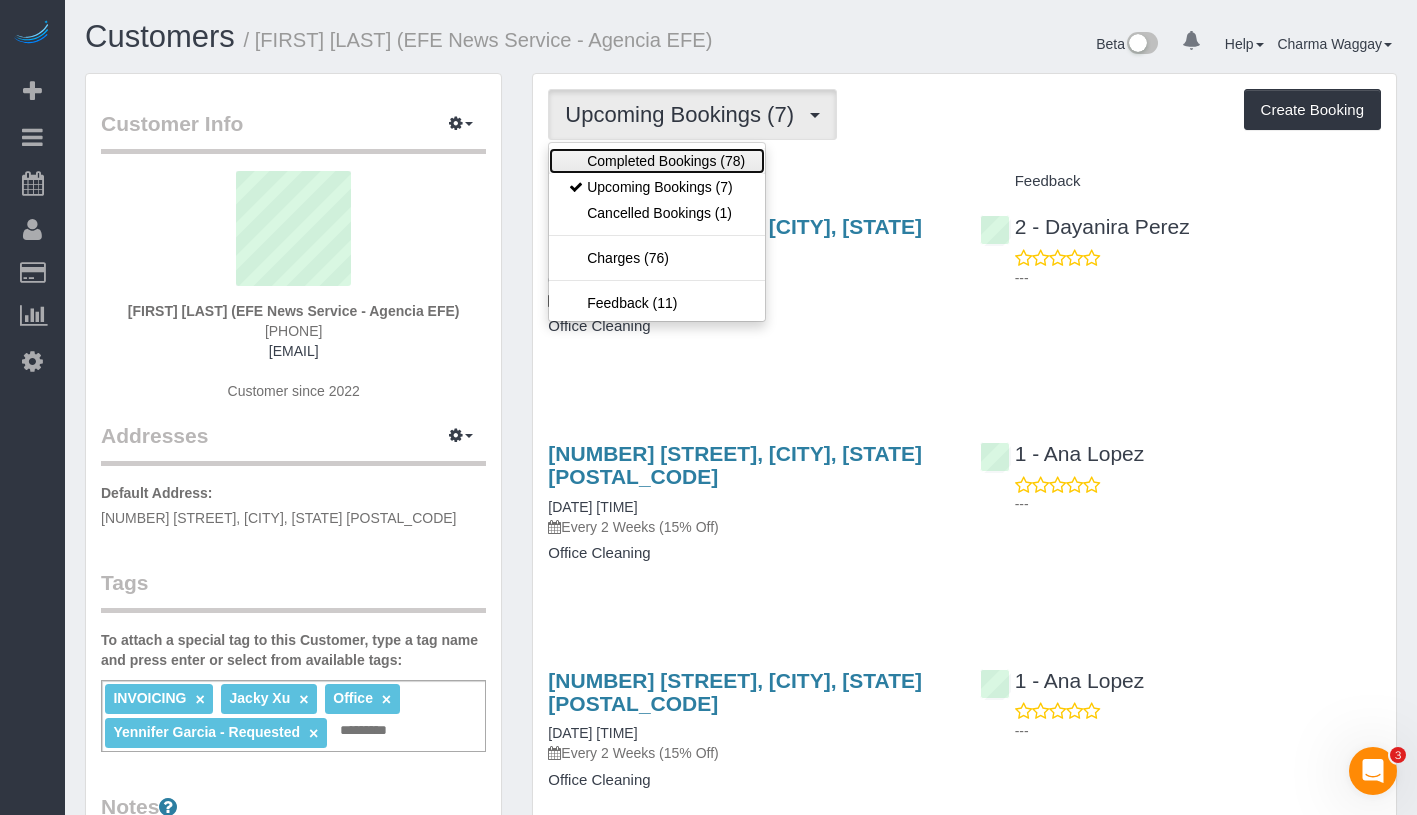 drag, startPoint x: 696, startPoint y: 186, endPoint x: 728, endPoint y: 161, distance: 40.60788 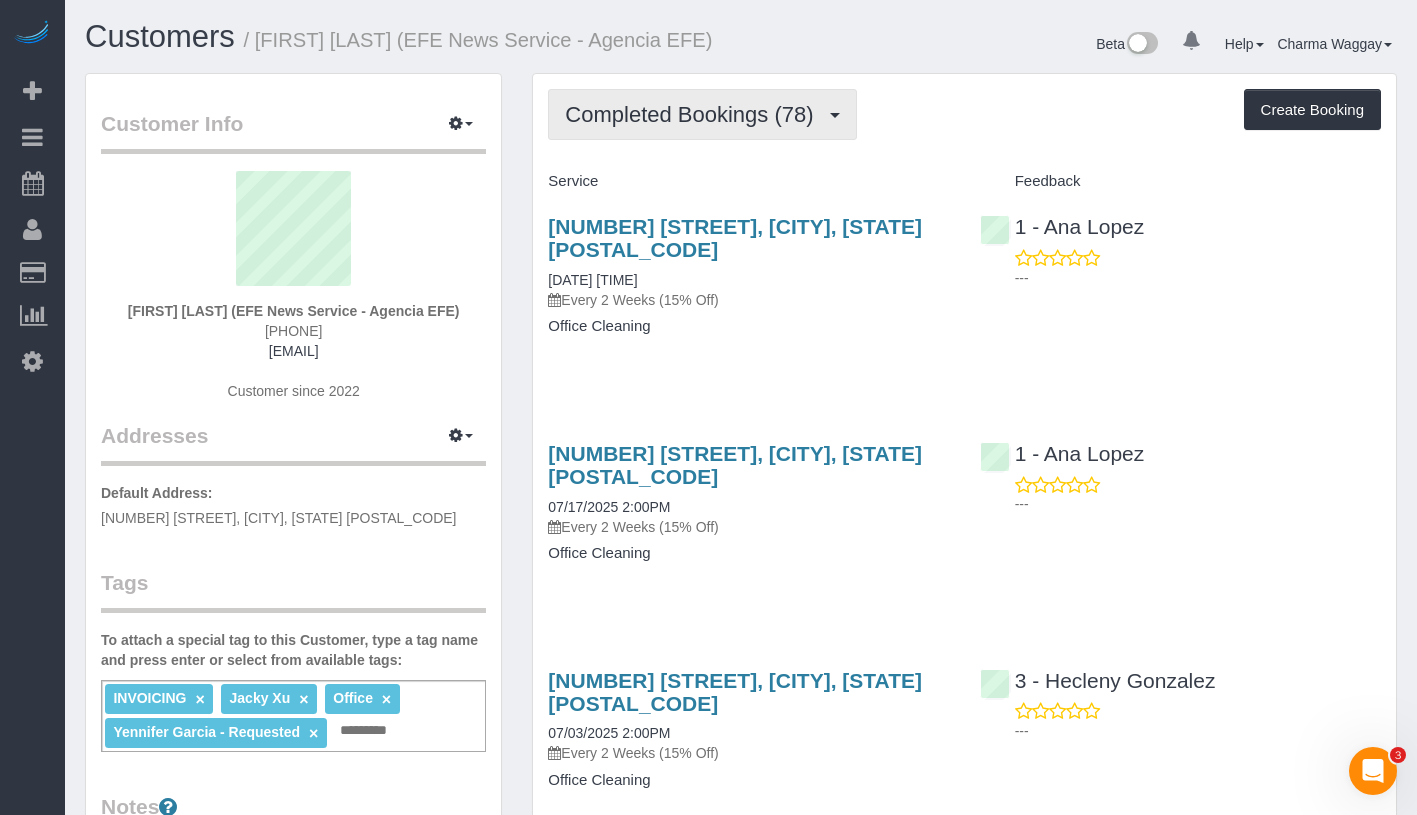 click on "Completed Bookings (78)" at bounding box center (694, 114) 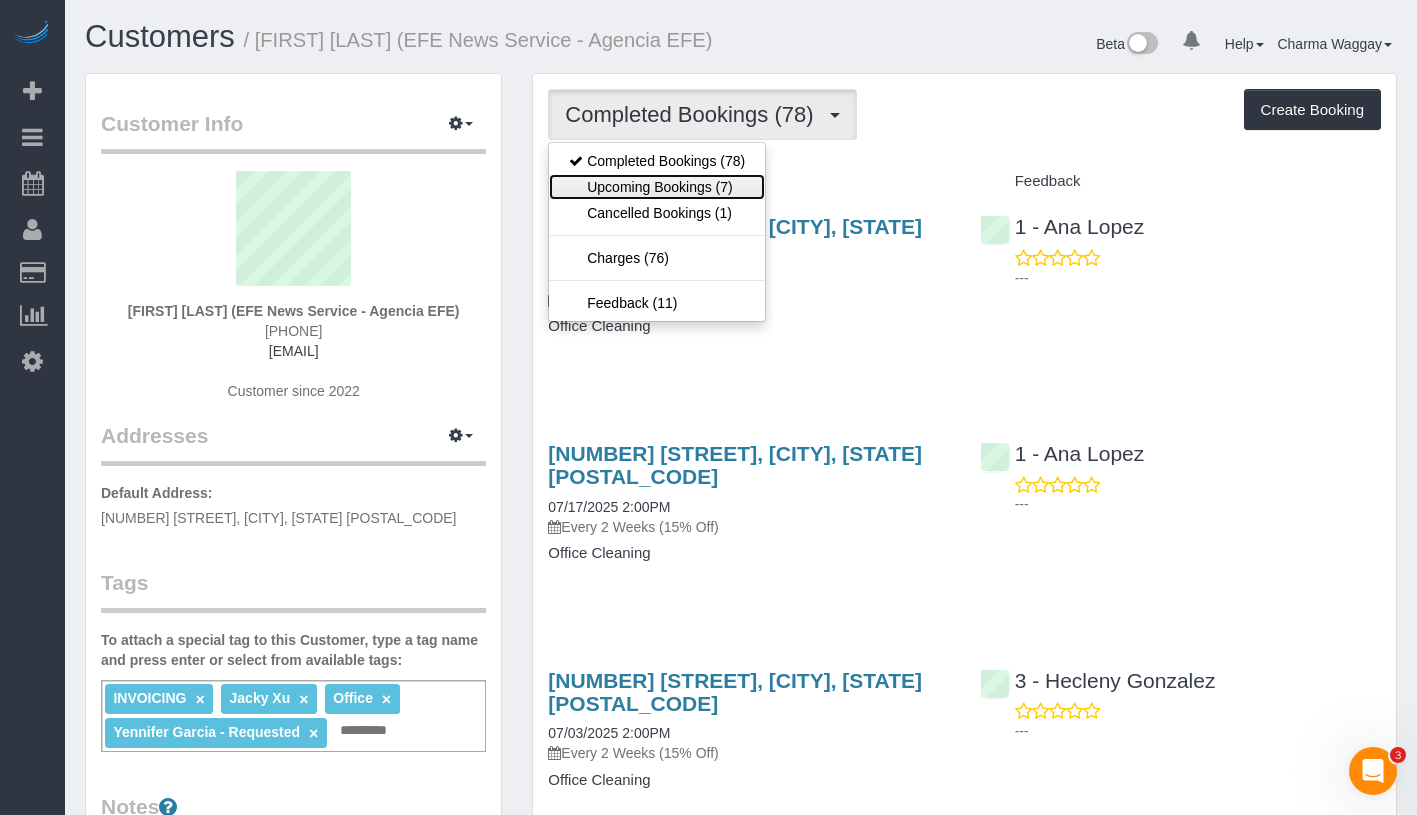 click on "Upcoming Bookings (7)" at bounding box center [657, 187] 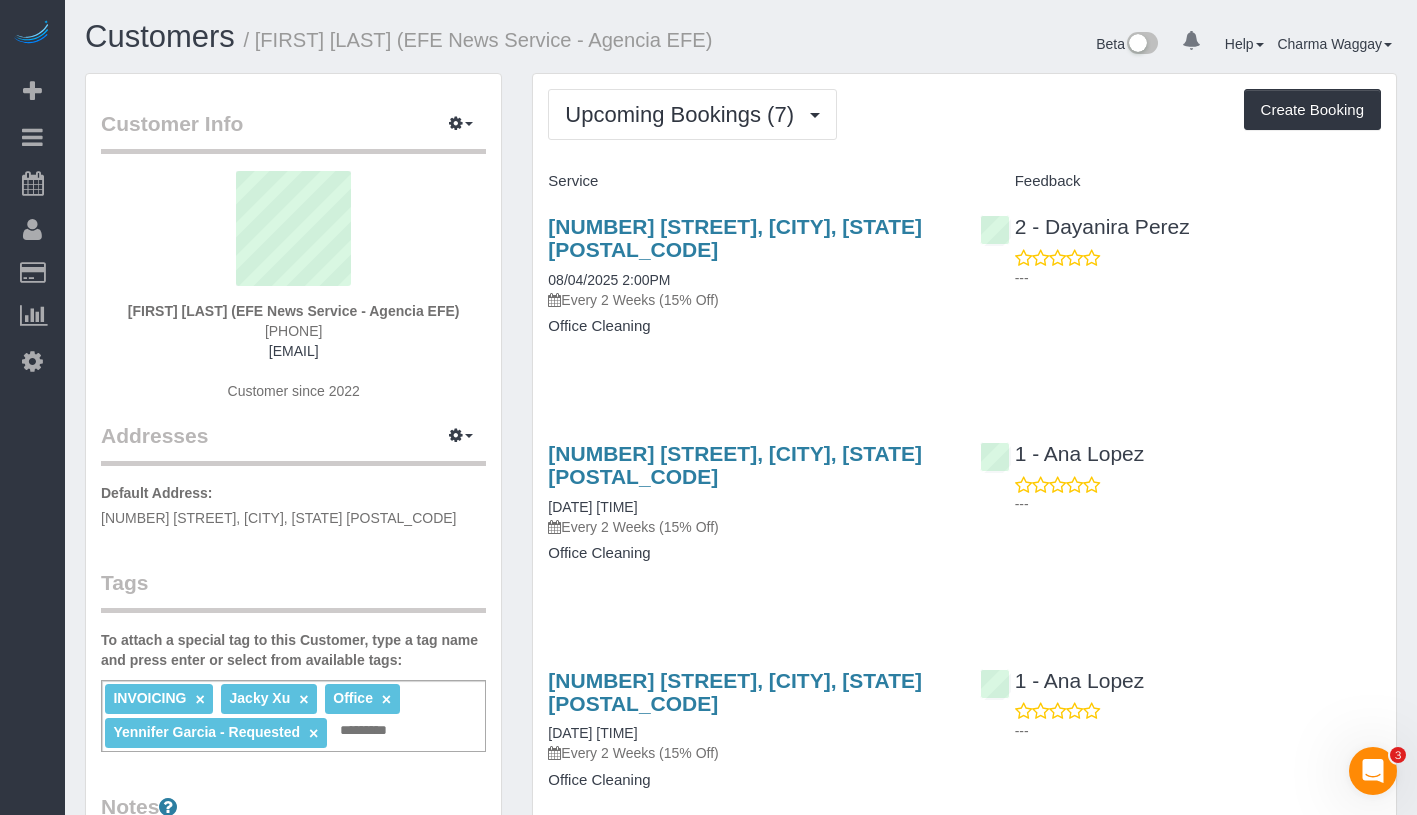 drag, startPoint x: 552, startPoint y: 235, endPoint x: 709, endPoint y: 271, distance: 161.07452 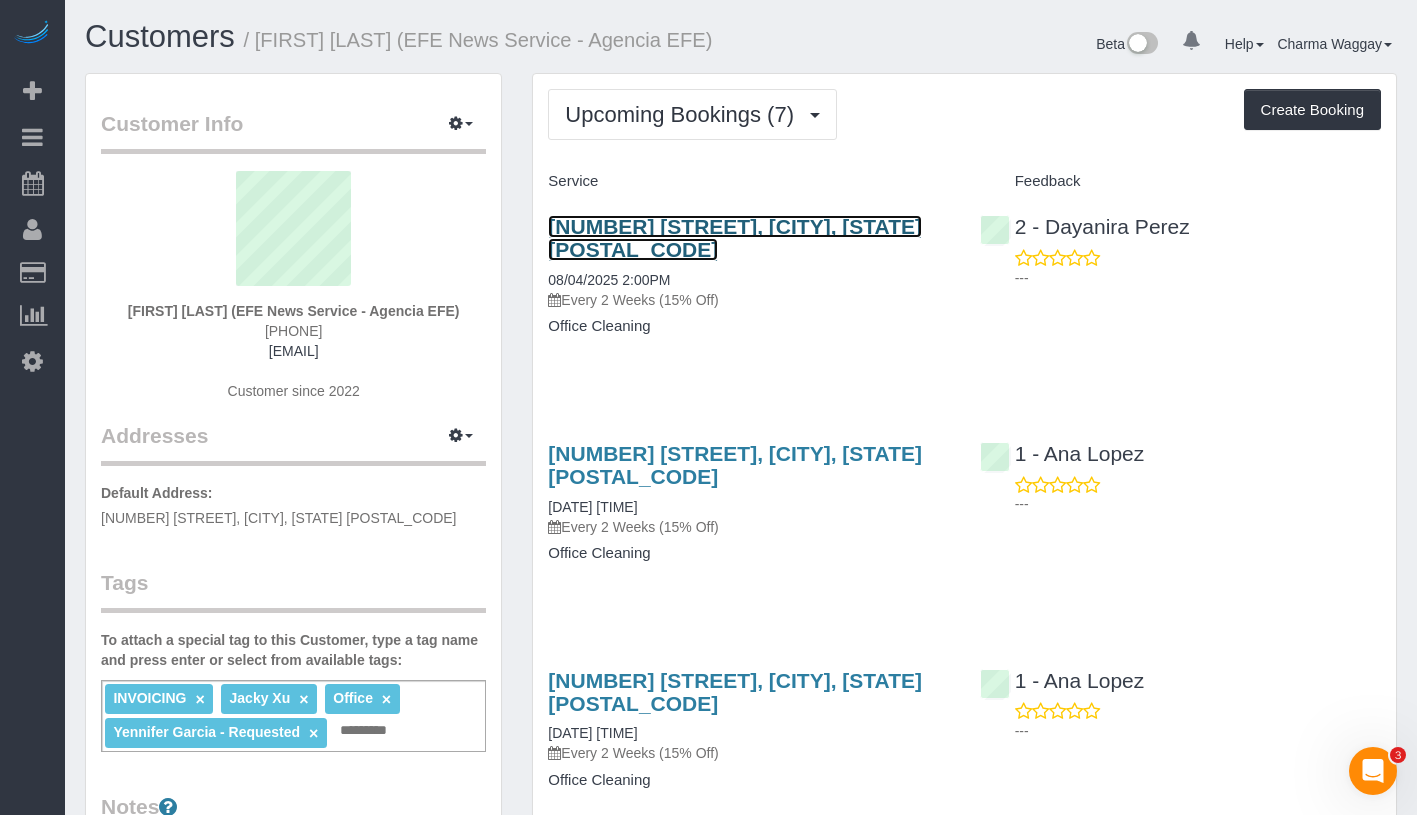 click on "25 West 43rd Street, Suite 1114, New York, NY 10036" at bounding box center [735, 238] 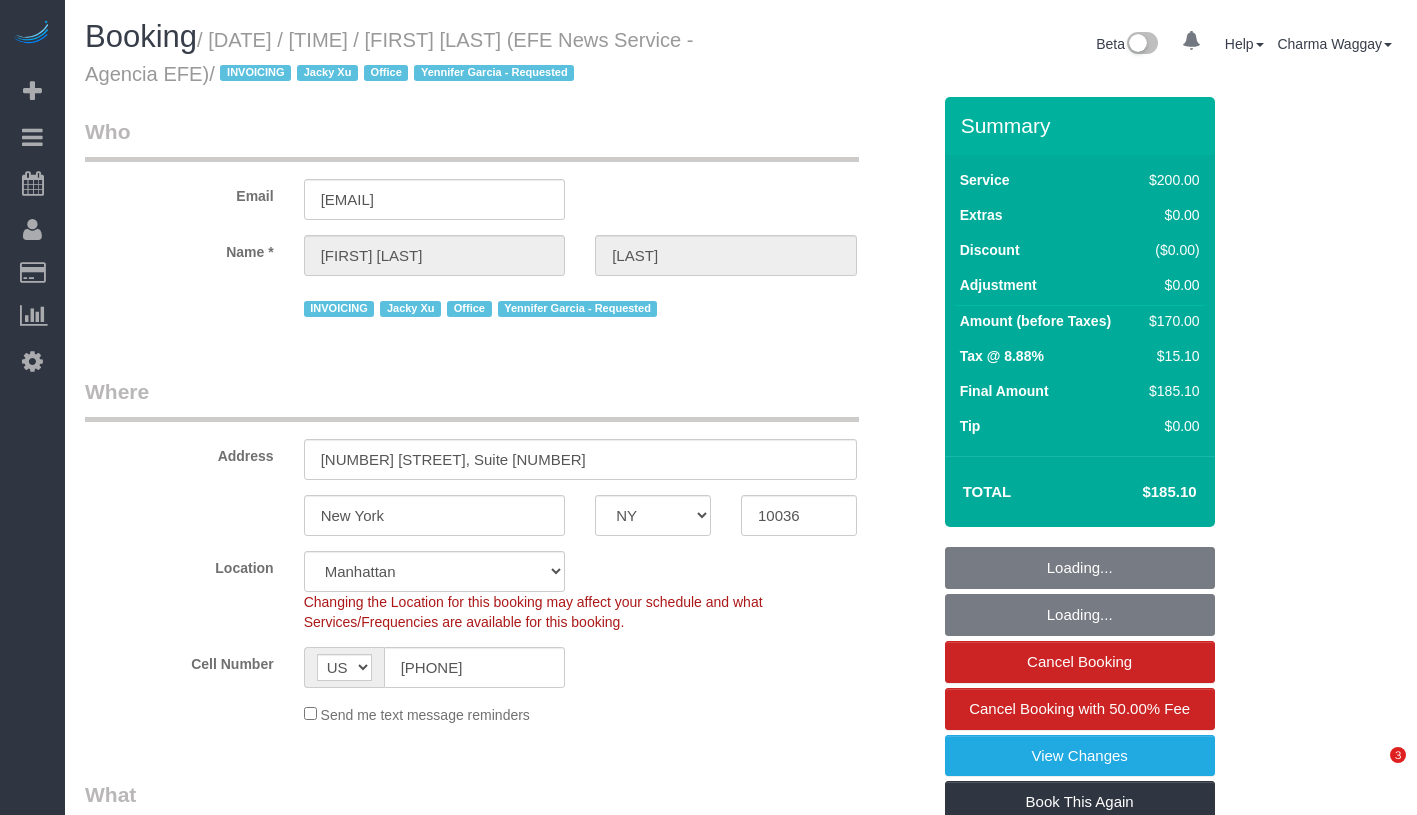 select on "NY" 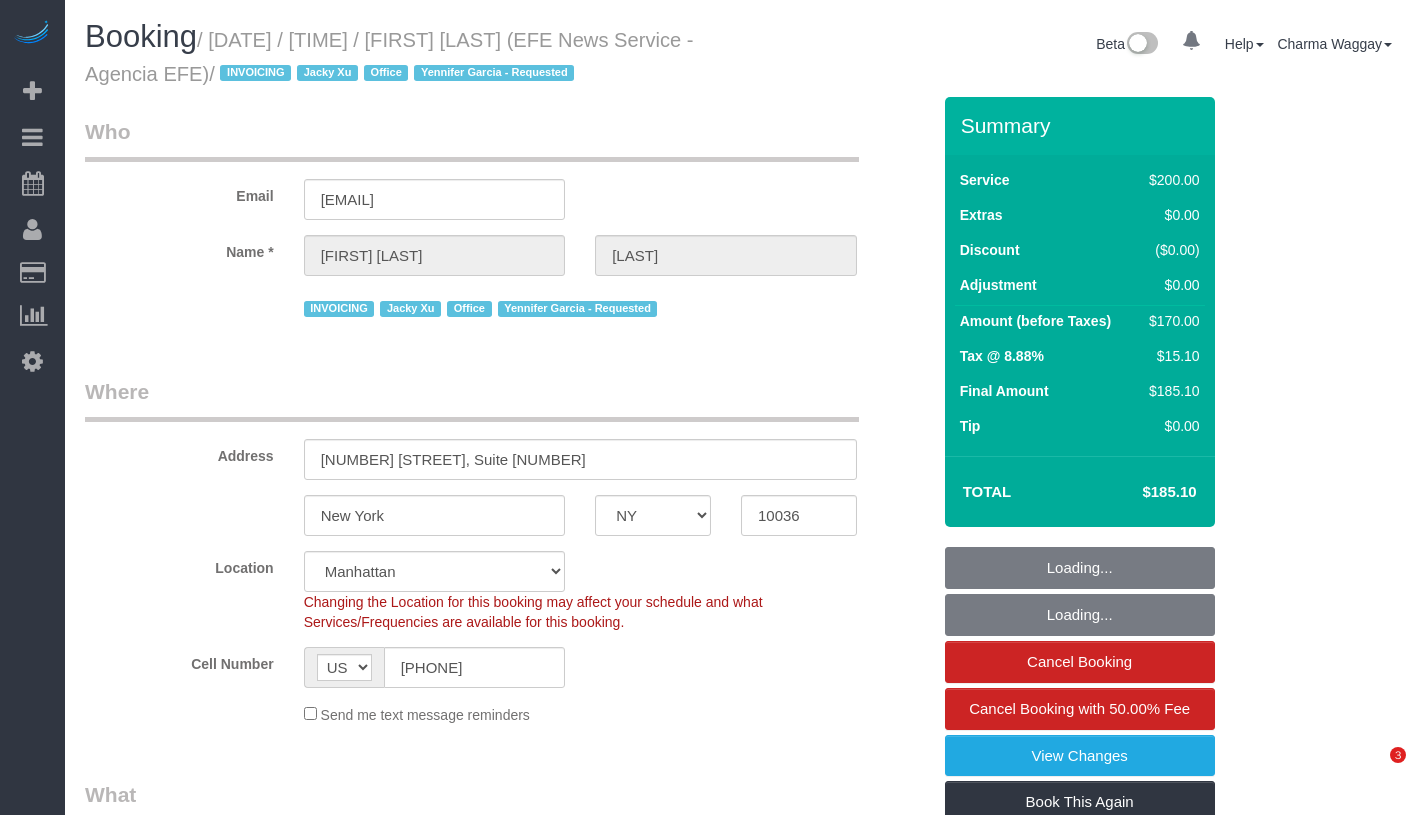 scroll, scrollTop: 0, scrollLeft: 0, axis: both 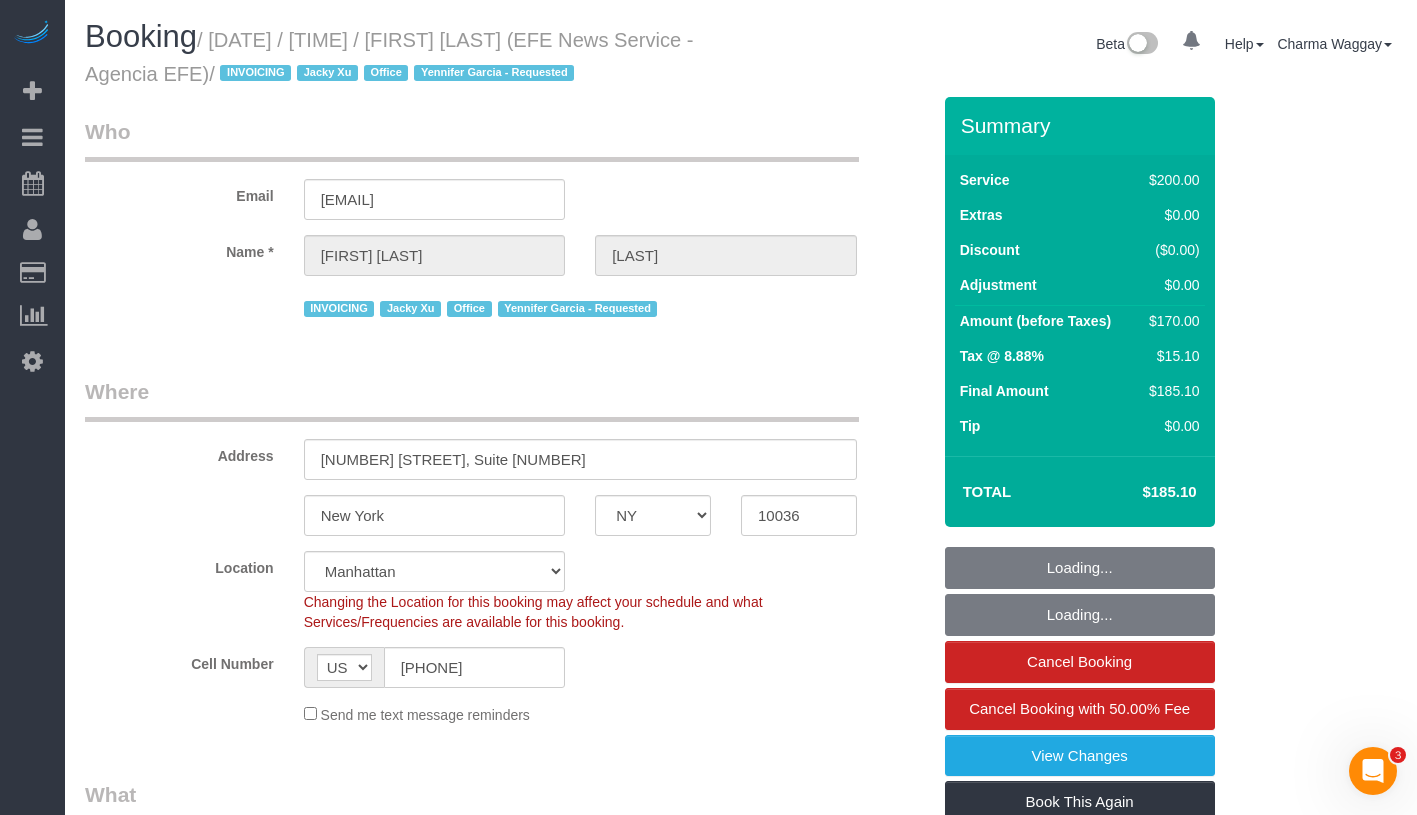 select on "object:868" 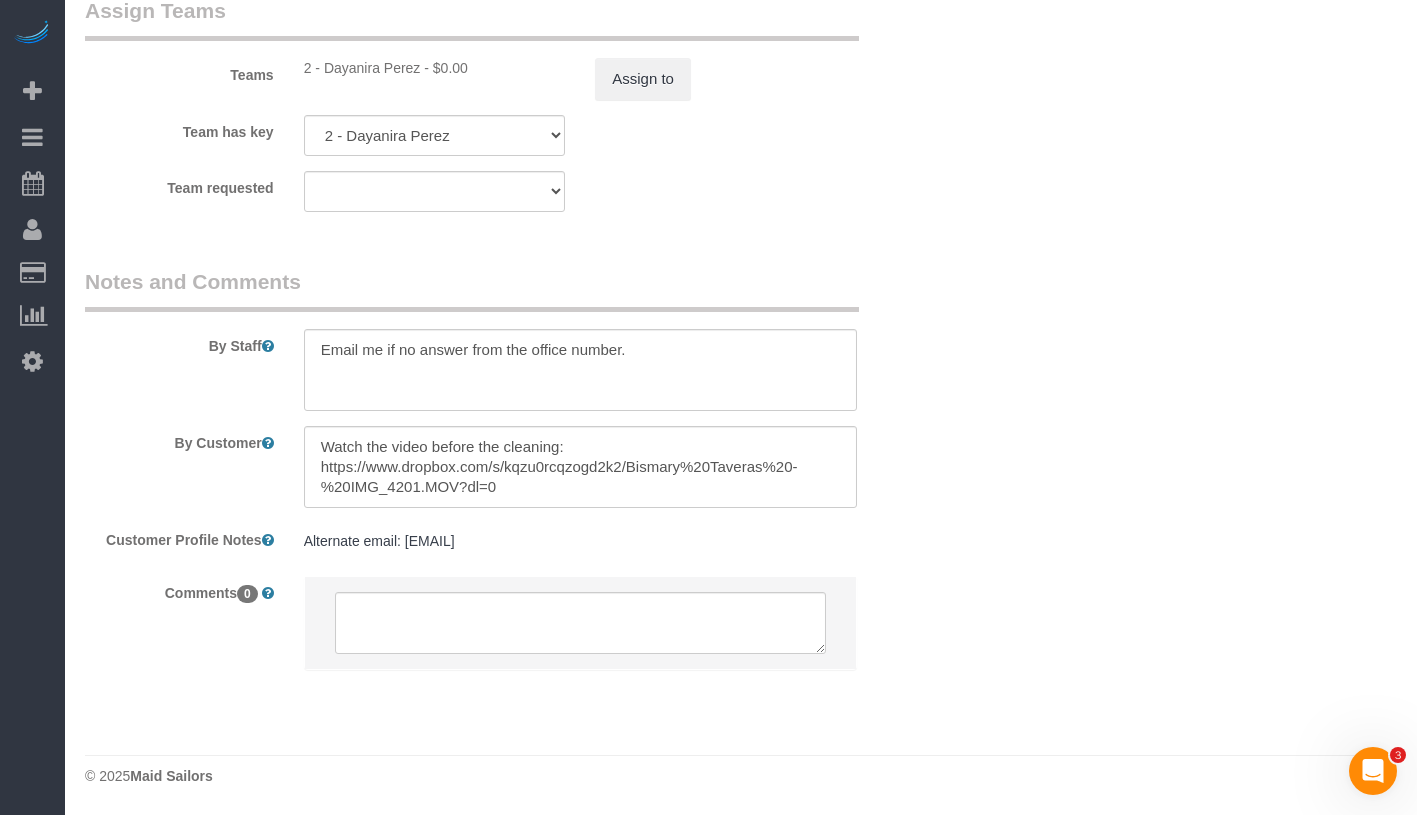 scroll, scrollTop: 2426, scrollLeft: 0, axis: vertical 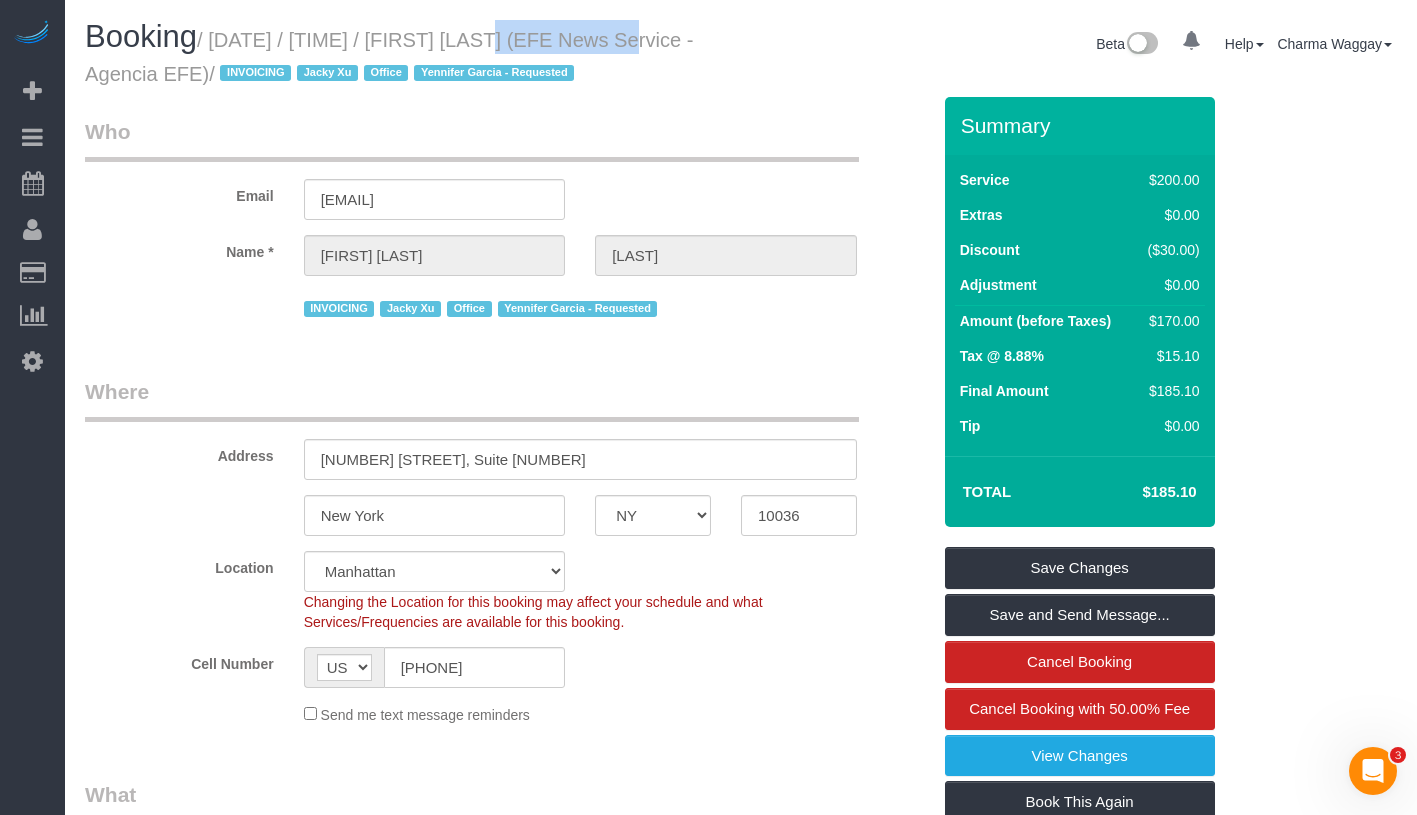 drag, startPoint x: 477, startPoint y: 40, endPoint x: 601, endPoint y: 45, distance: 124.10077 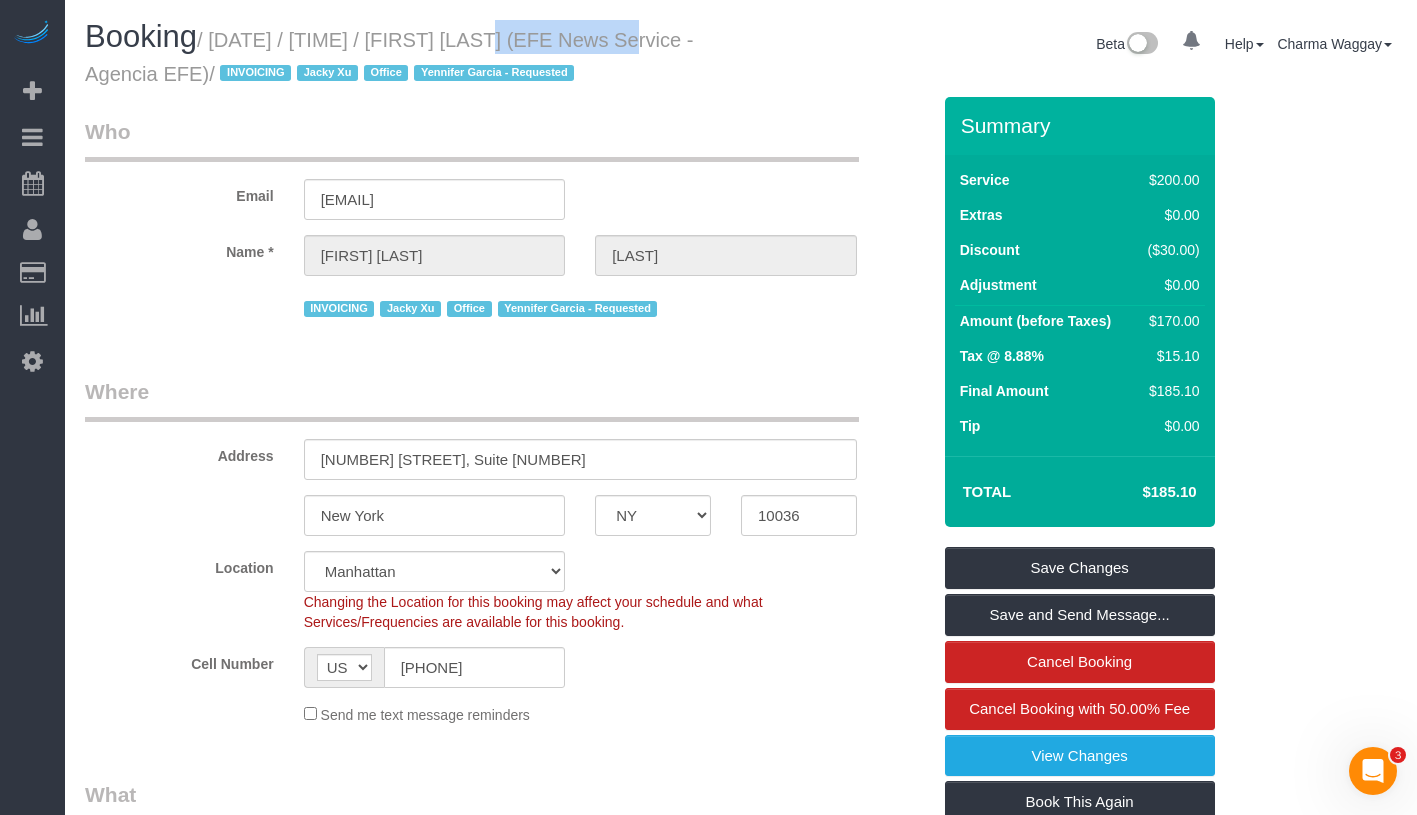 drag, startPoint x: 237, startPoint y: 43, endPoint x: 408, endPoint y: 85, distance: 176.08237 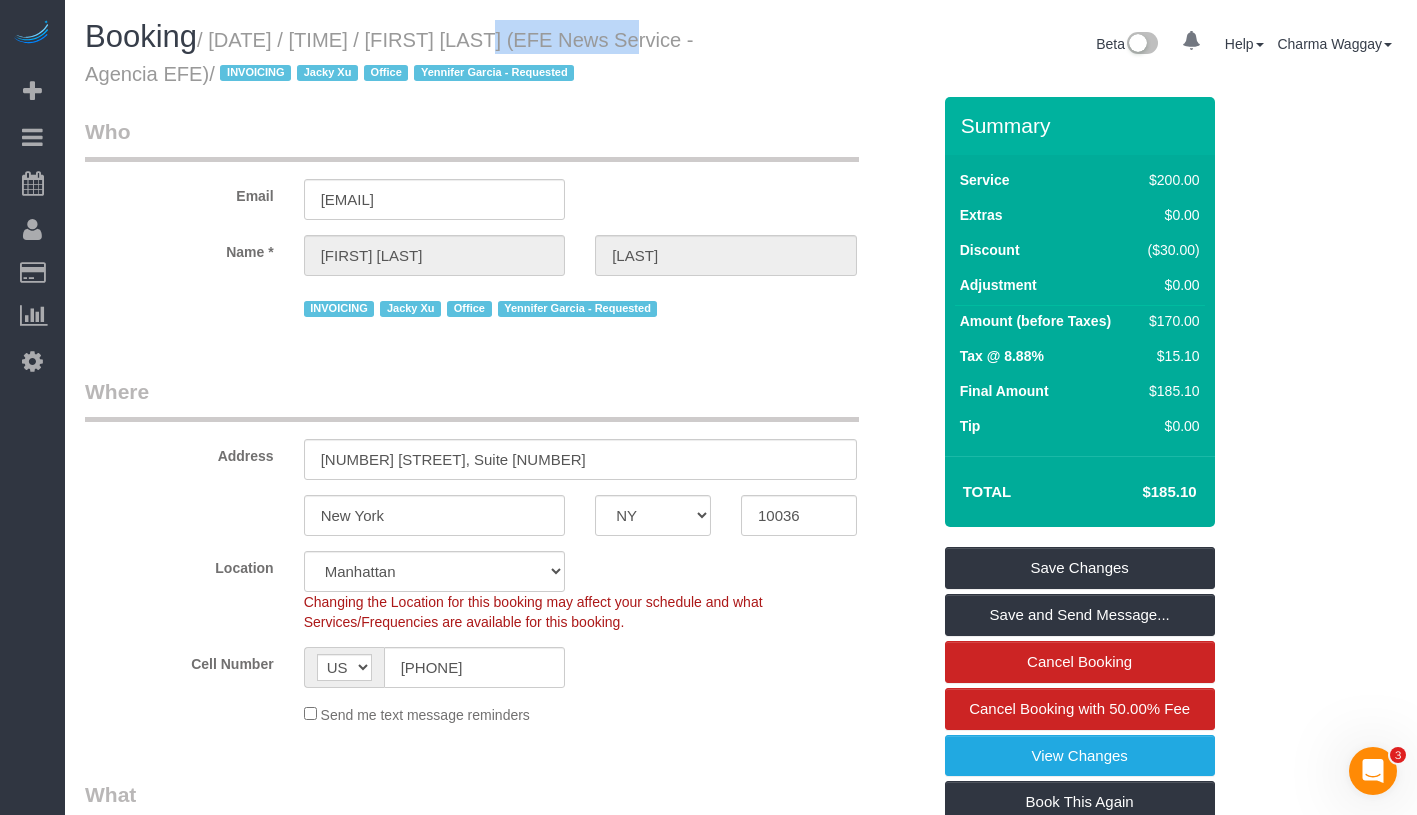 click on "/ August 04, 2025 / 2:00PM / Aurora Torres Barbosa (EFE News Service - Agencia EFE)
/
INVOICING
Jacky Xu
Office
Yennifer Garcia - Requested" at bounding box center (389, 57) 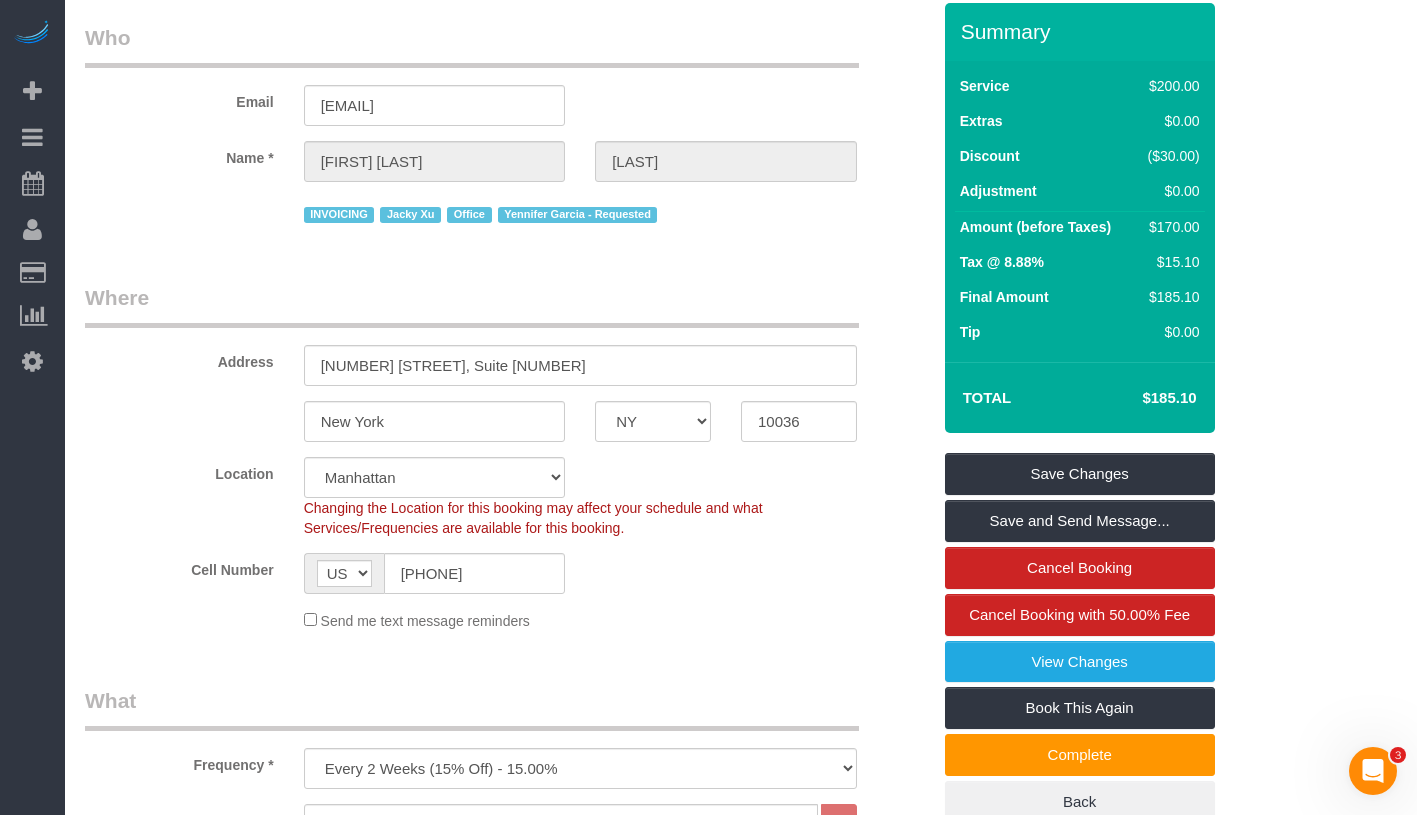scroll, scrollTop: 0, scrollLeft: 0, axis: both 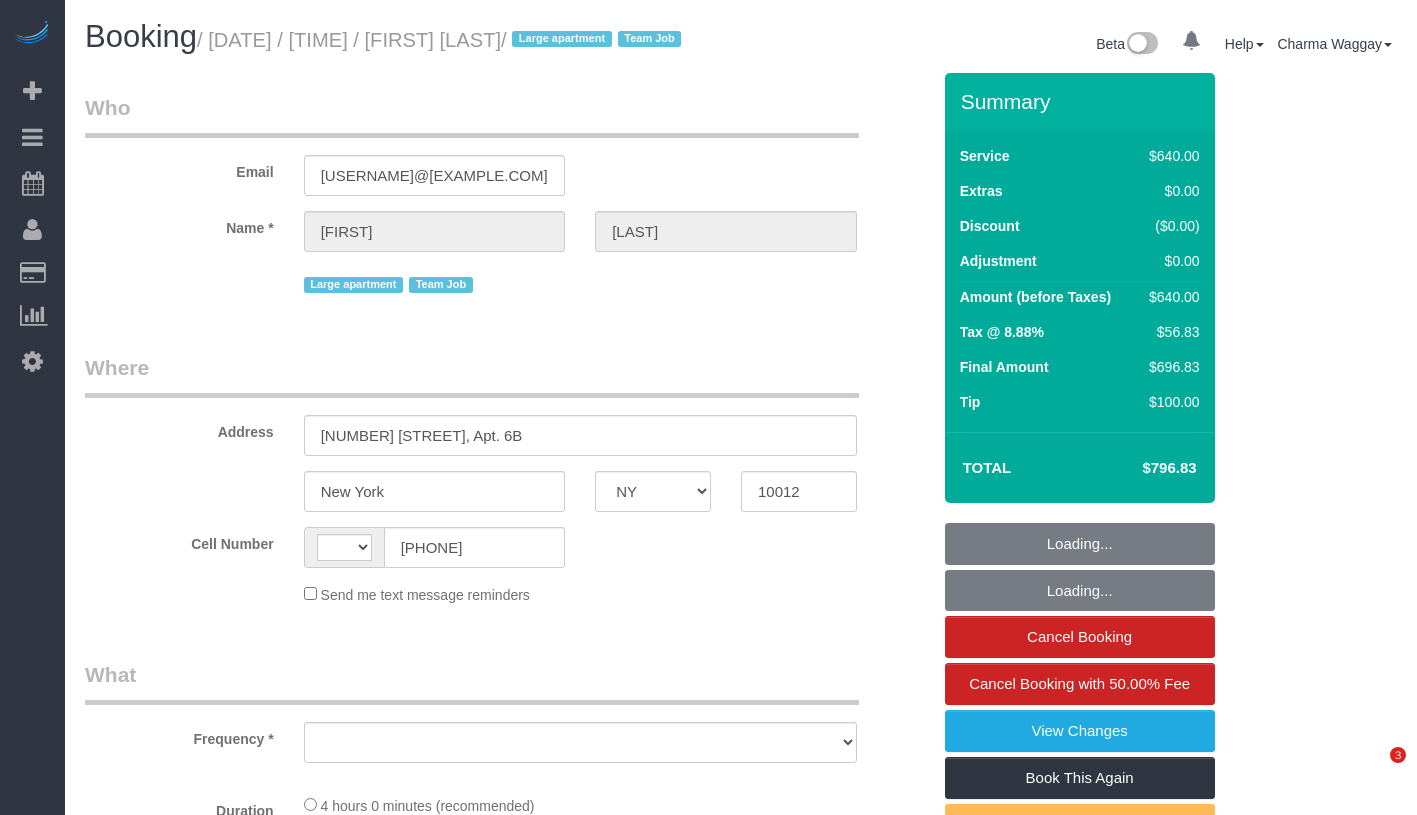 select on "NY" 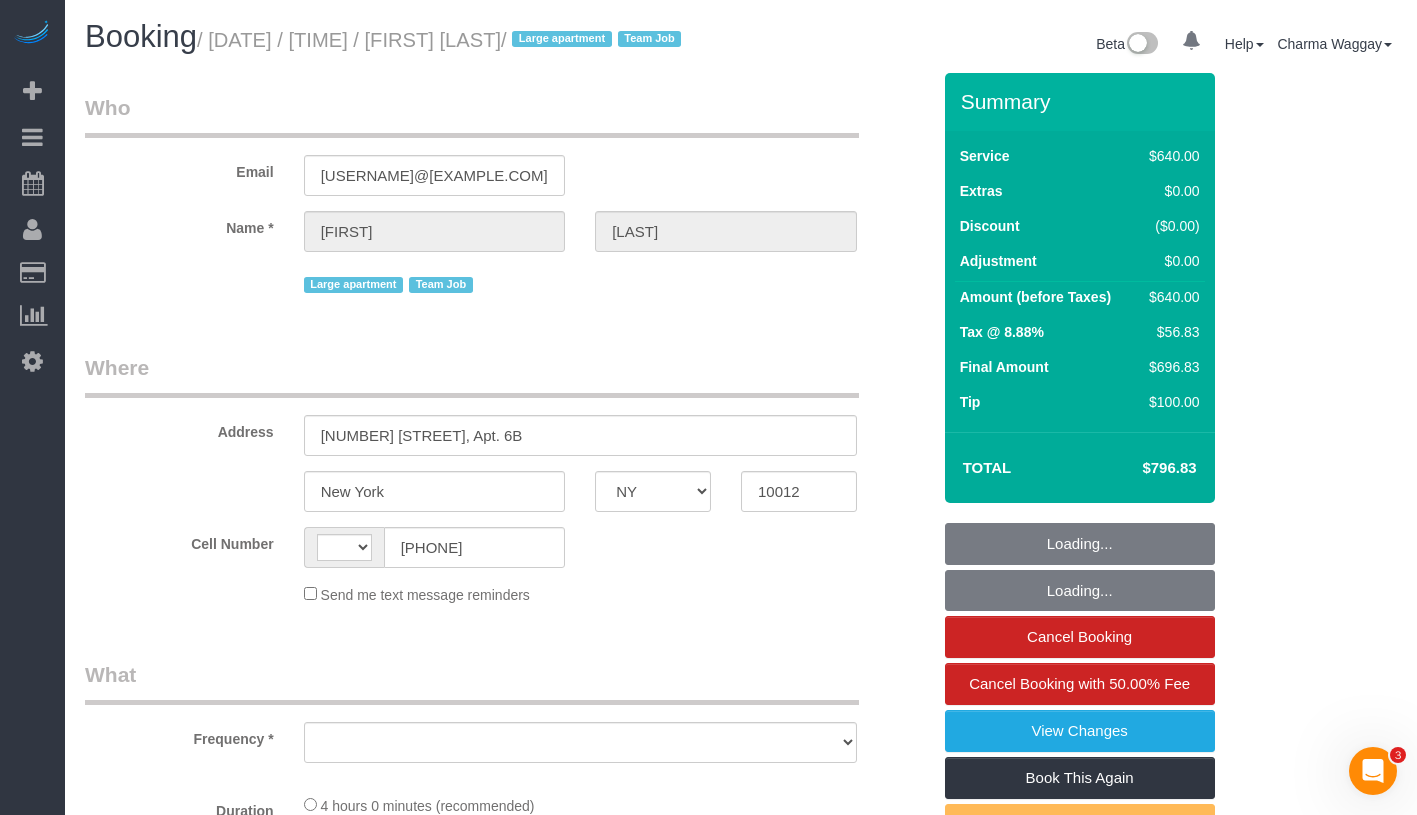 scroll, scrollTop: 0, scrollLeft: 0, axis: both 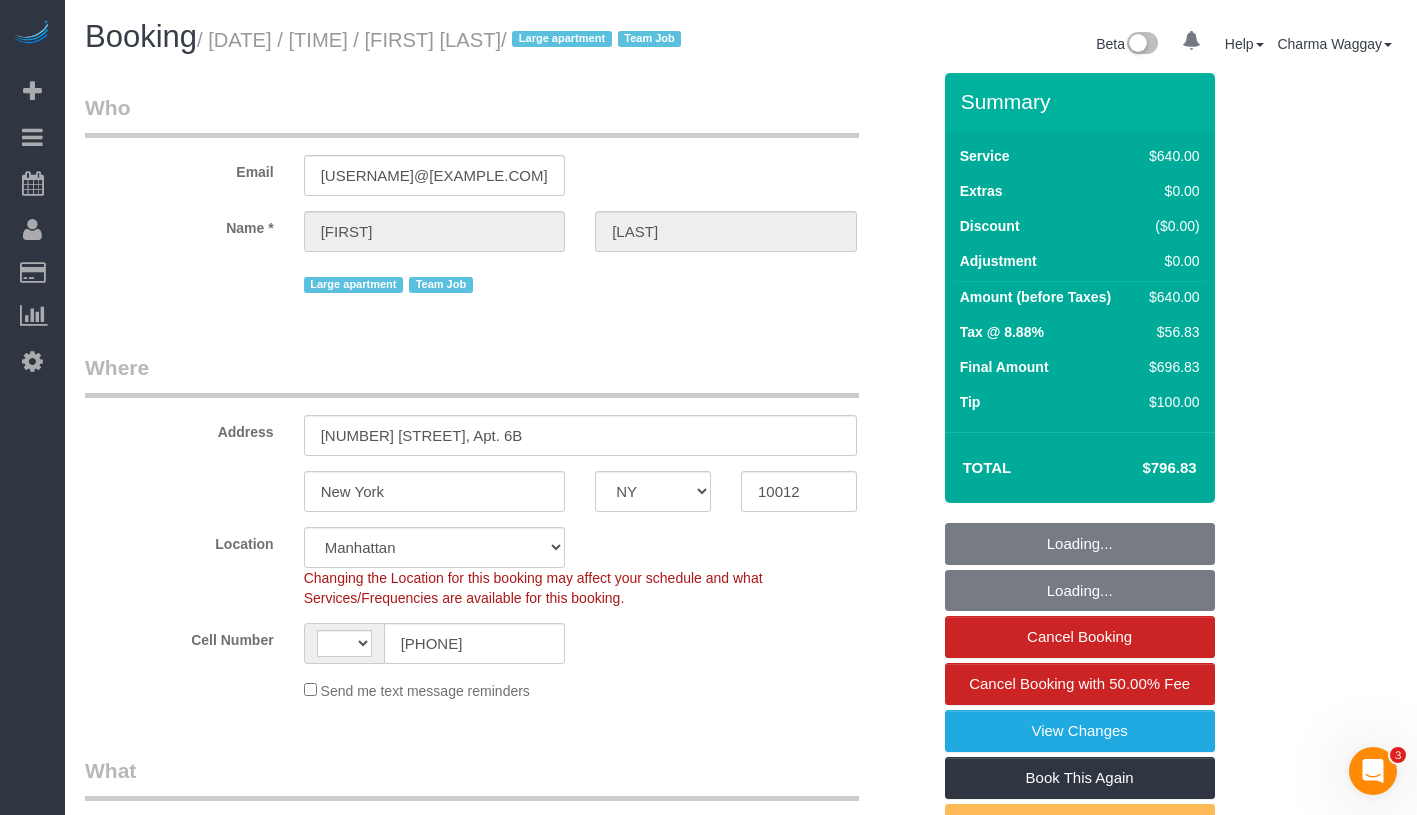 select on "object:536" 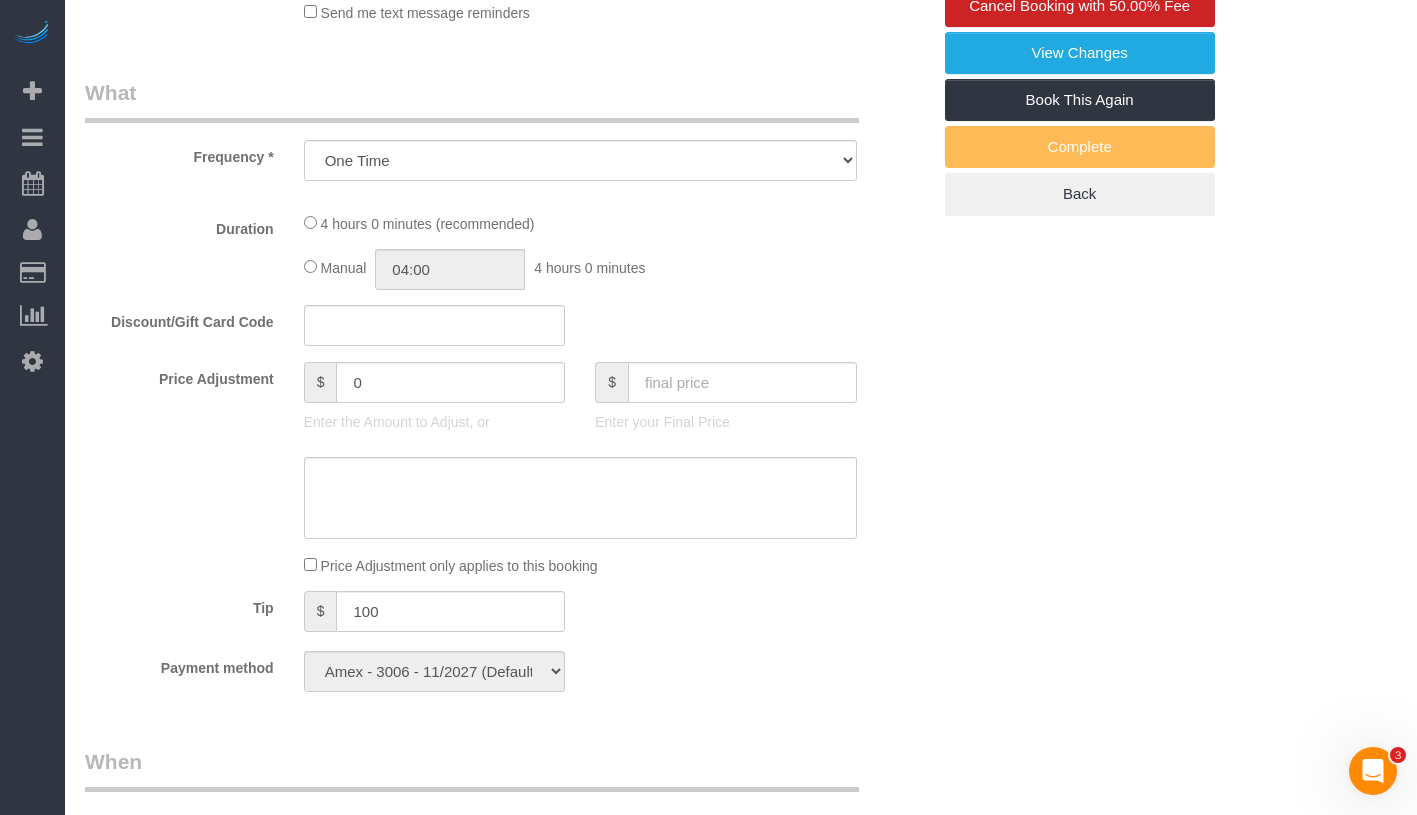 select on "spot1" 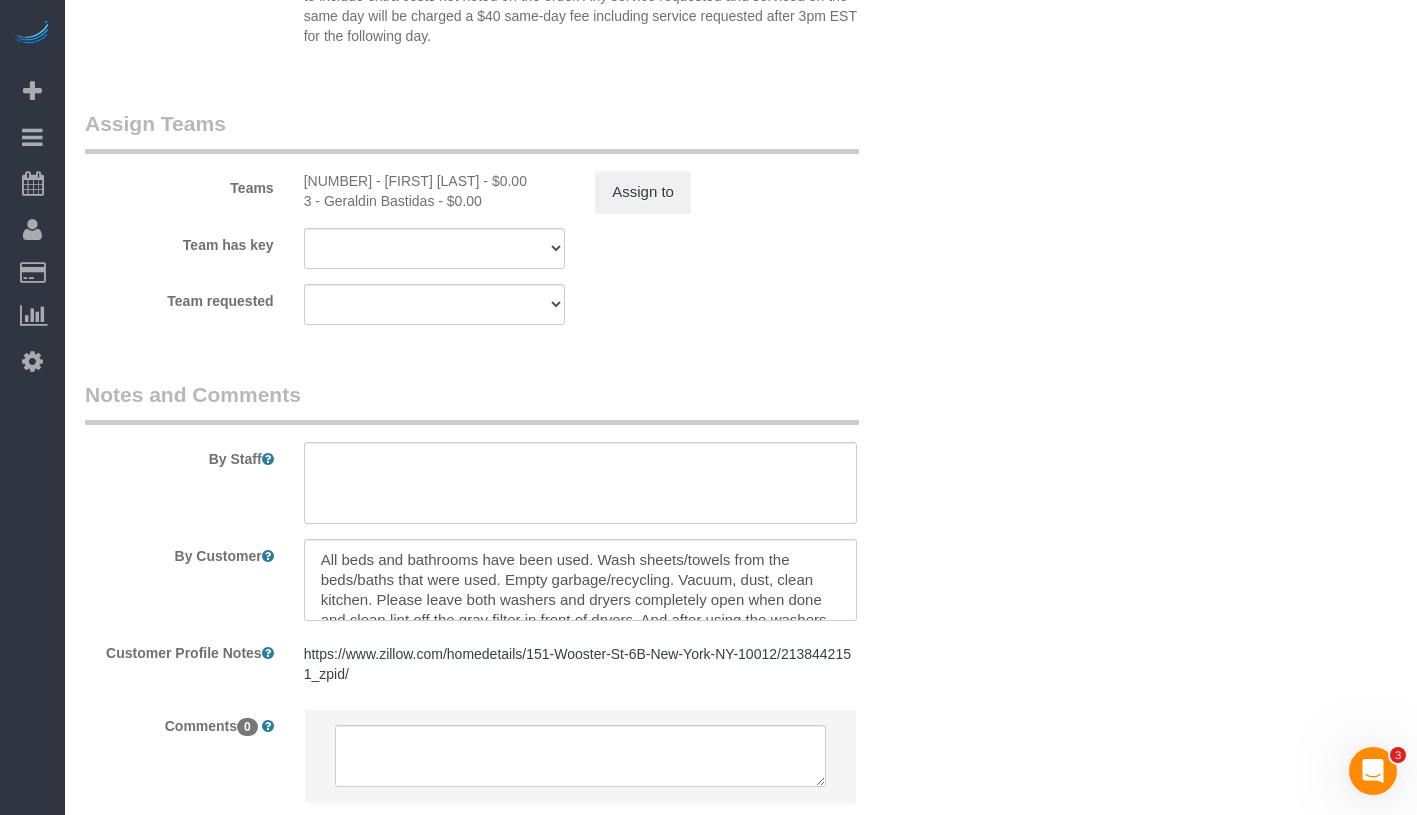 scroll, scrollTop: 2320, scrollLeft: 0, axis: vertical 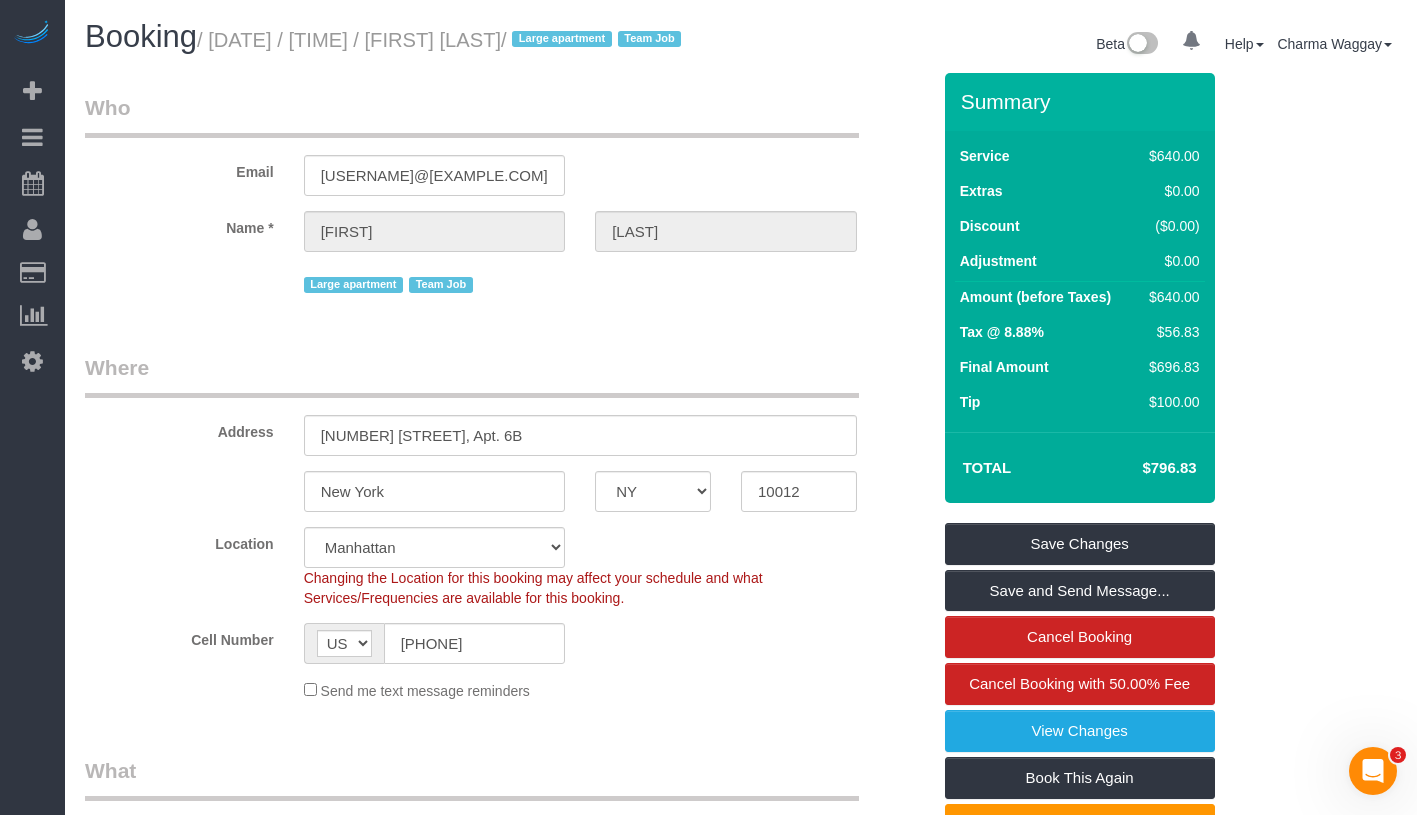 drag, startPoint x: 476, startPoint y: 41, endPoint x: 659, endPoint y: 38, distance: 183.02458 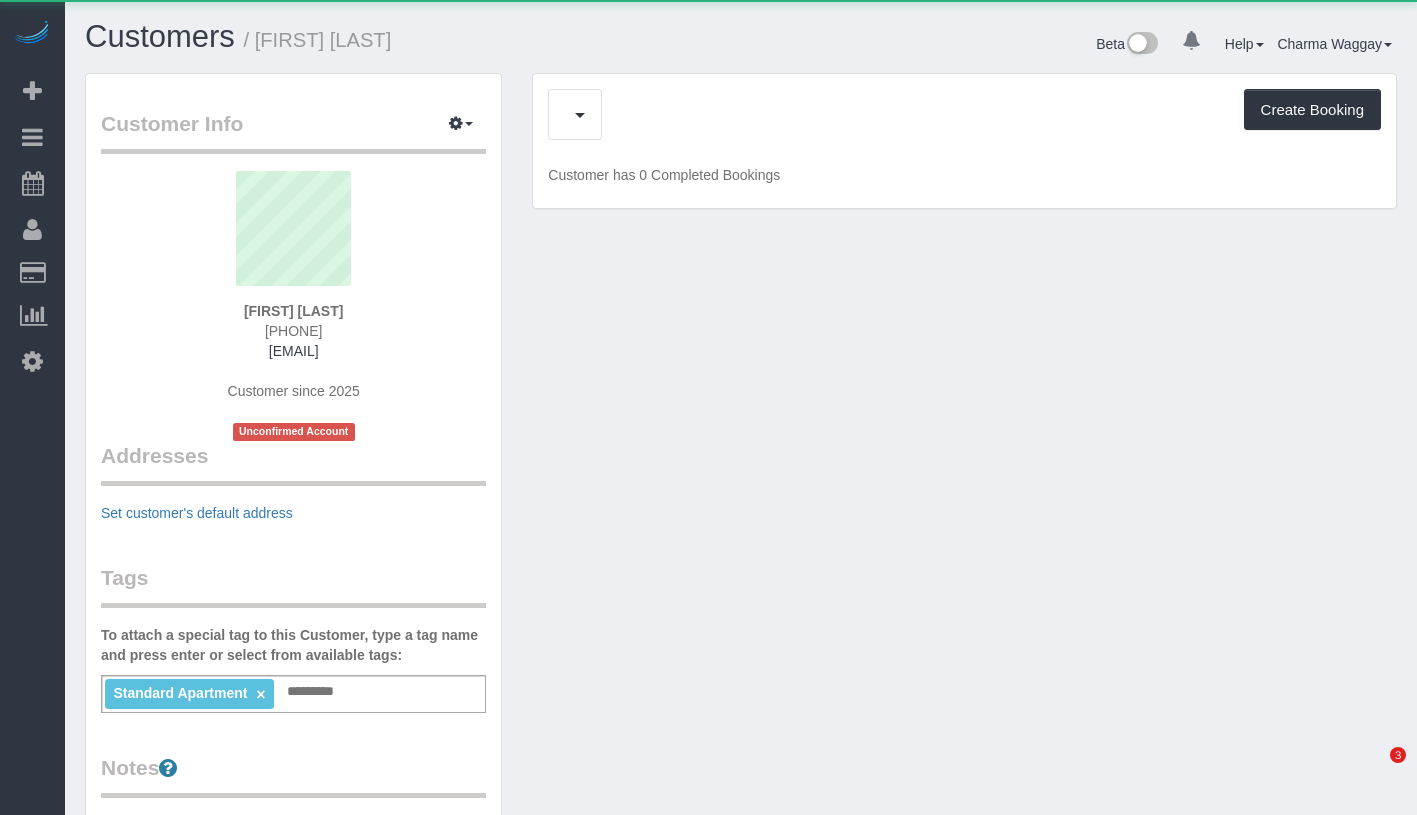 scroll, scrollTop: 0, scrollLeft: 0, axis: both 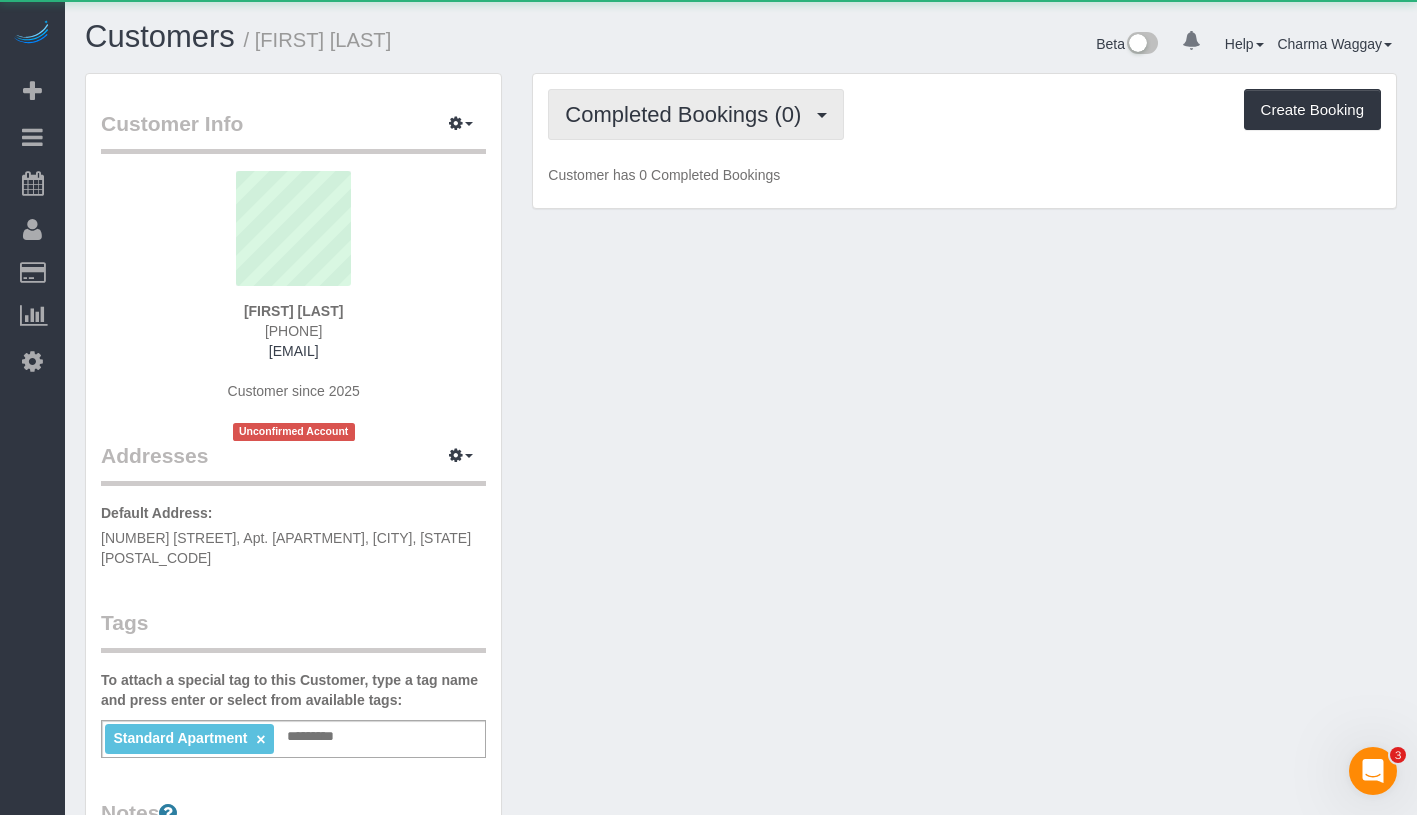 click on "Completed Bookings (0)" at bounding box center (696, 114) 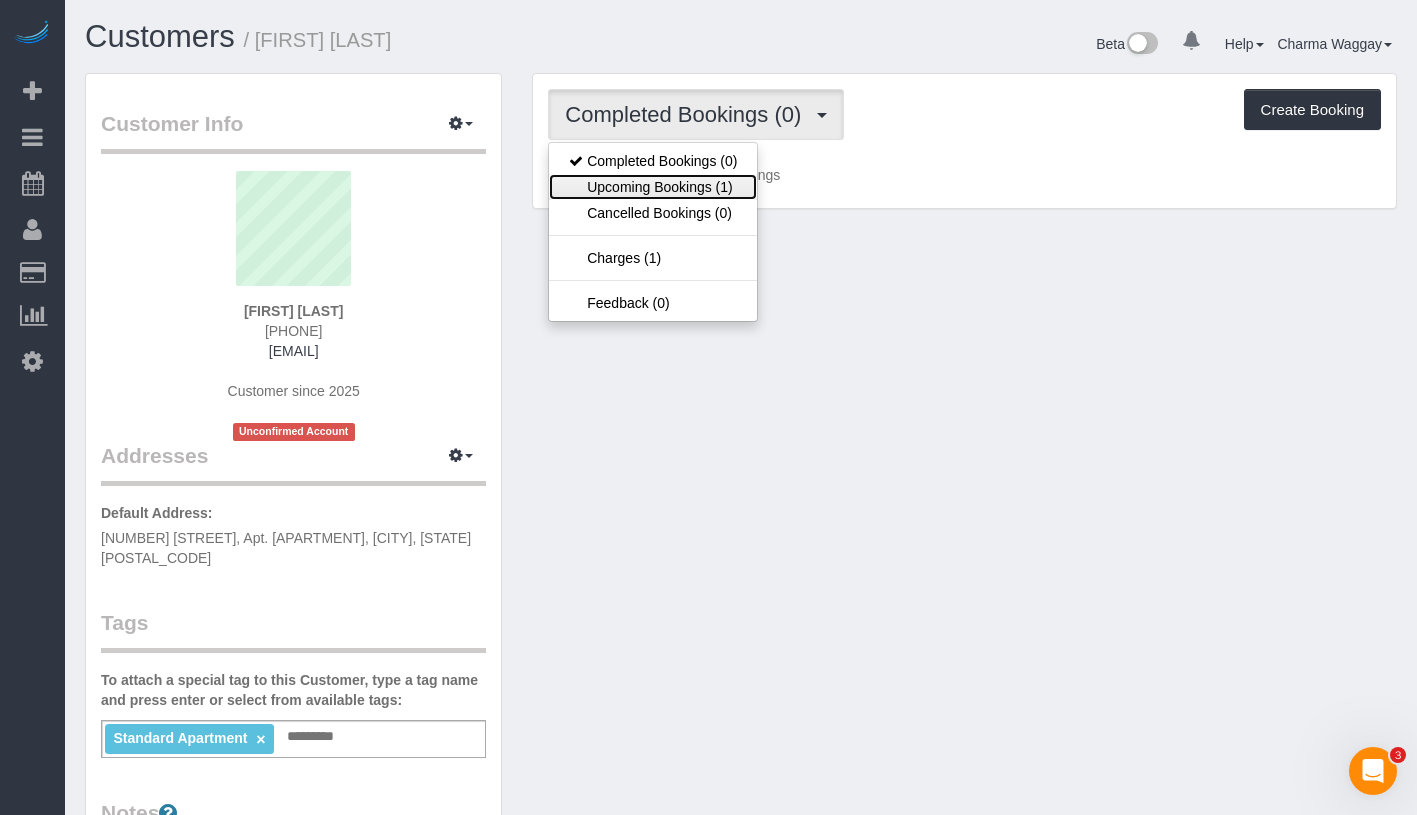 click on "Upcoming Bookings (1)" at bounding box center [653, 187] 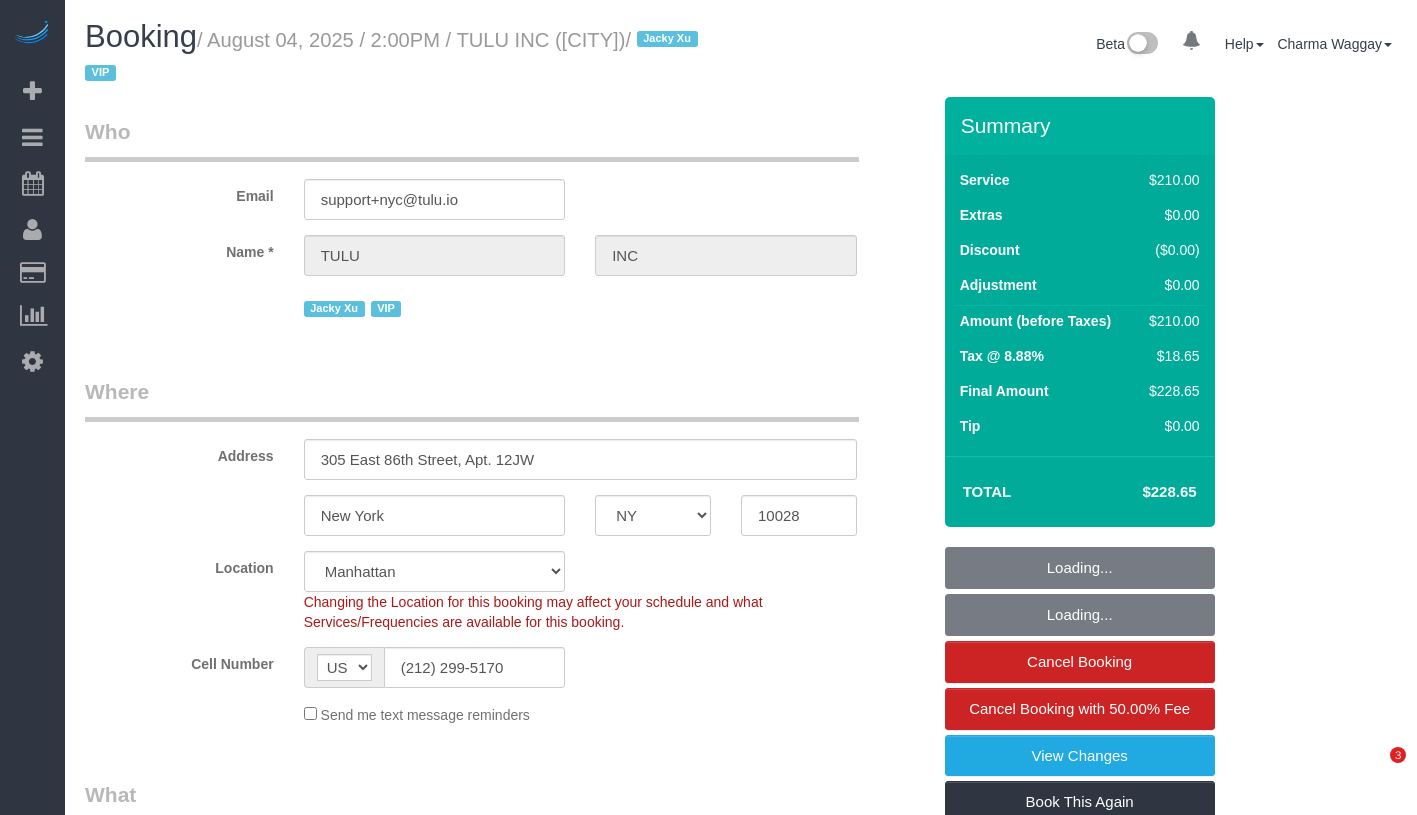 select on "NY" 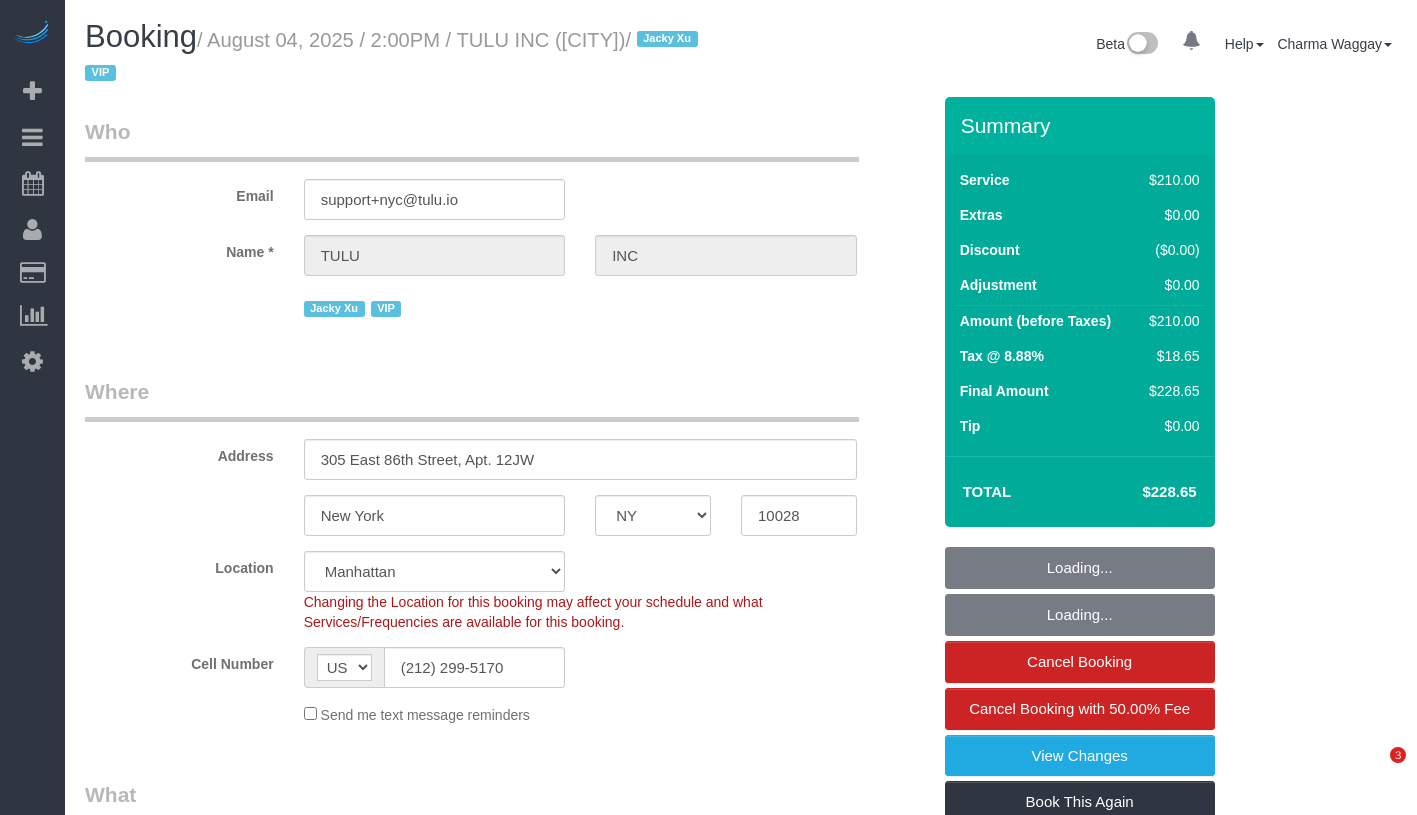 scroll, scrollTop: 0, scrollLeft: 0, axis: both 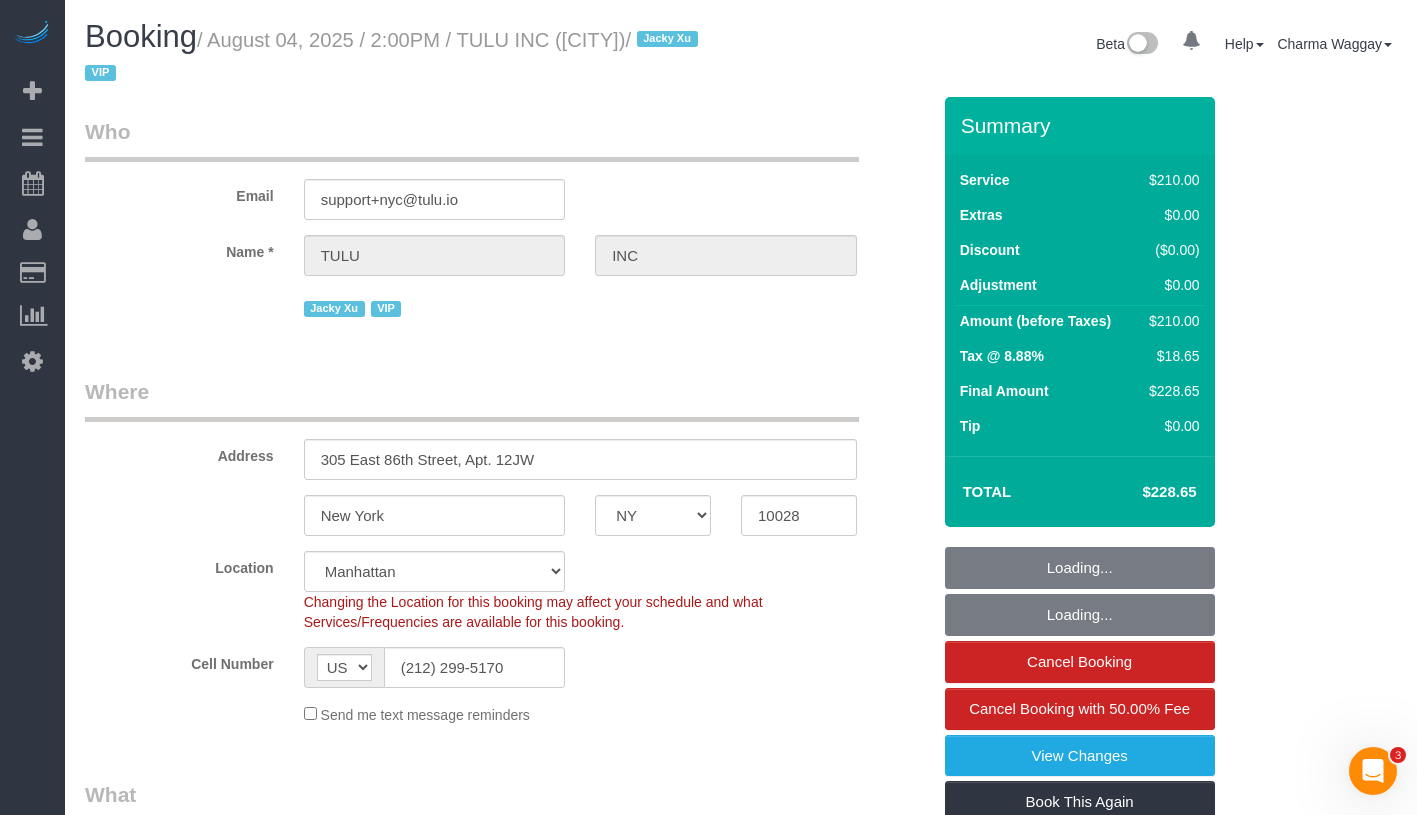 select on "object:835" 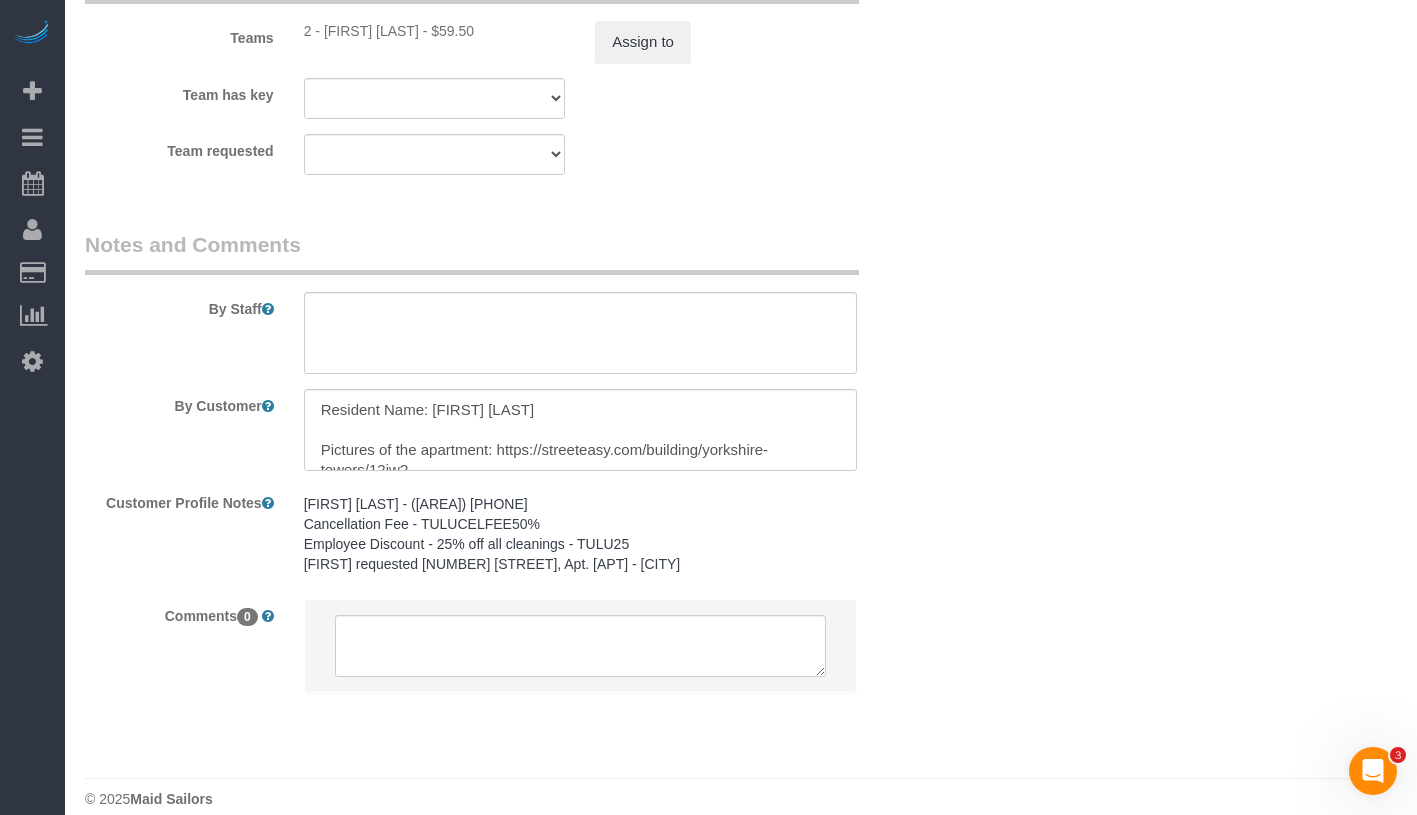 scroll, scrollTop: 2317, scrollLeft: 0, axis: vertical 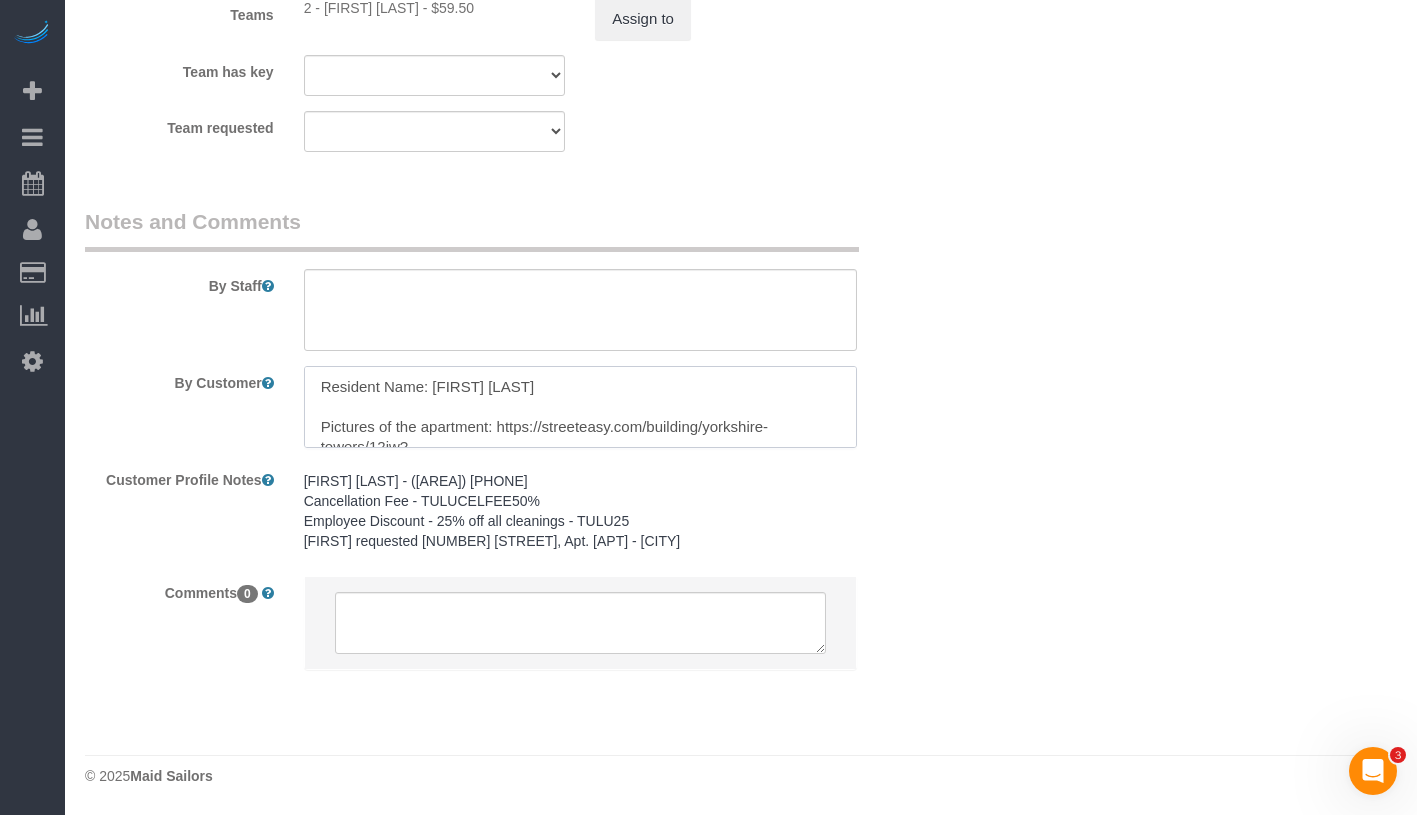click at bounding box center [580, 407] 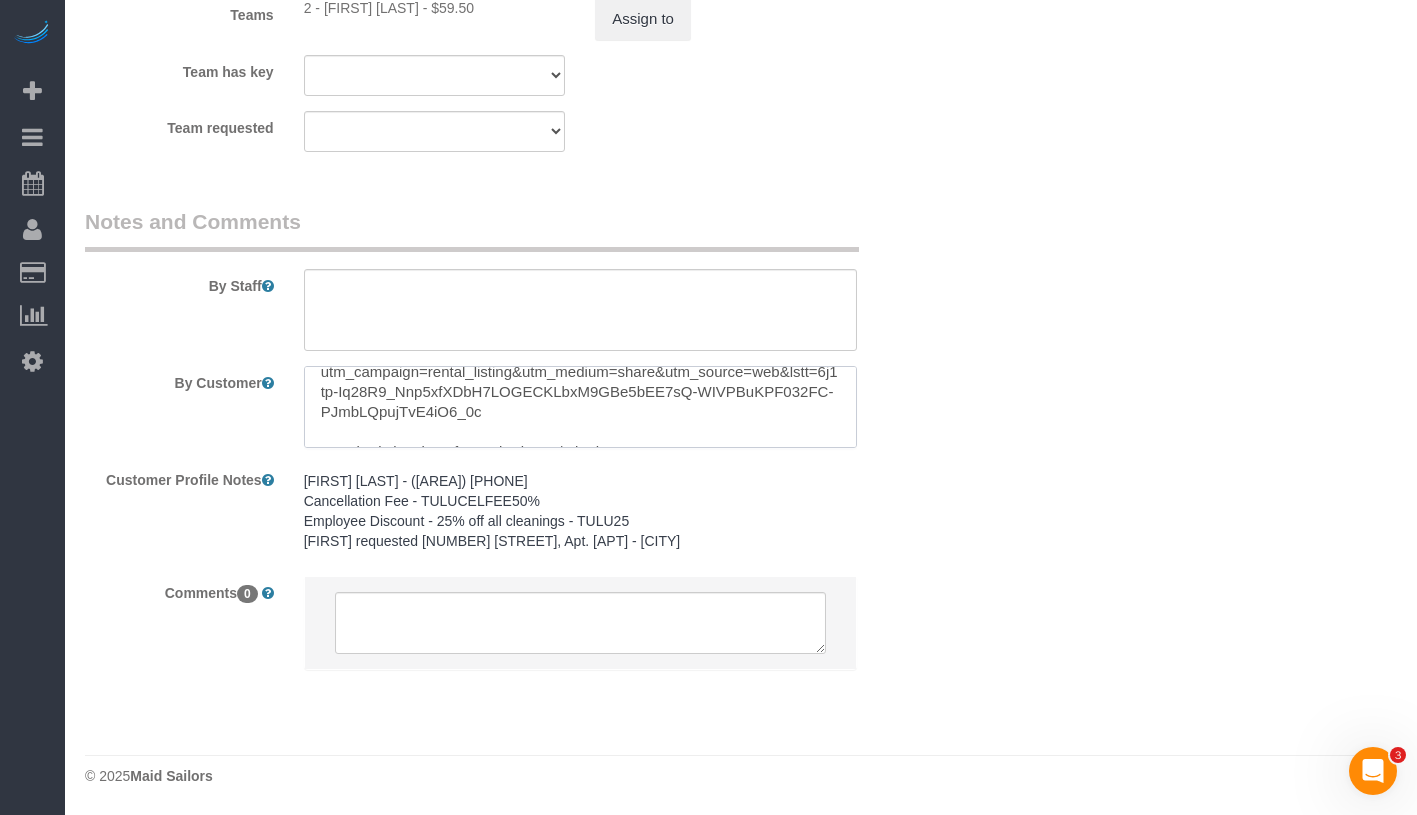 scroll, scrollTop: 139, scrollLeft: 0, axis: vertical 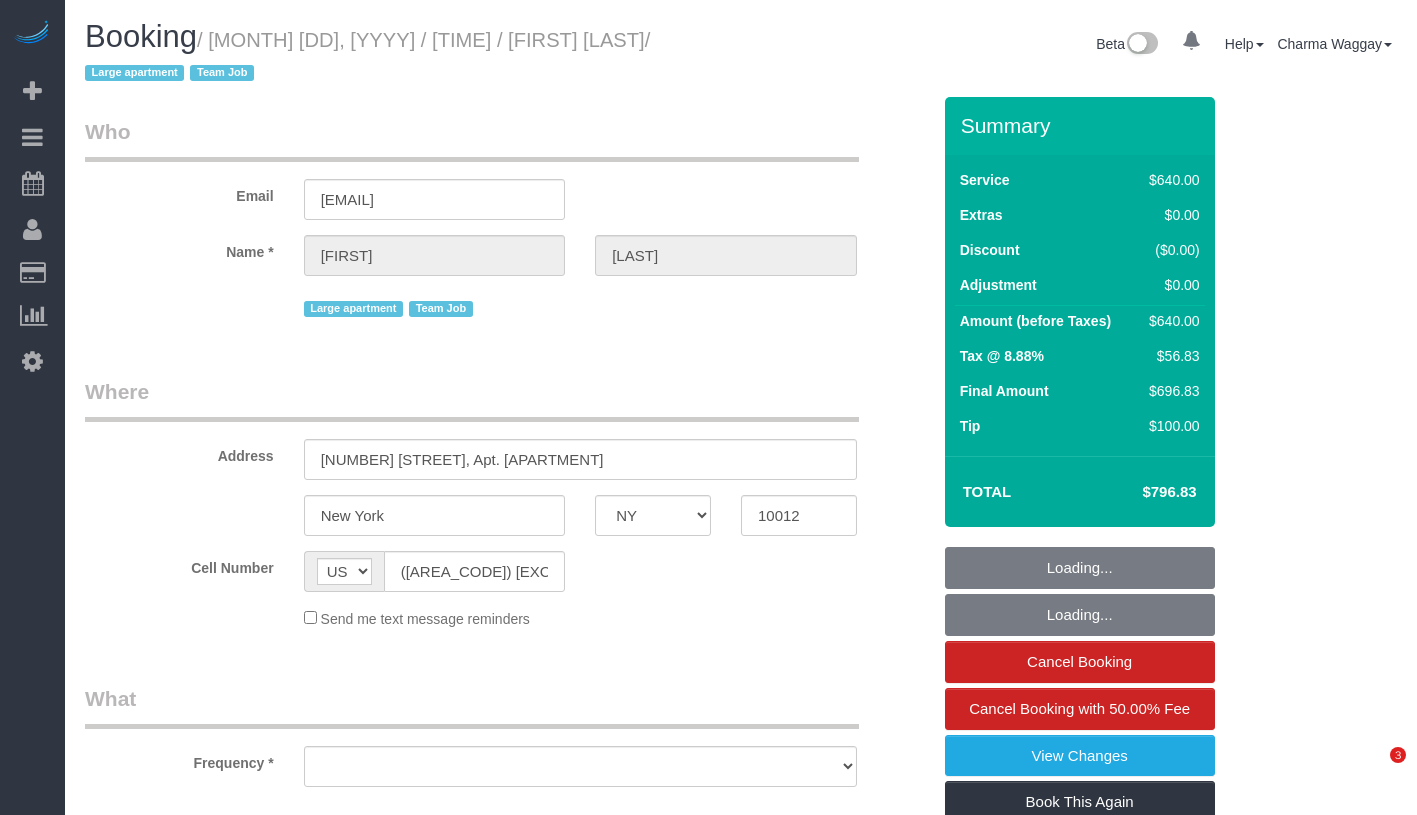 select on "NY" 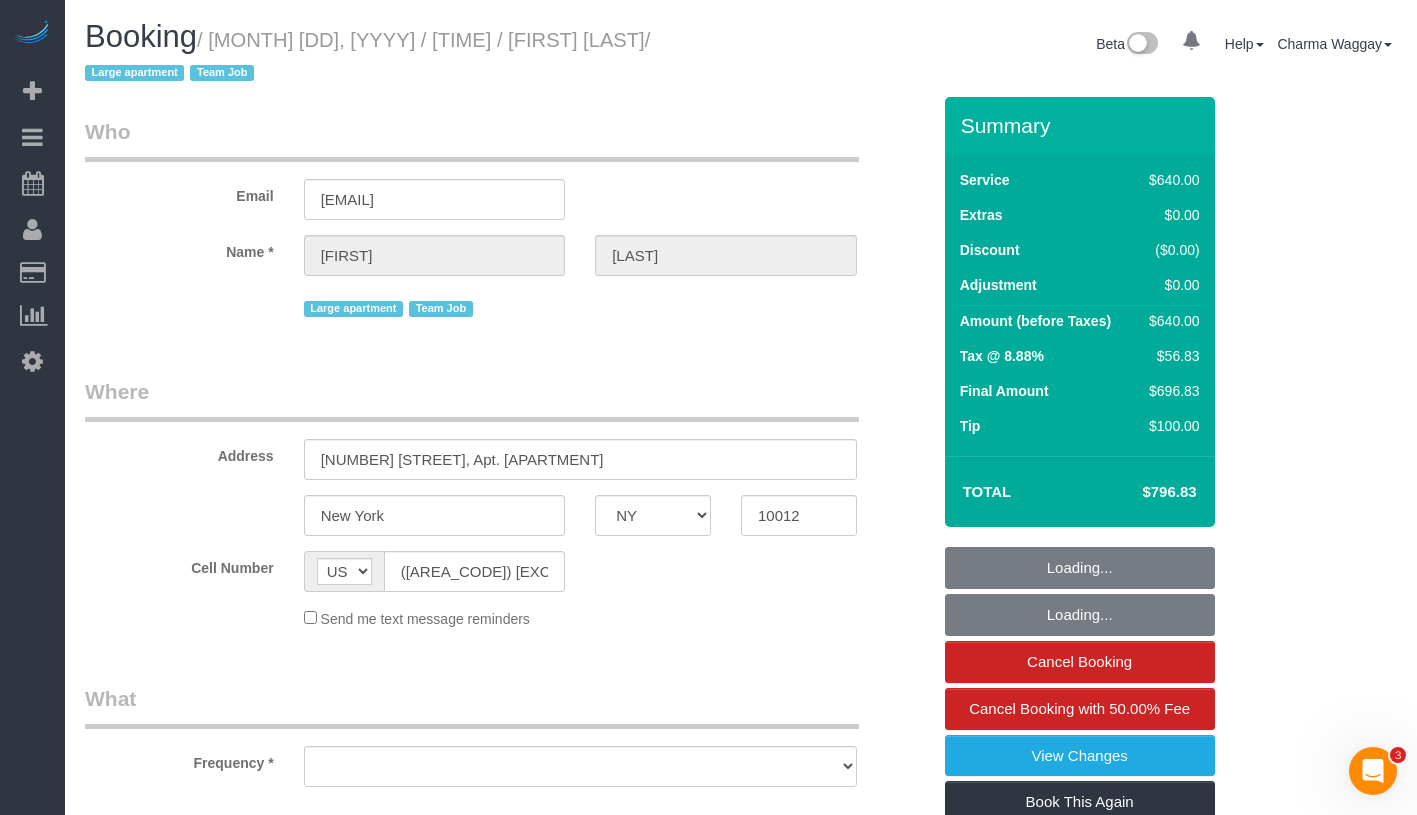 scroll, scrollTop: 0, scrollLeft: 0, axis: both 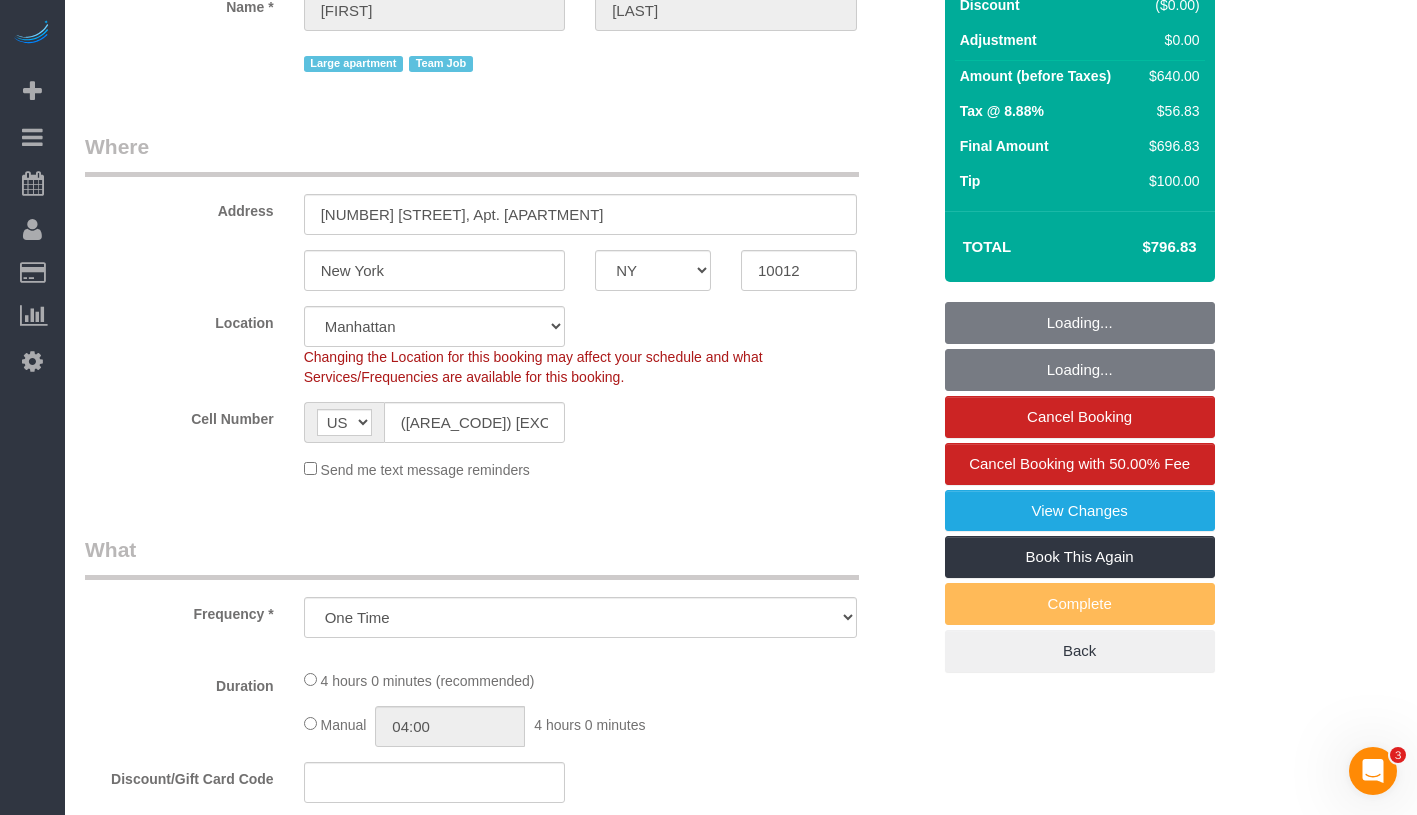 select on "object:638" 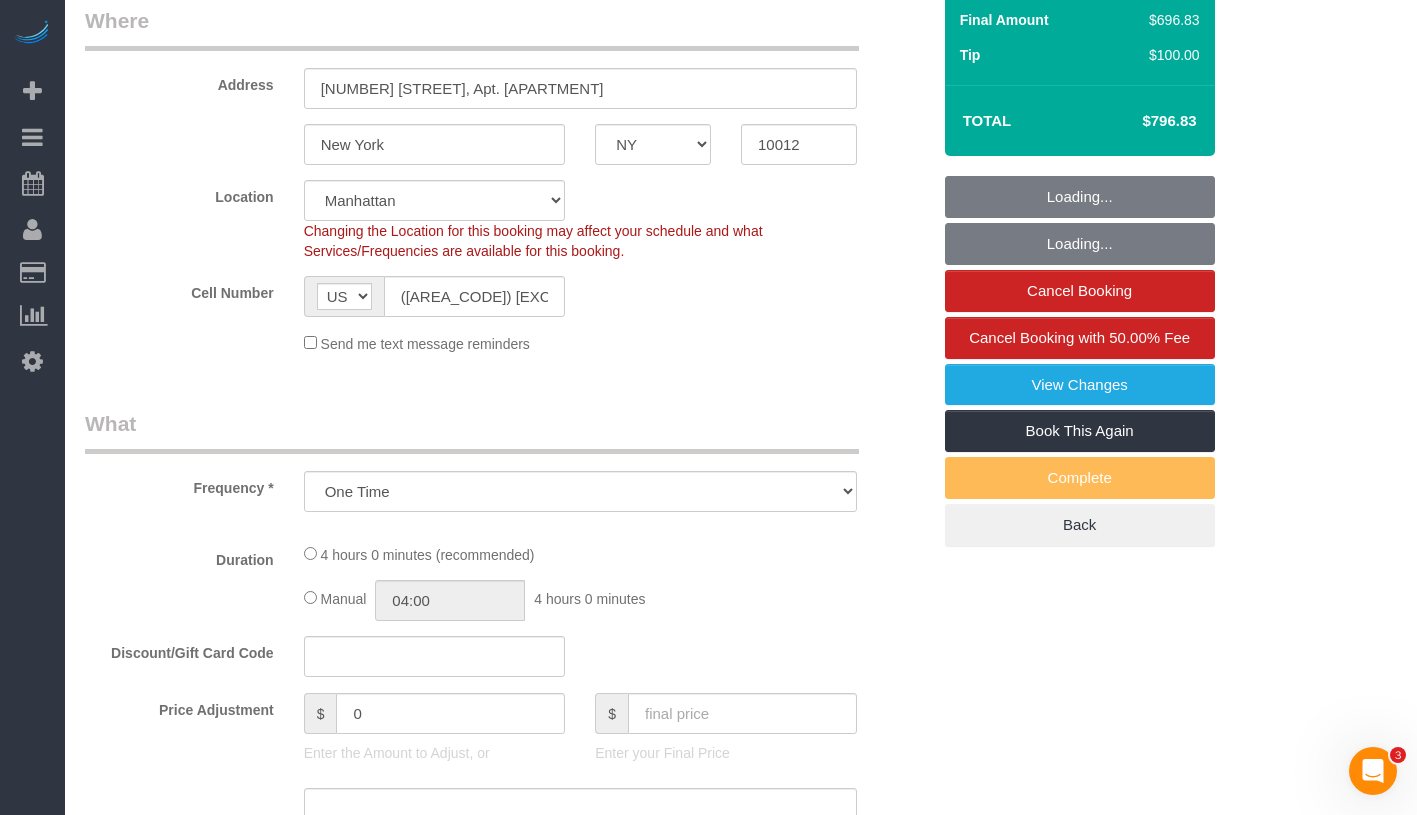select on "string:stripe-pm_1RMagY4VGloSiKo7A6zOMrsE" 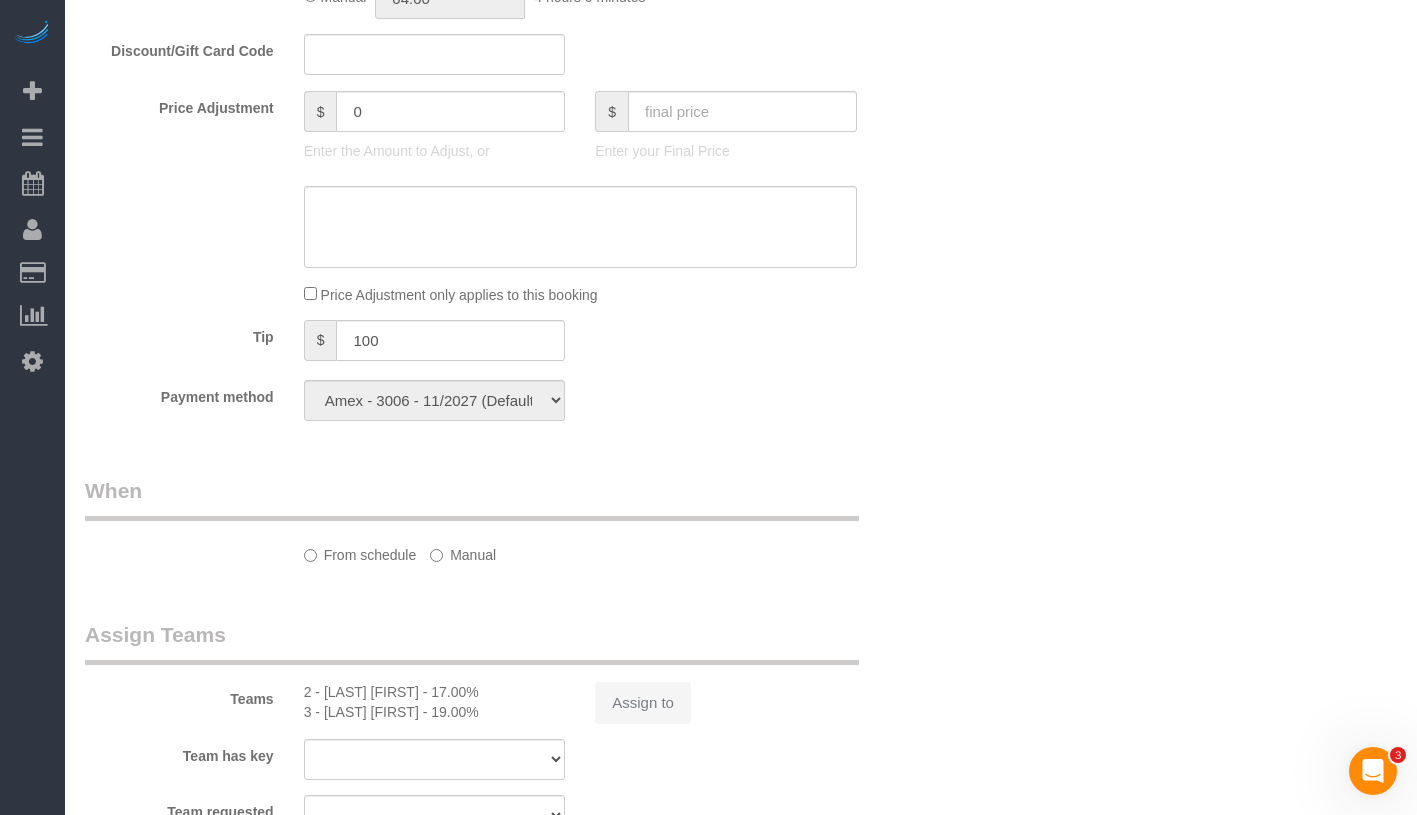 select on "spot1" 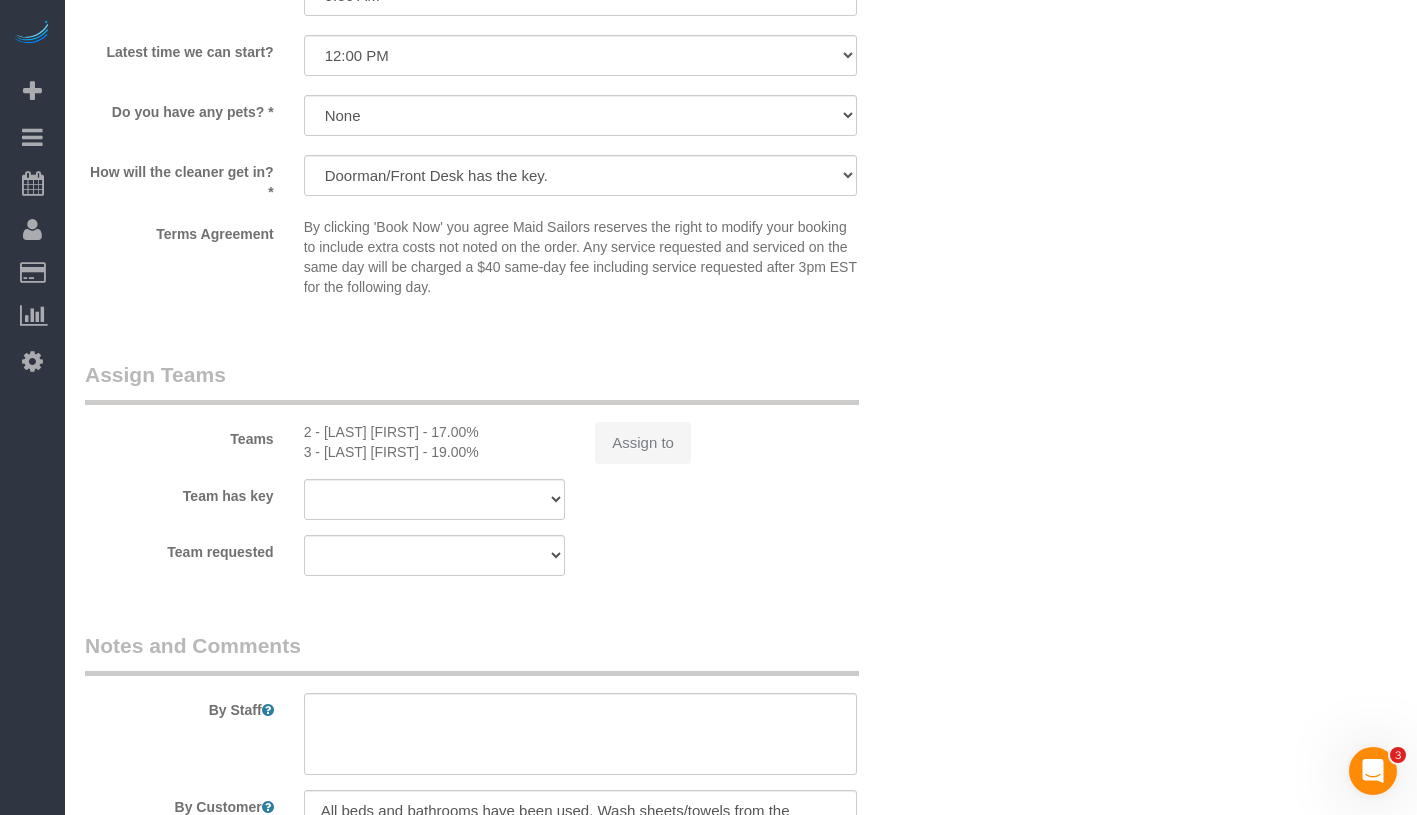 select on "240" 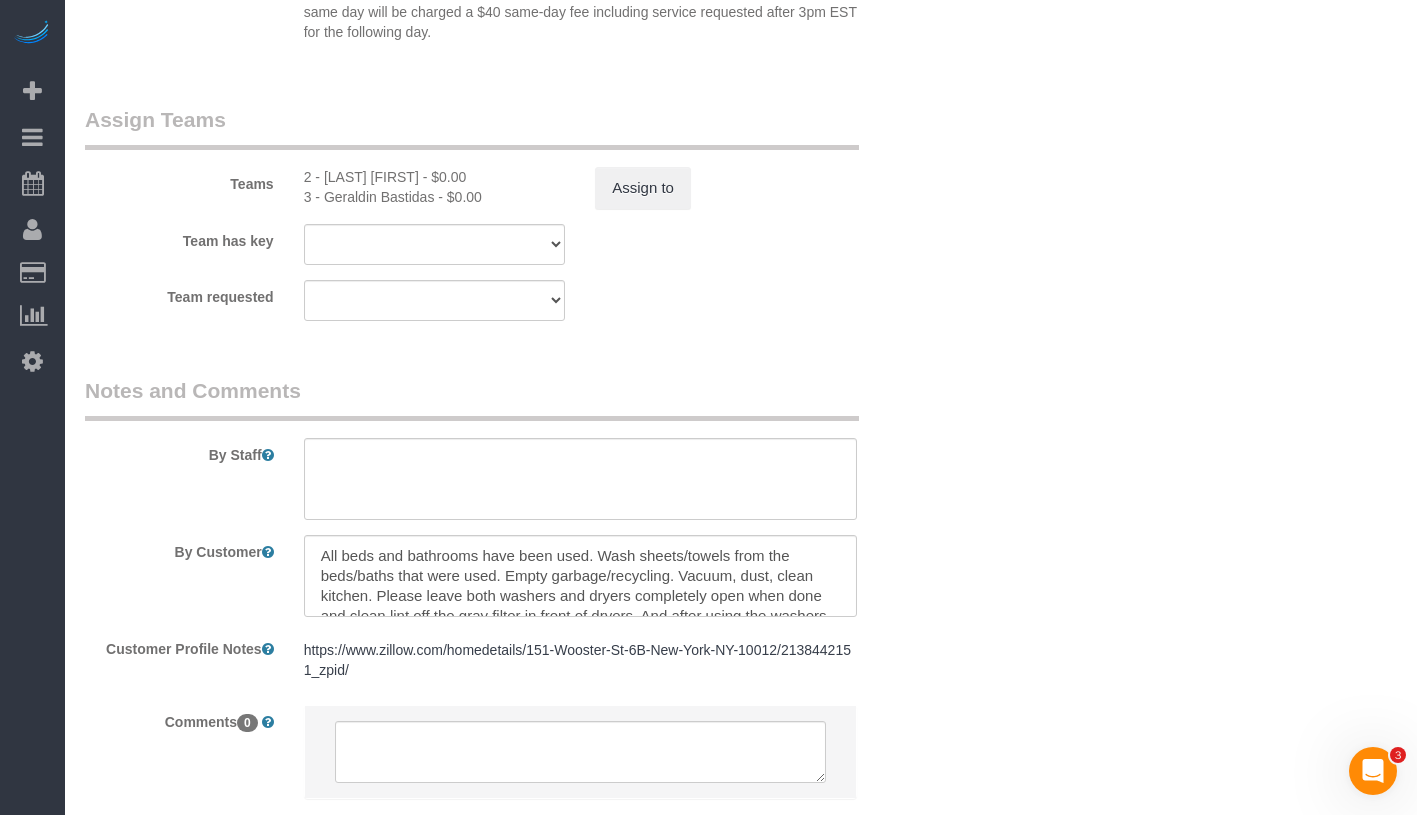 scroll, scrollTop: 2320, scrollLeft: 0, axis: vertical 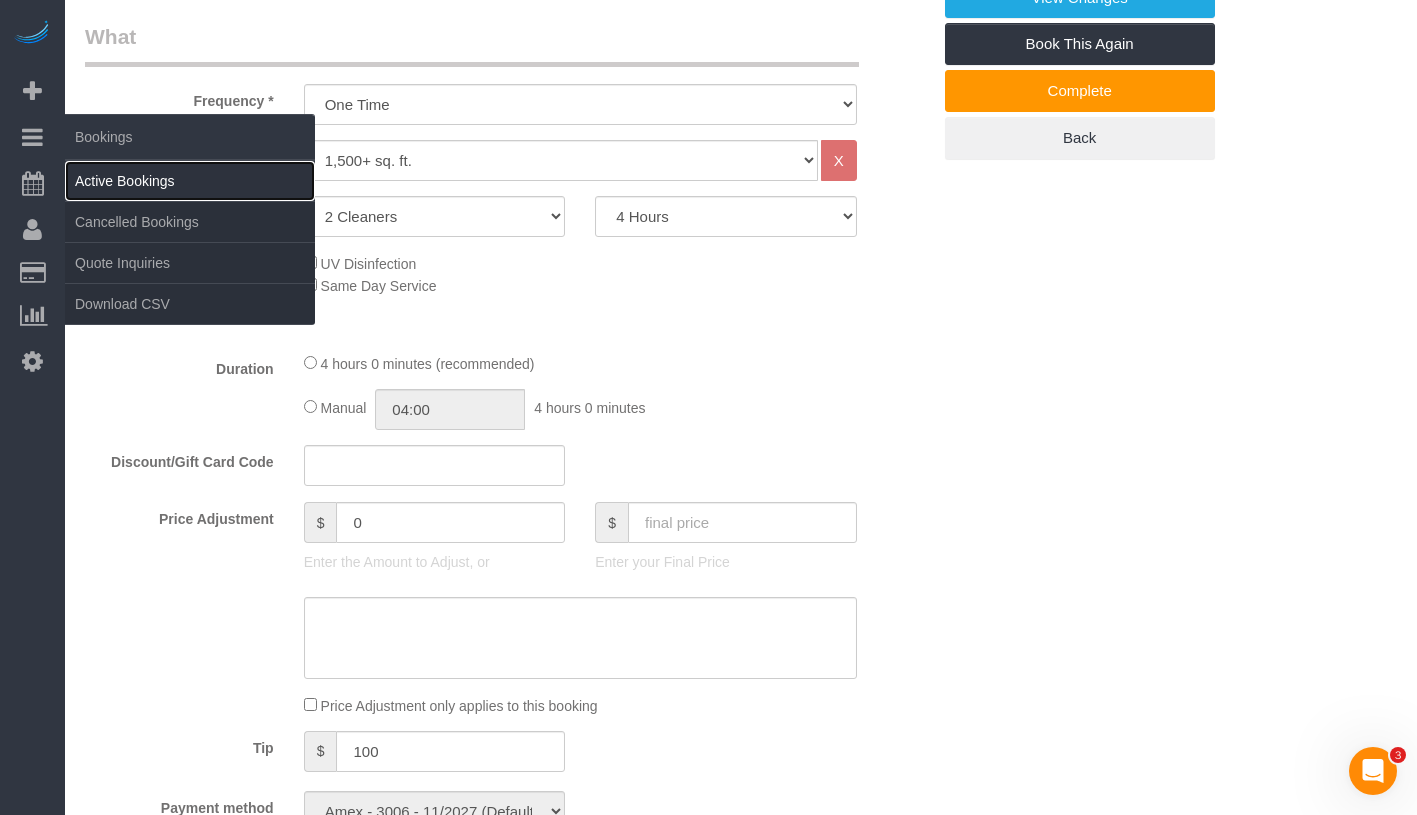 click on "Active Bookings" at bounding box center [190, 181] 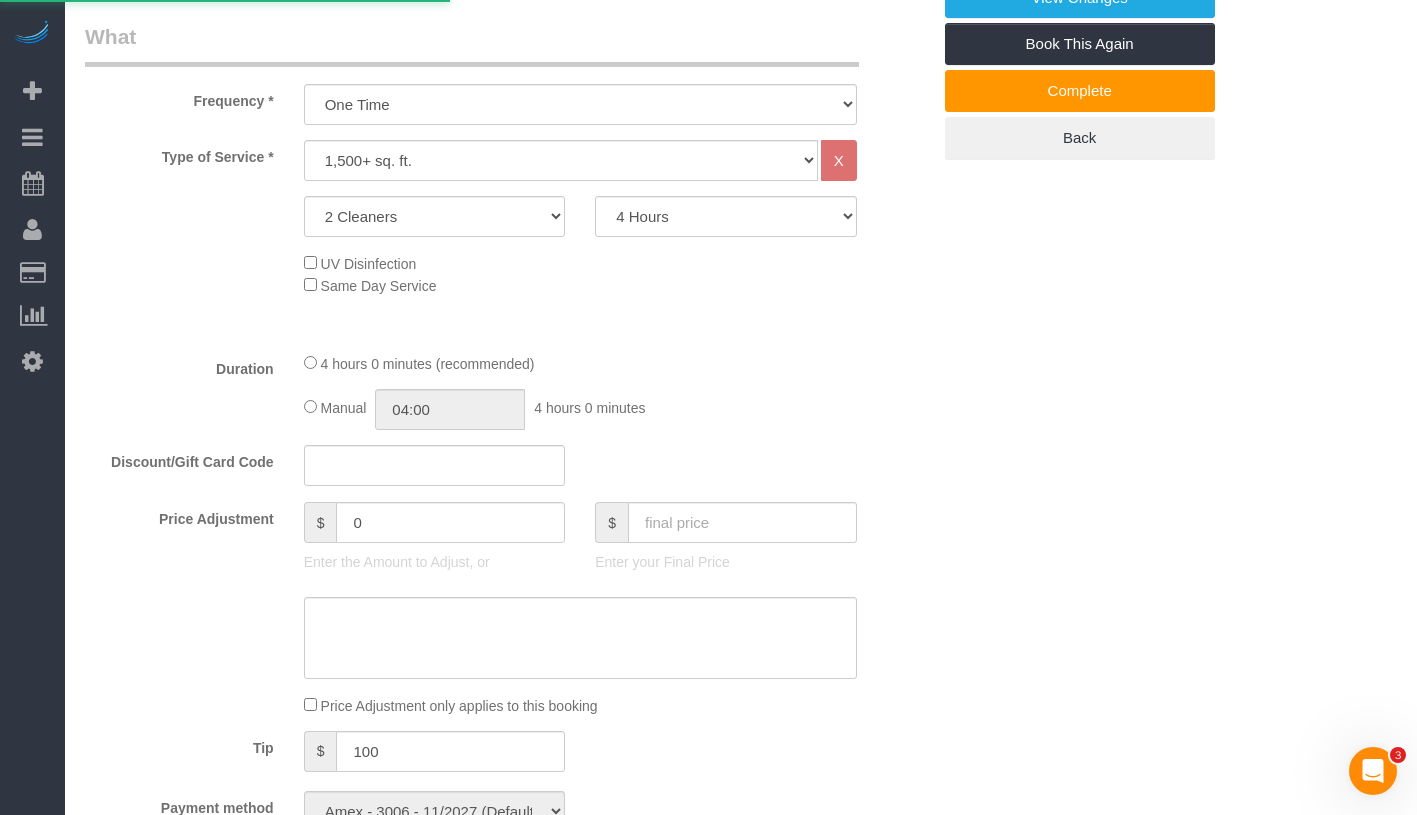 scroll, scrollTop: 0, scrollLeft: 0, axis: both 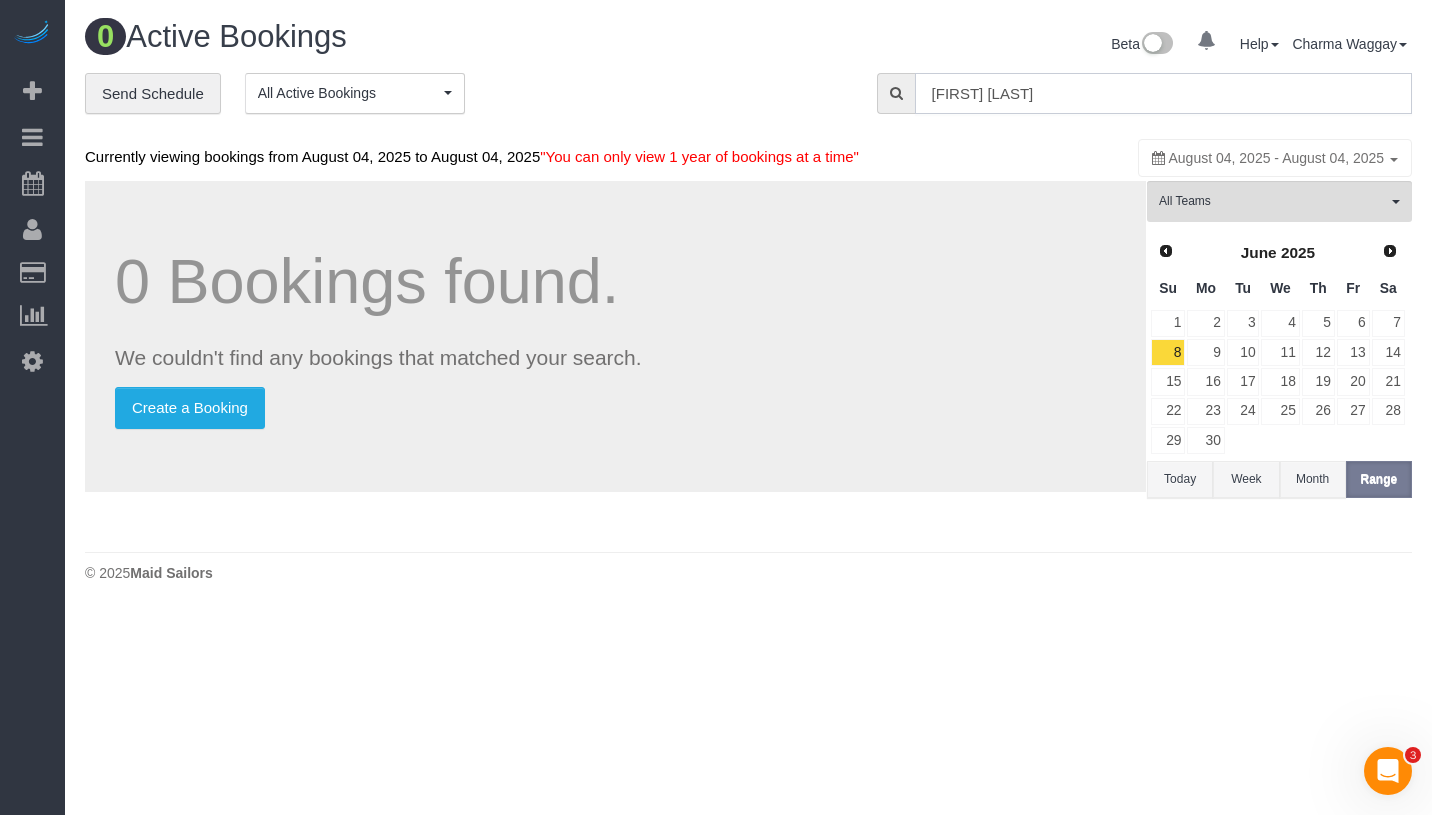 click on "Yahnnica Tate" at bounding box center (1163, 93) 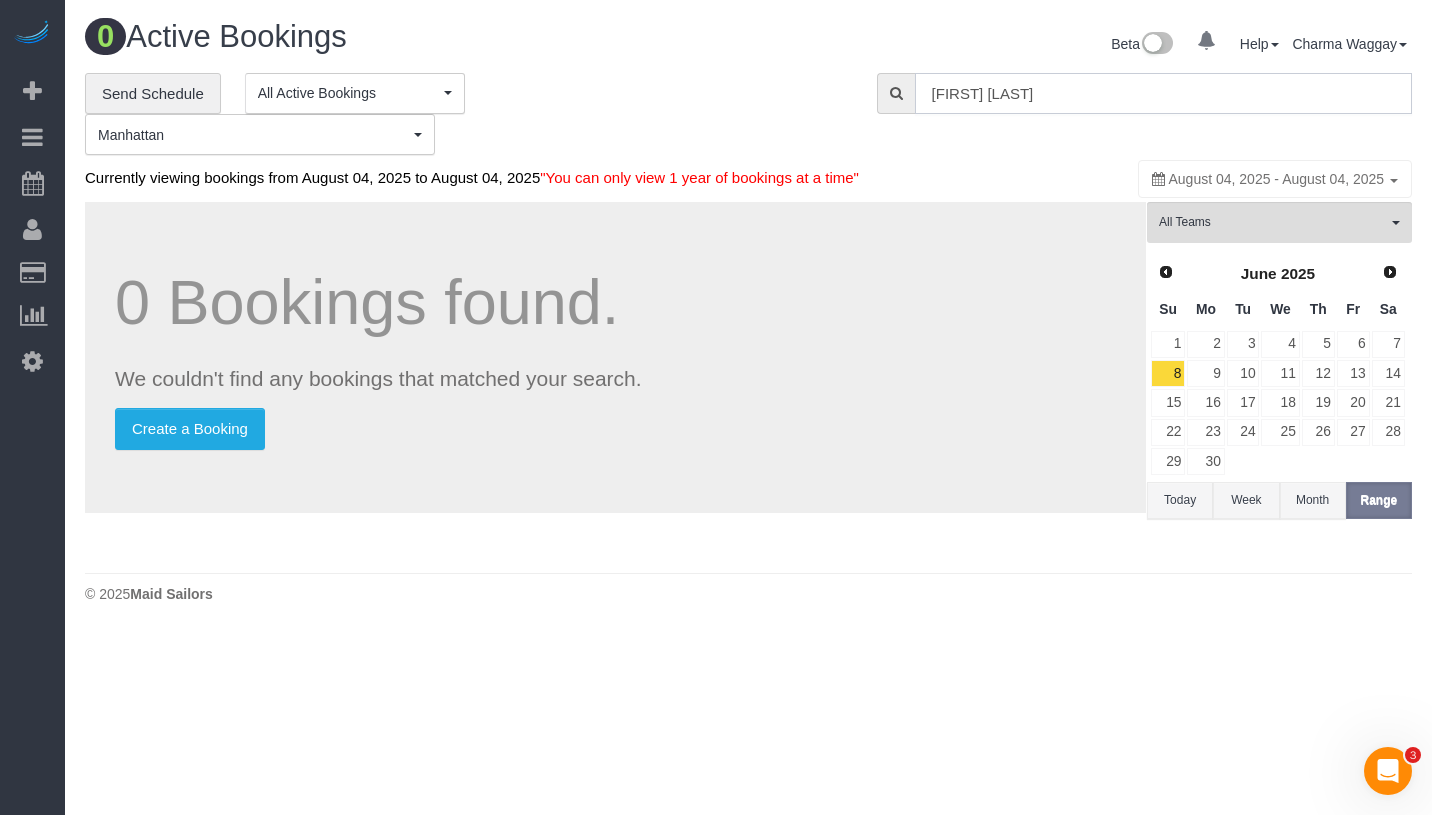 click on "Yahnnica Tate" at bounding box center [1163, 93] 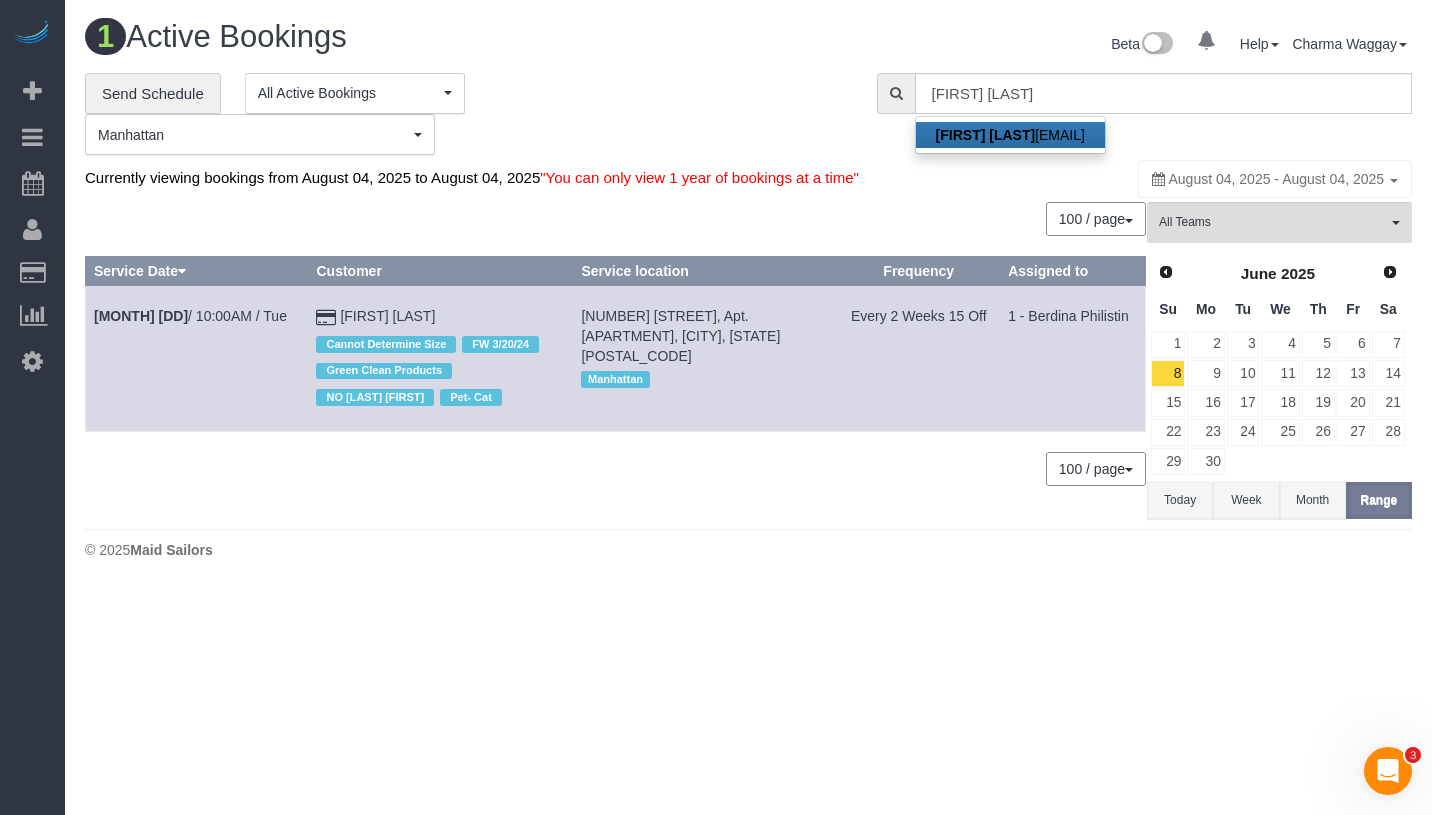 click on "Rachael Hobbs" at bounding box center (986, 135) 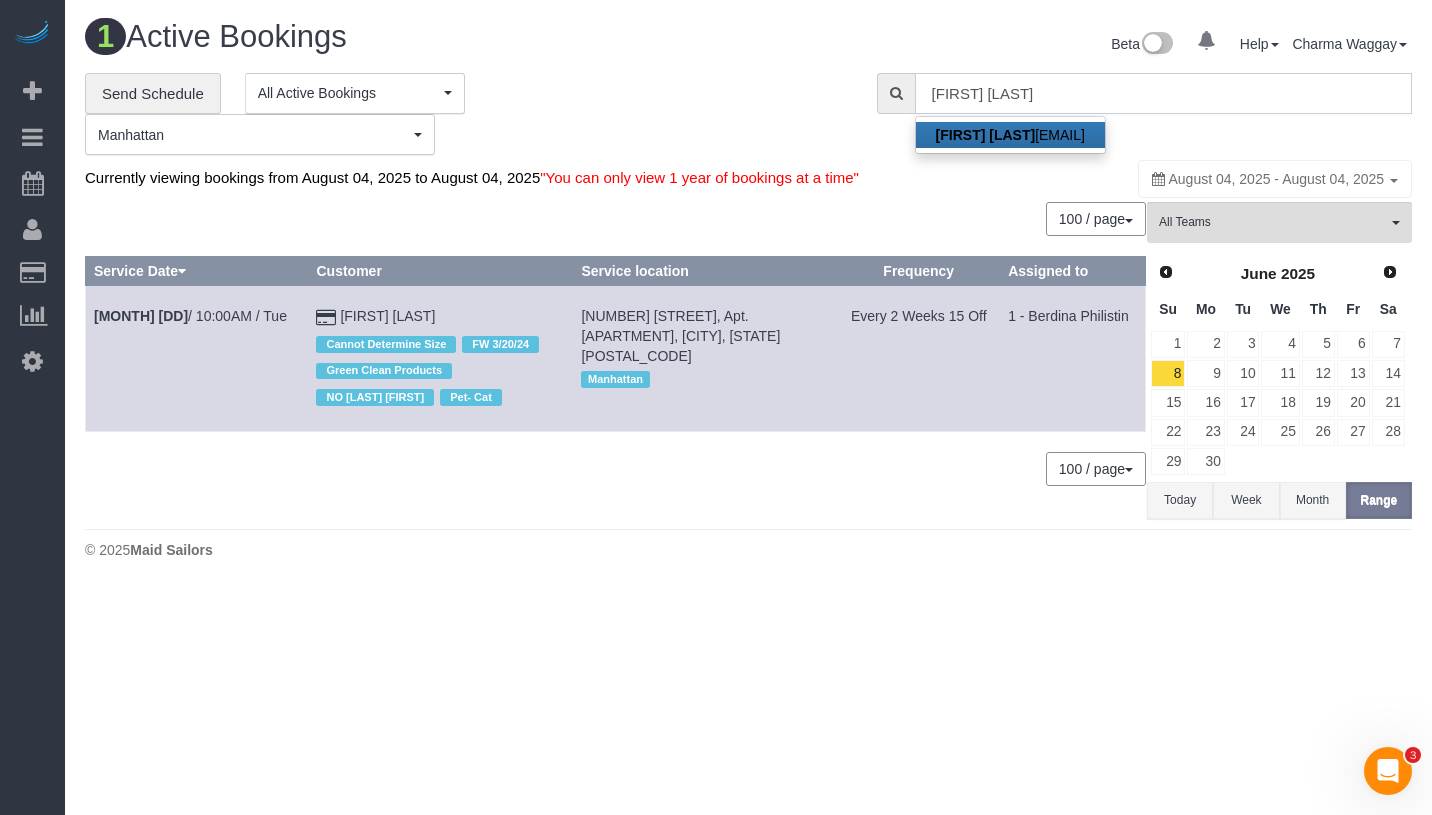 type on "hobbs.rachael@gmail.com" 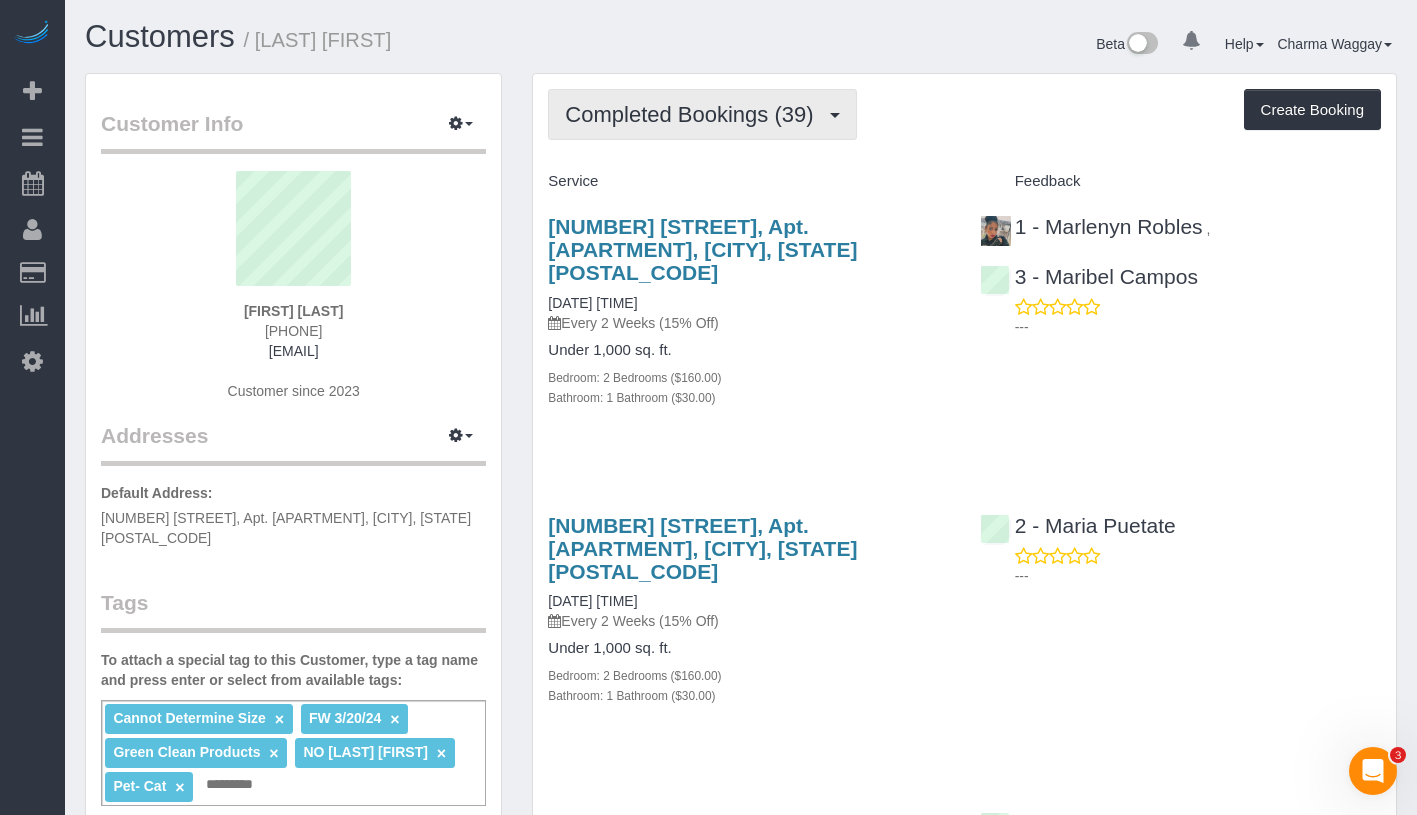 click on "Completed Bookings (39)" at bounding box center [702, 114] 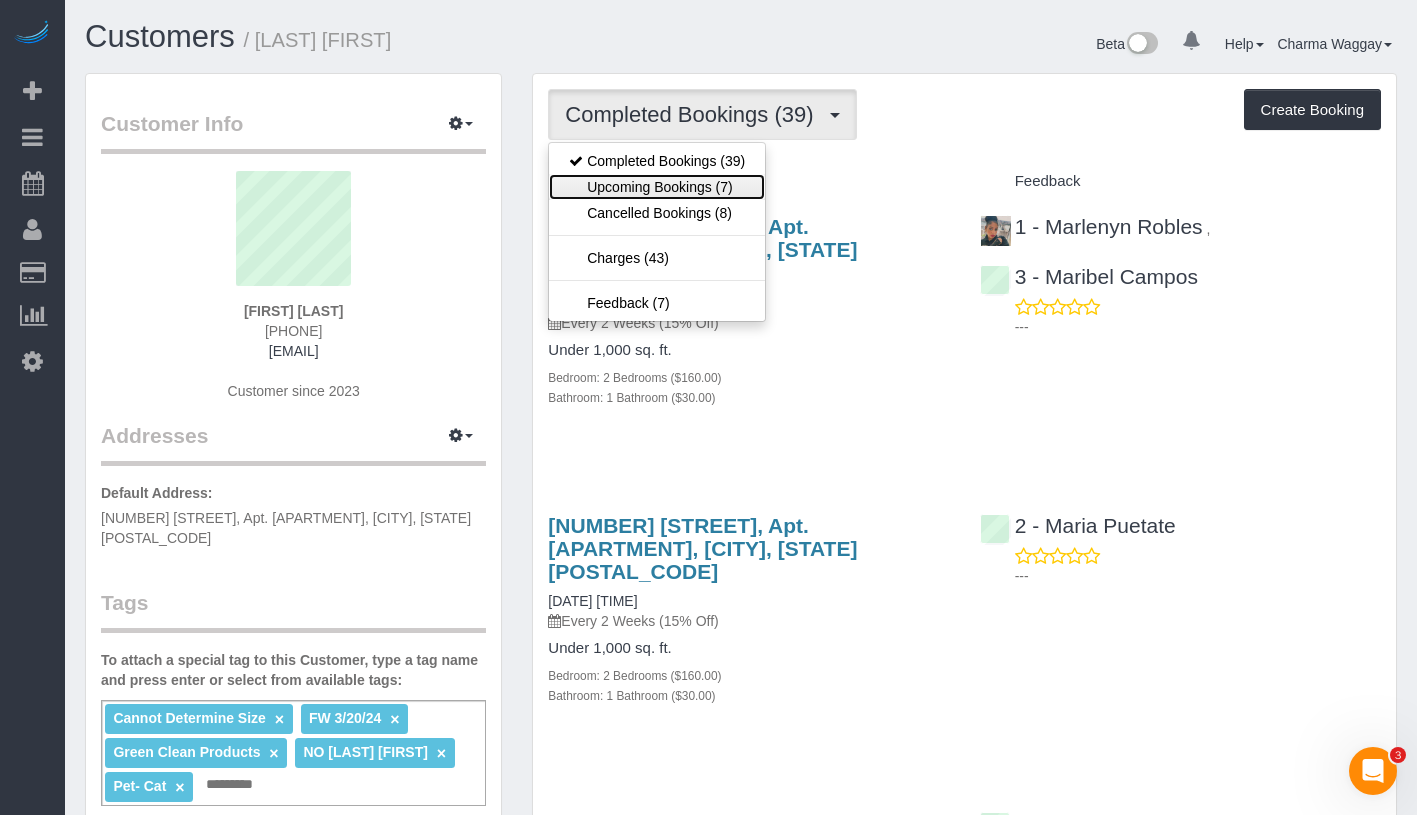 click on "Upcoming Bookings (7)" at bounding box center (657, 187) 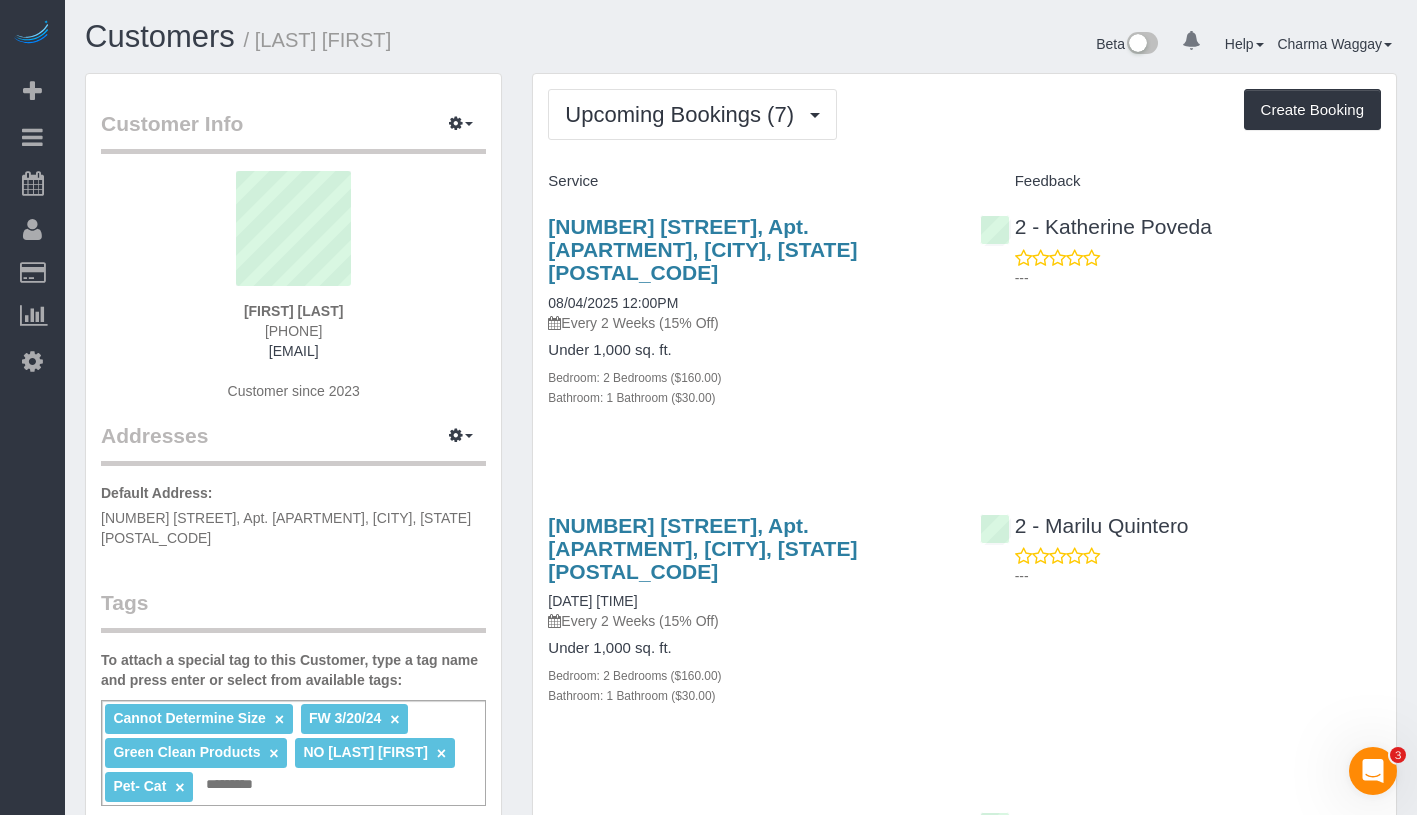 drag, startPoint x: 212, startPoint y: 311, endPoint x: 379, endPoint y: 314, distance: 167.02695 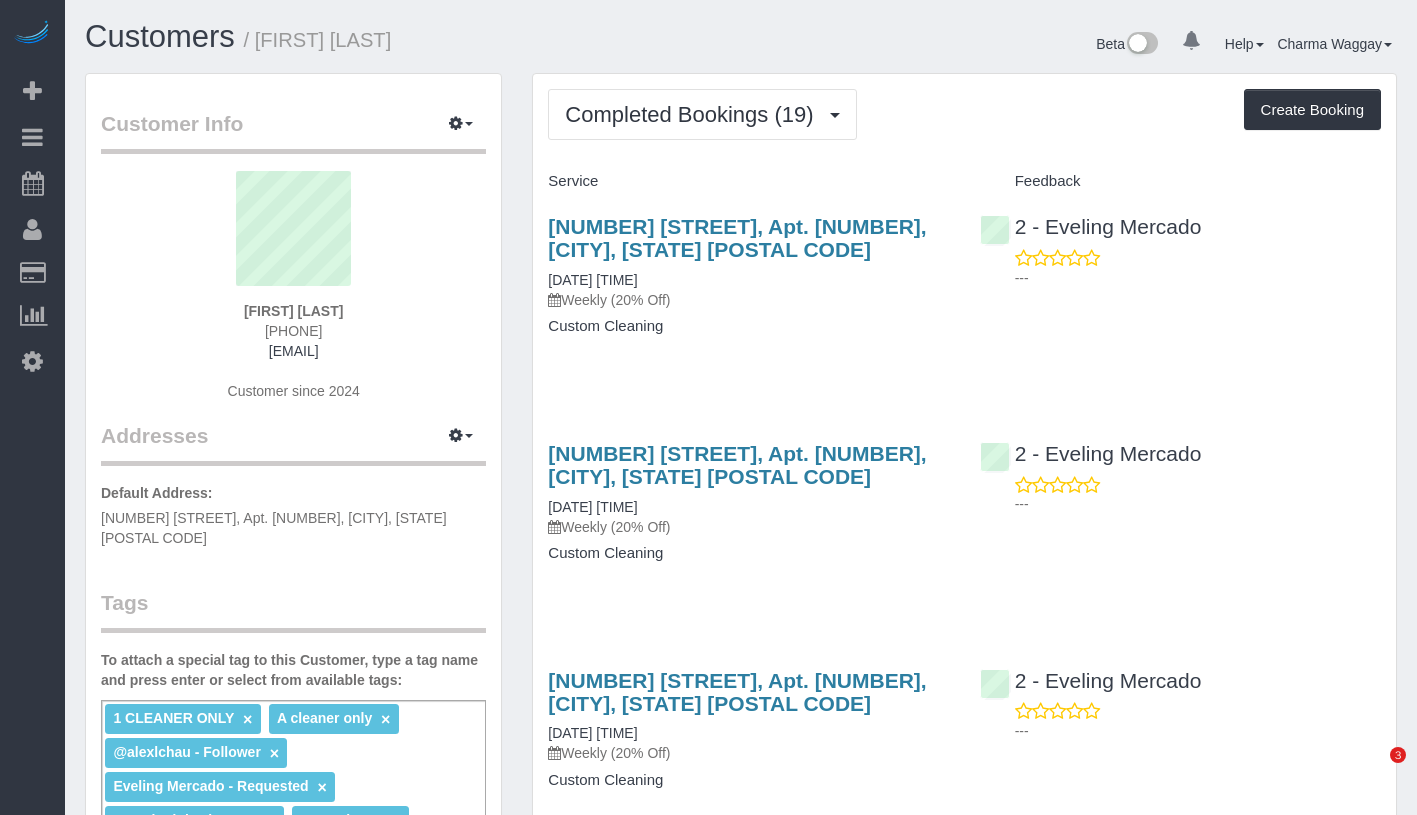 scroll, scrollTop: 0, scrollLeft: 0, axis: both 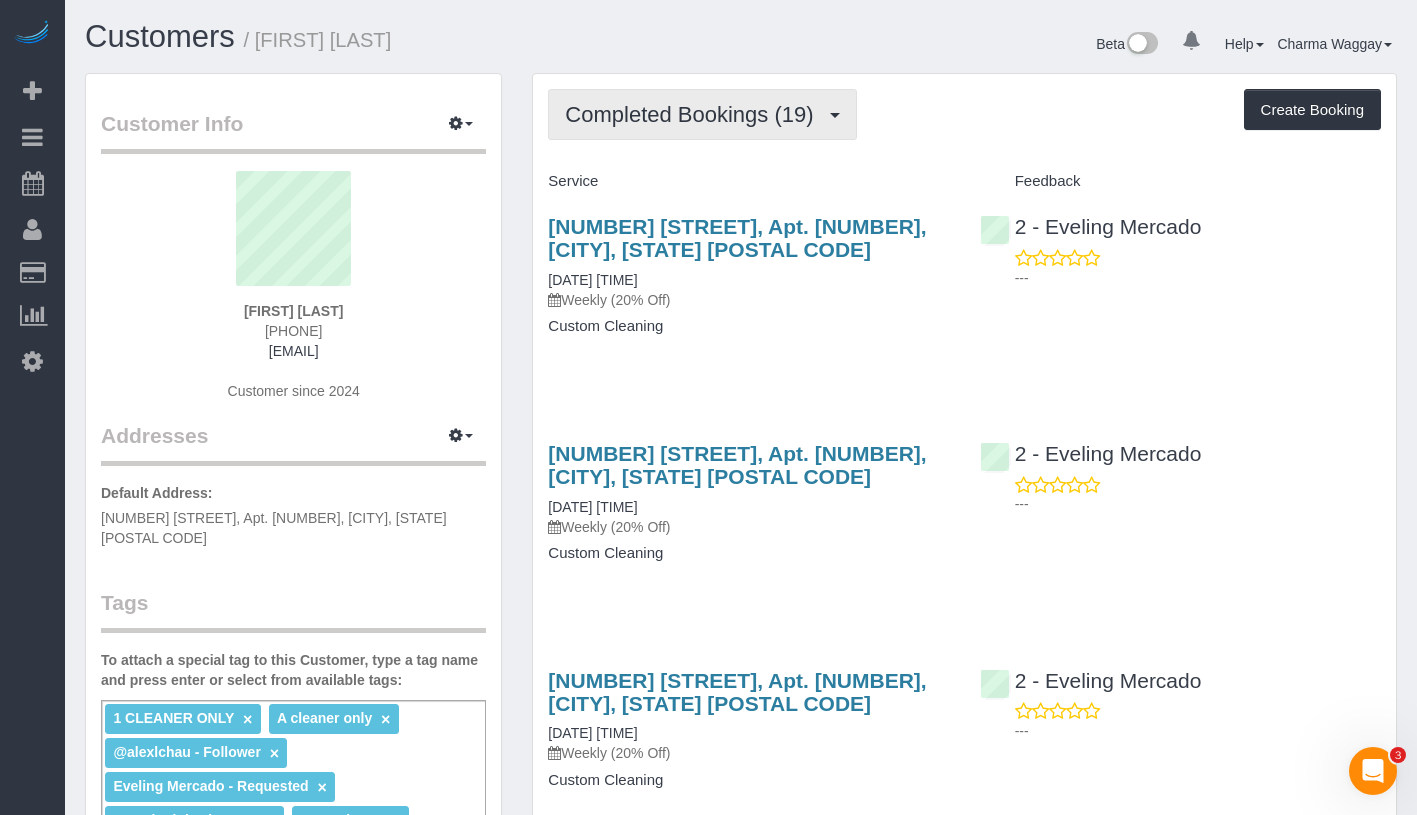 click on "Completed Bookings (19)" at bounding box center [694, 114] 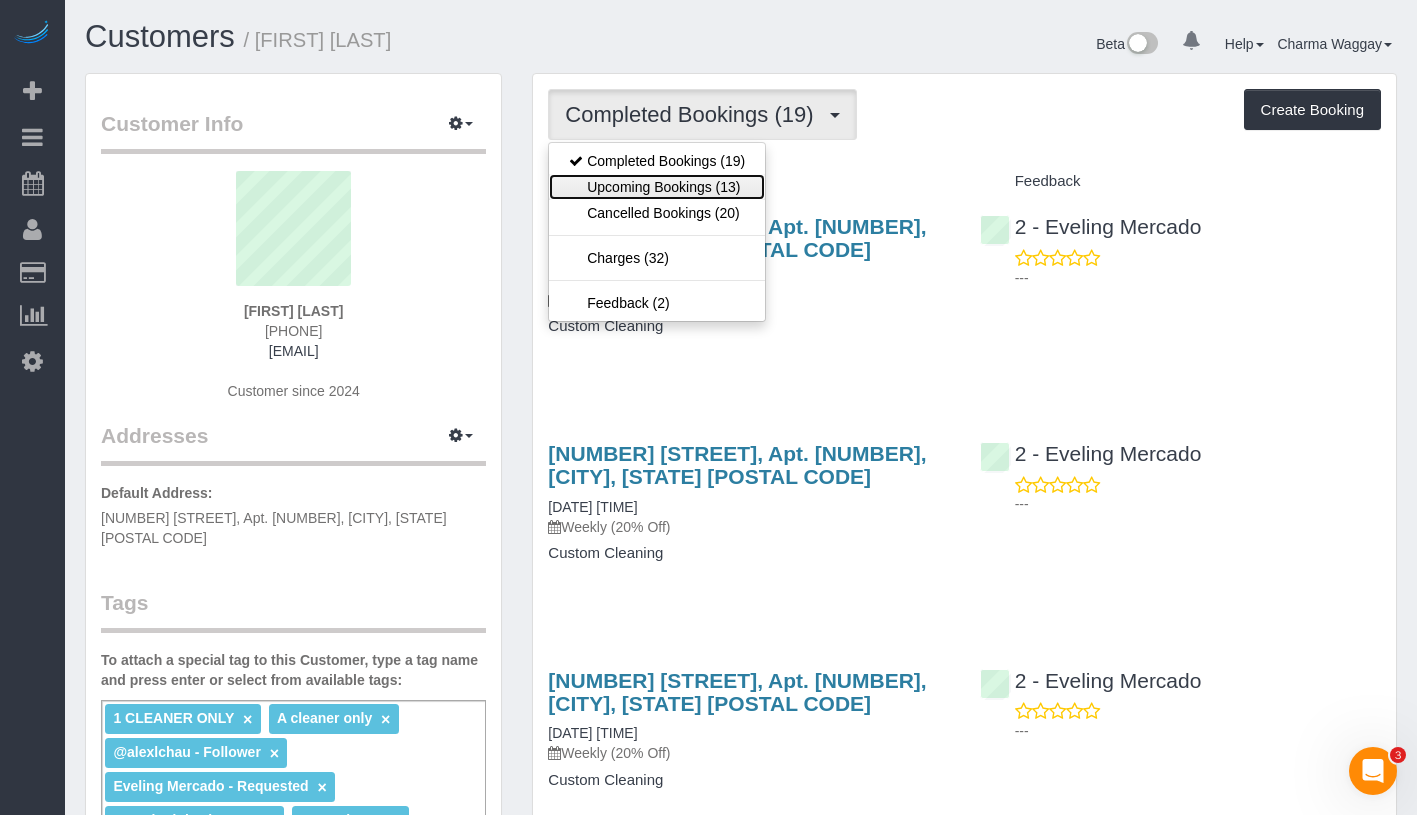 click on "Upcoming Bookings (13)" at bounding box center [657, 187] 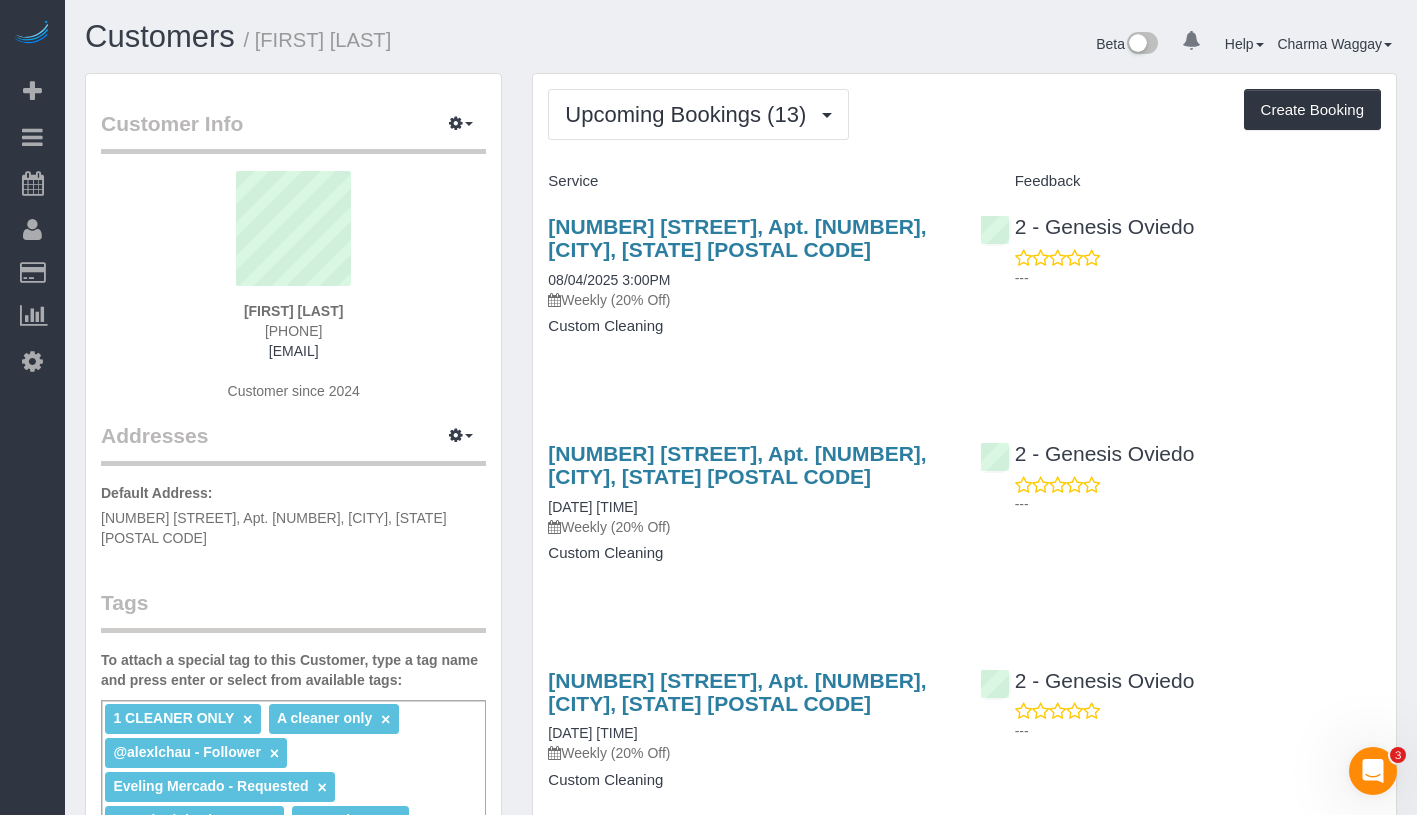 drag, startPoint x: 228, startPoint y: 308, endPoint x: 372, endPoint y: 307, distance: 144.00348 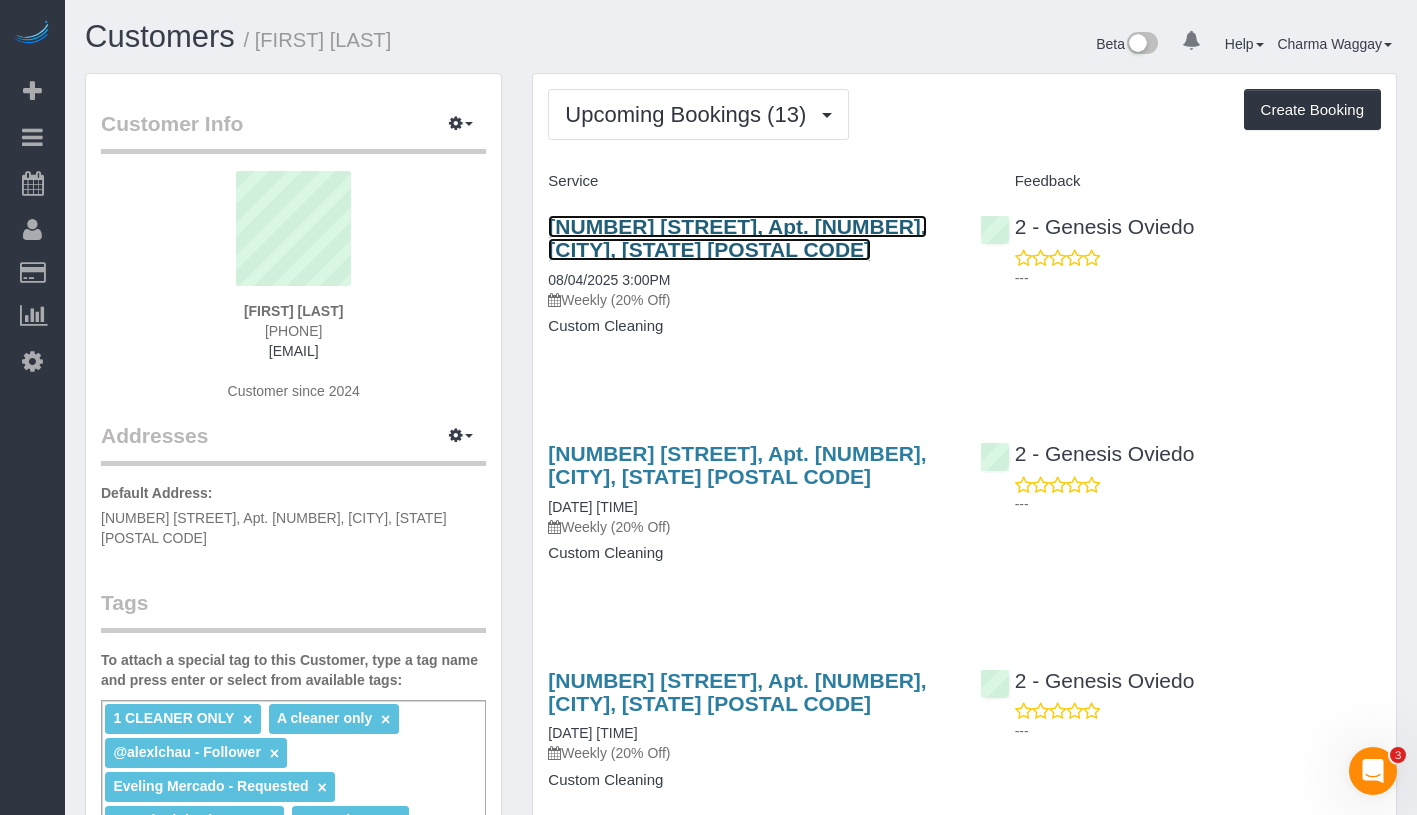 click on "[NUMBER] [STREET], Apt. [NUMBER], [CITY], [STATE] [POSTAL_CODE]" at bounding box center (737, 238) 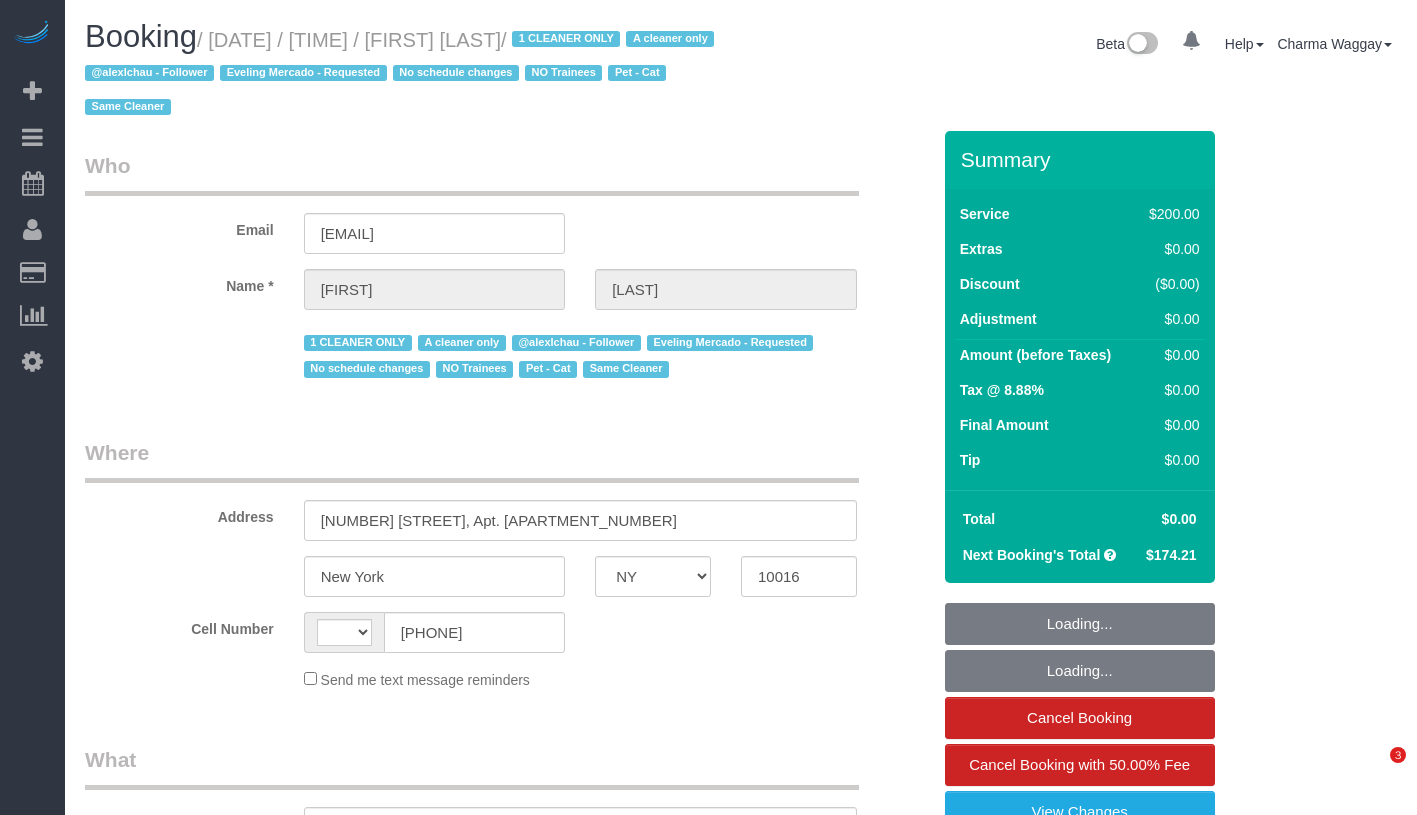 select on "NY" 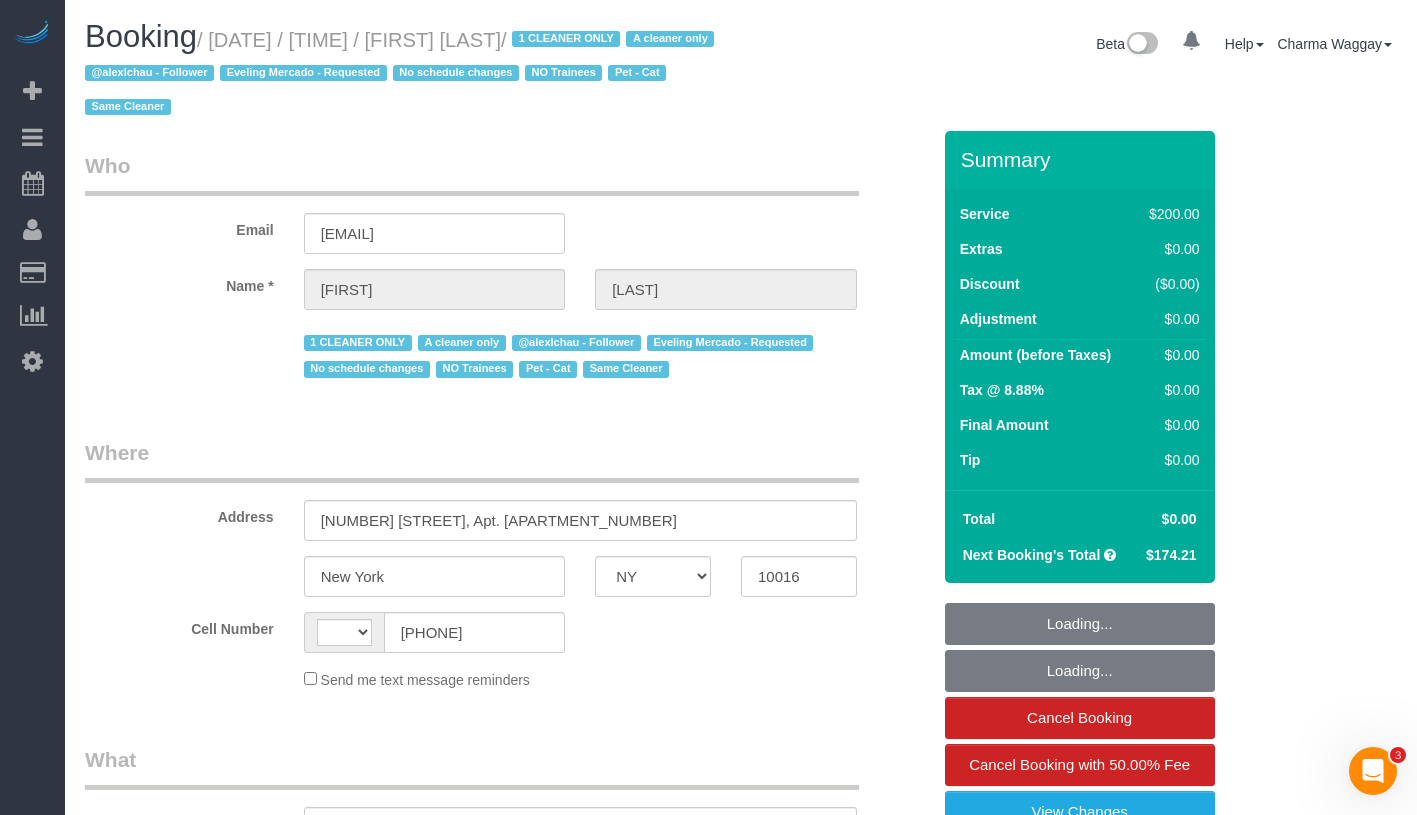 scroll, scrollTop: 0, scrollLeft: 0, axis: both 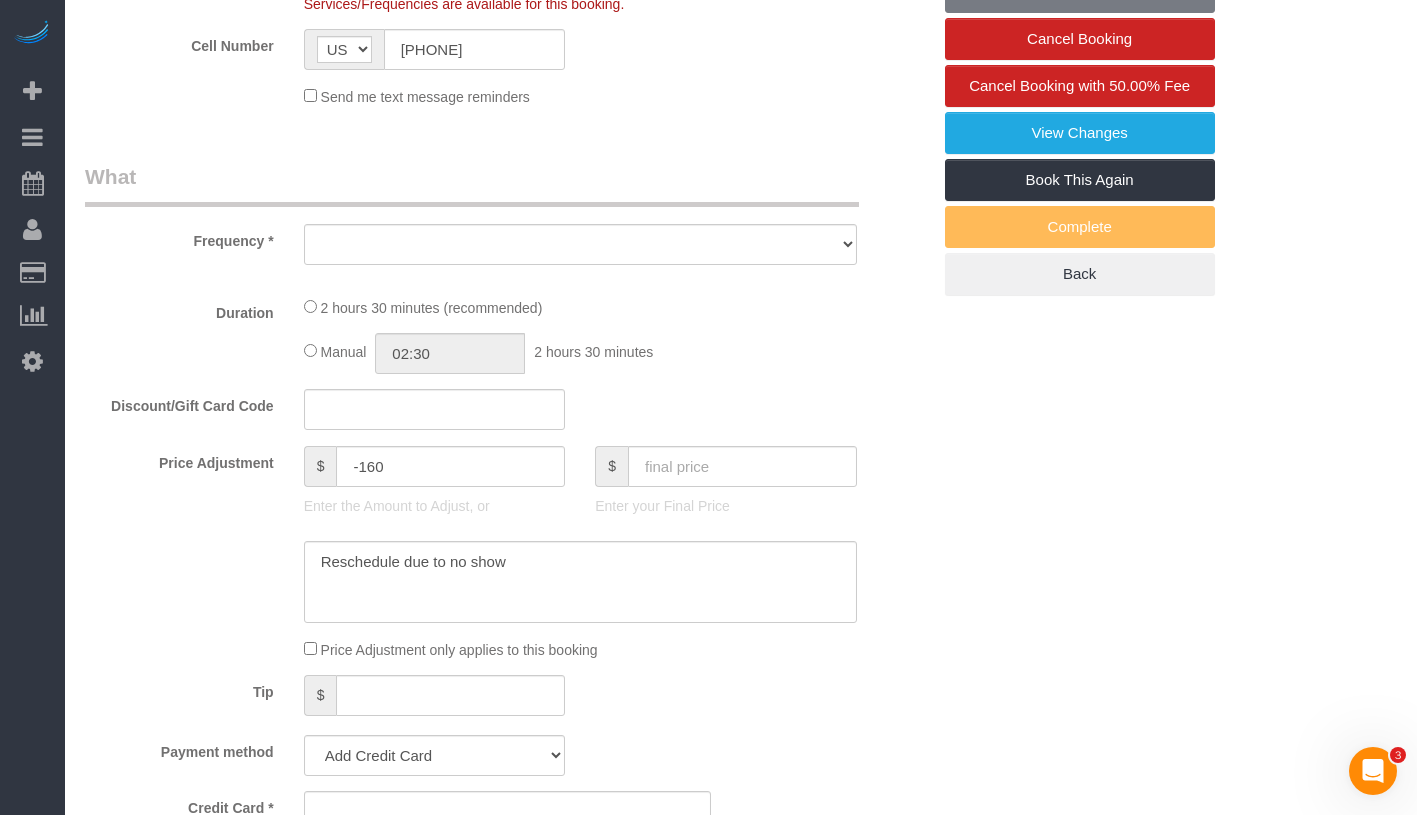 select on "object:1358" 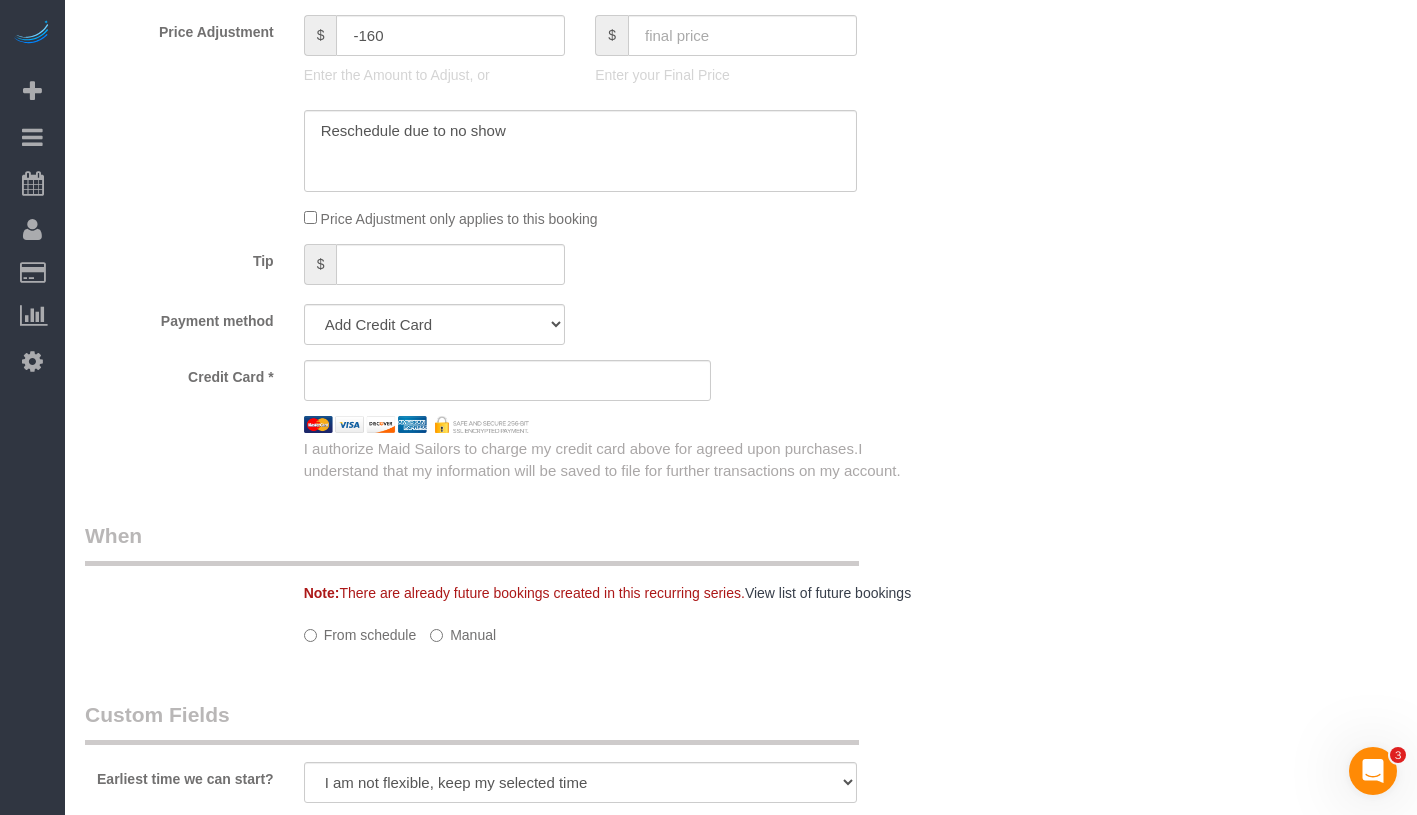 select on "string:stripe-pm_1Plthk4VGloSiKo7PmW1aOcP" 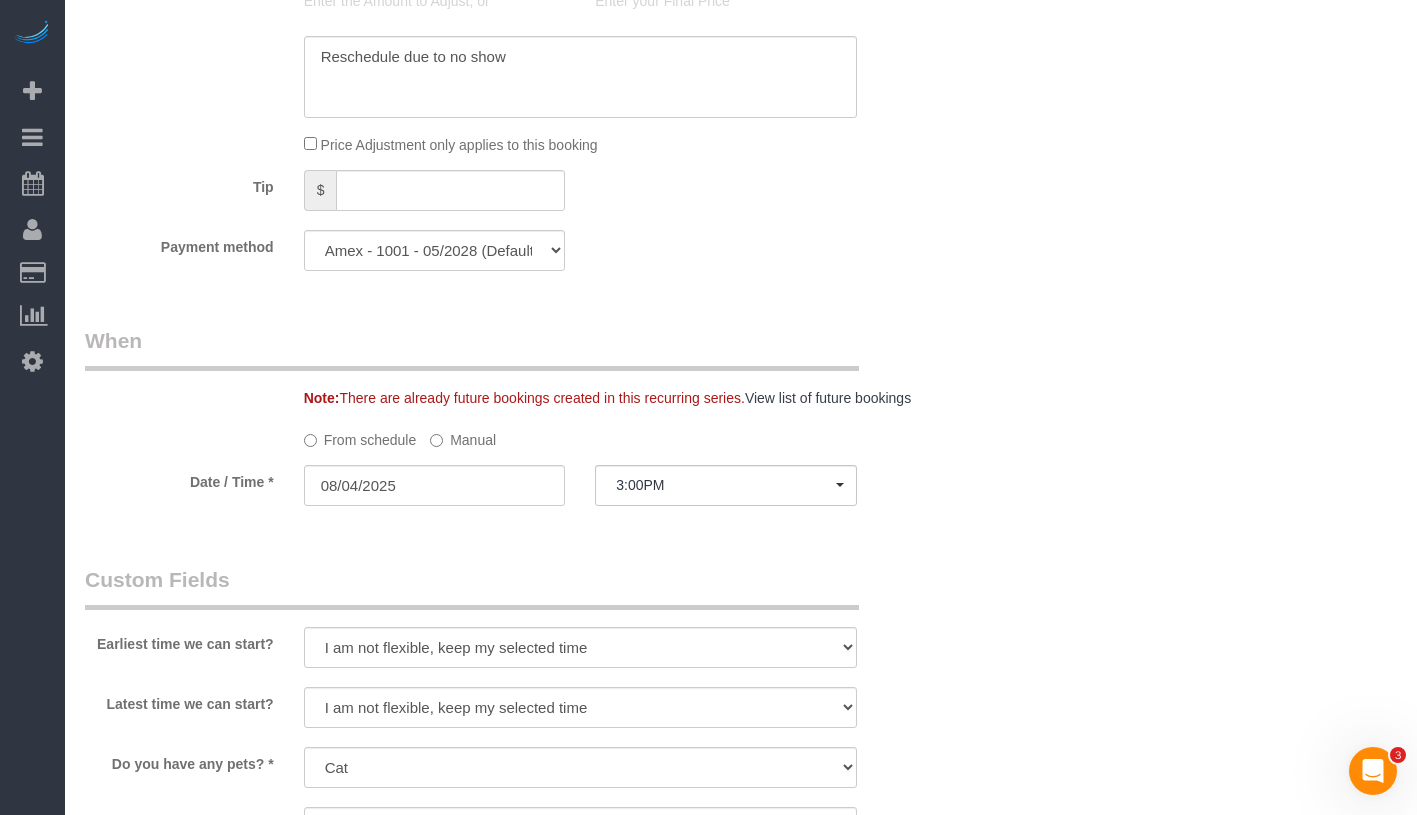 select on "object:1366" 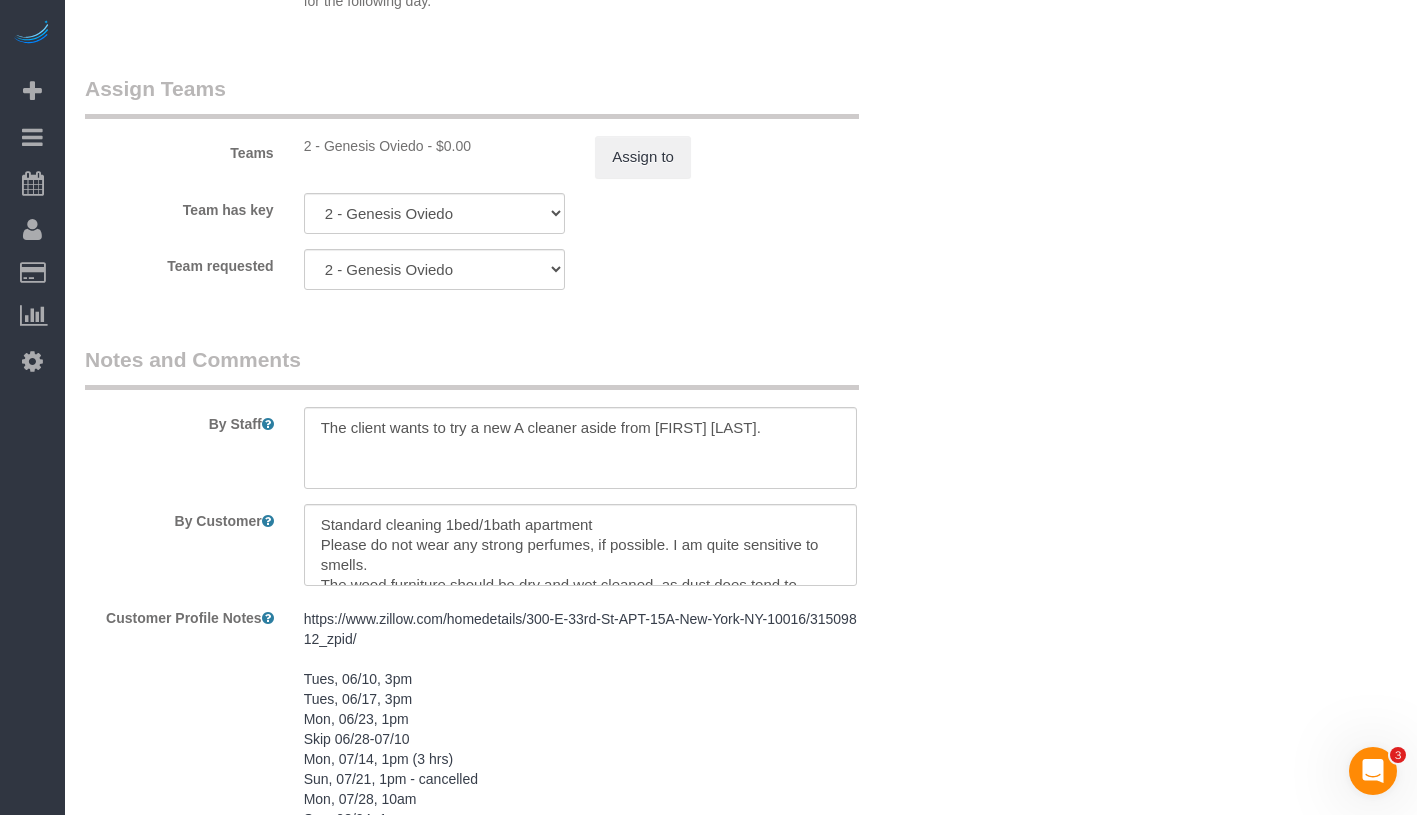 scroll, scrollTop: 2250, scrollLeft: 0, axis: vertical 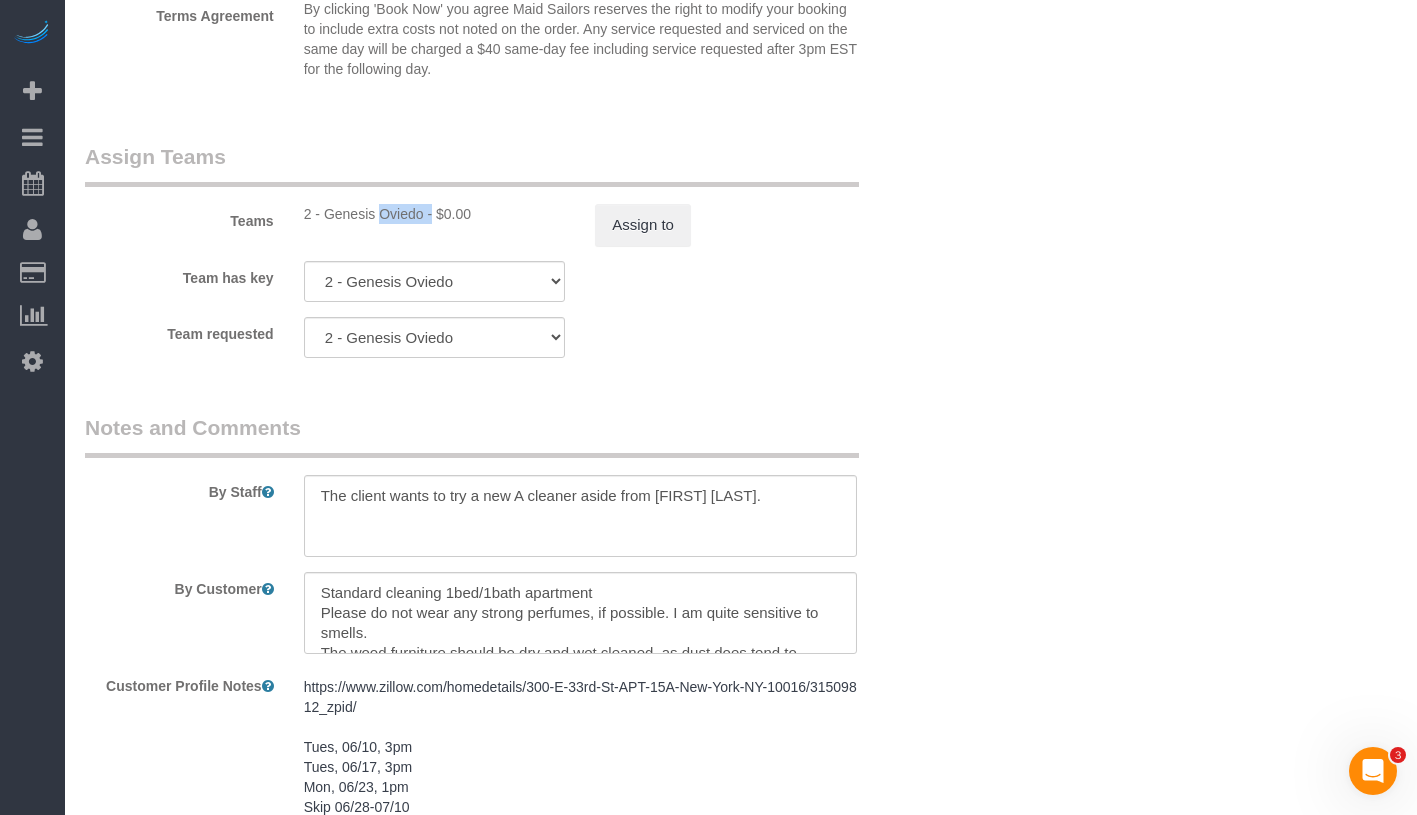 drag, startPoint x: 321, startPoint y: 208, endPoint x: 376, endPoint y: 210, distance: 55.03635 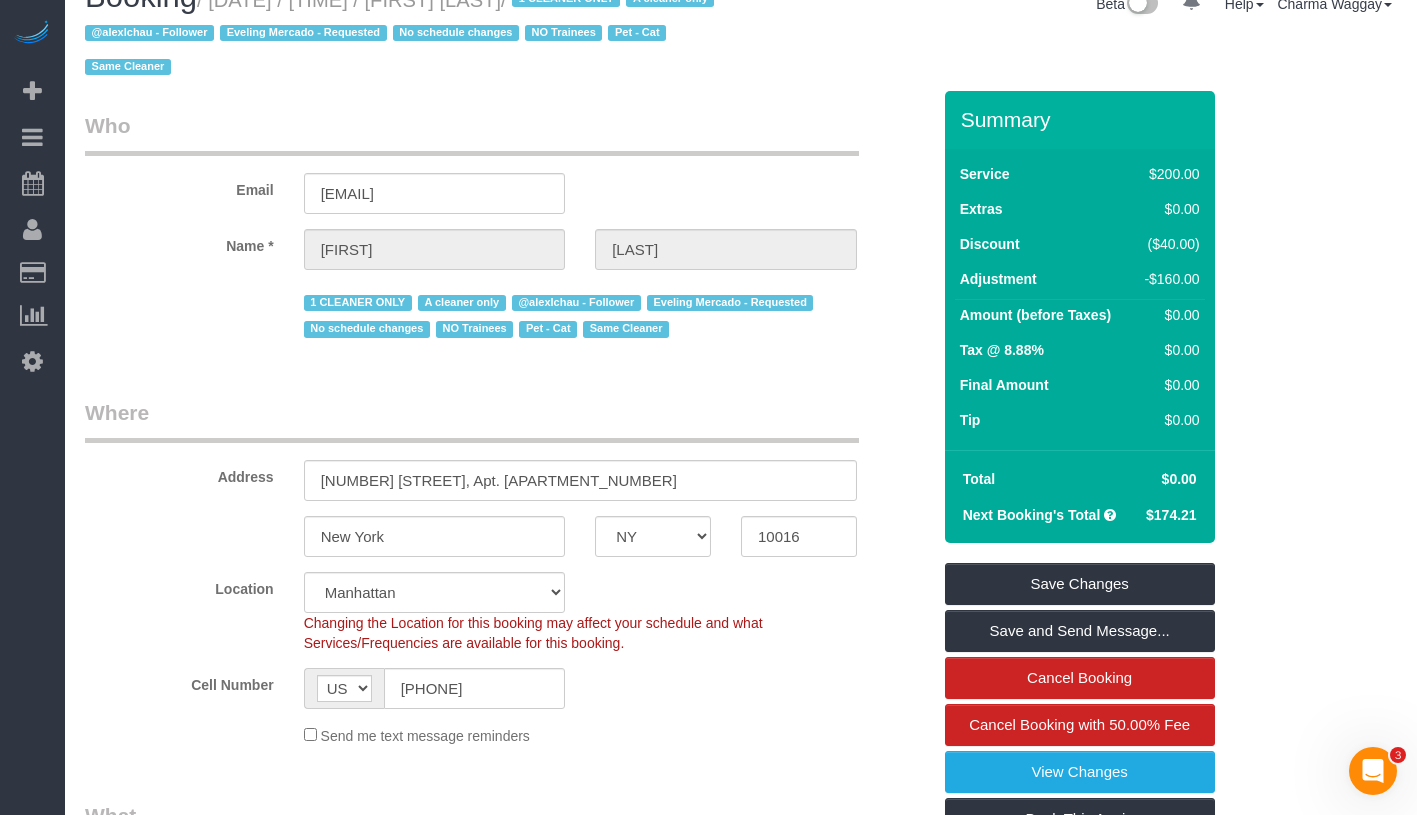 scroll, scrollTop: 0, scrollLeft: 0, axis: both 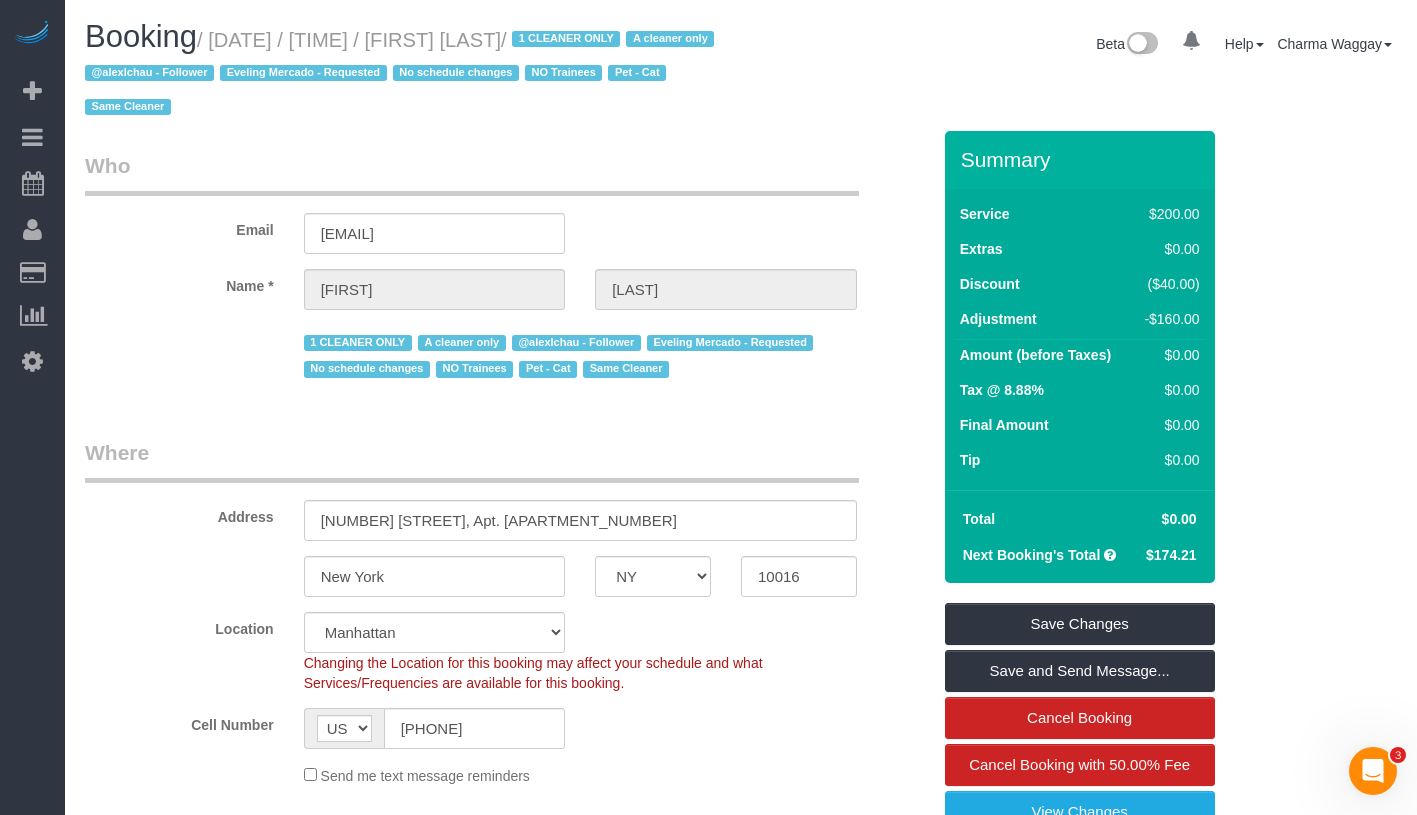 drag, startPoint x: 229, startPoint y: 42, endPoint x: 628, endPoint y: 39, distance: 399.0113 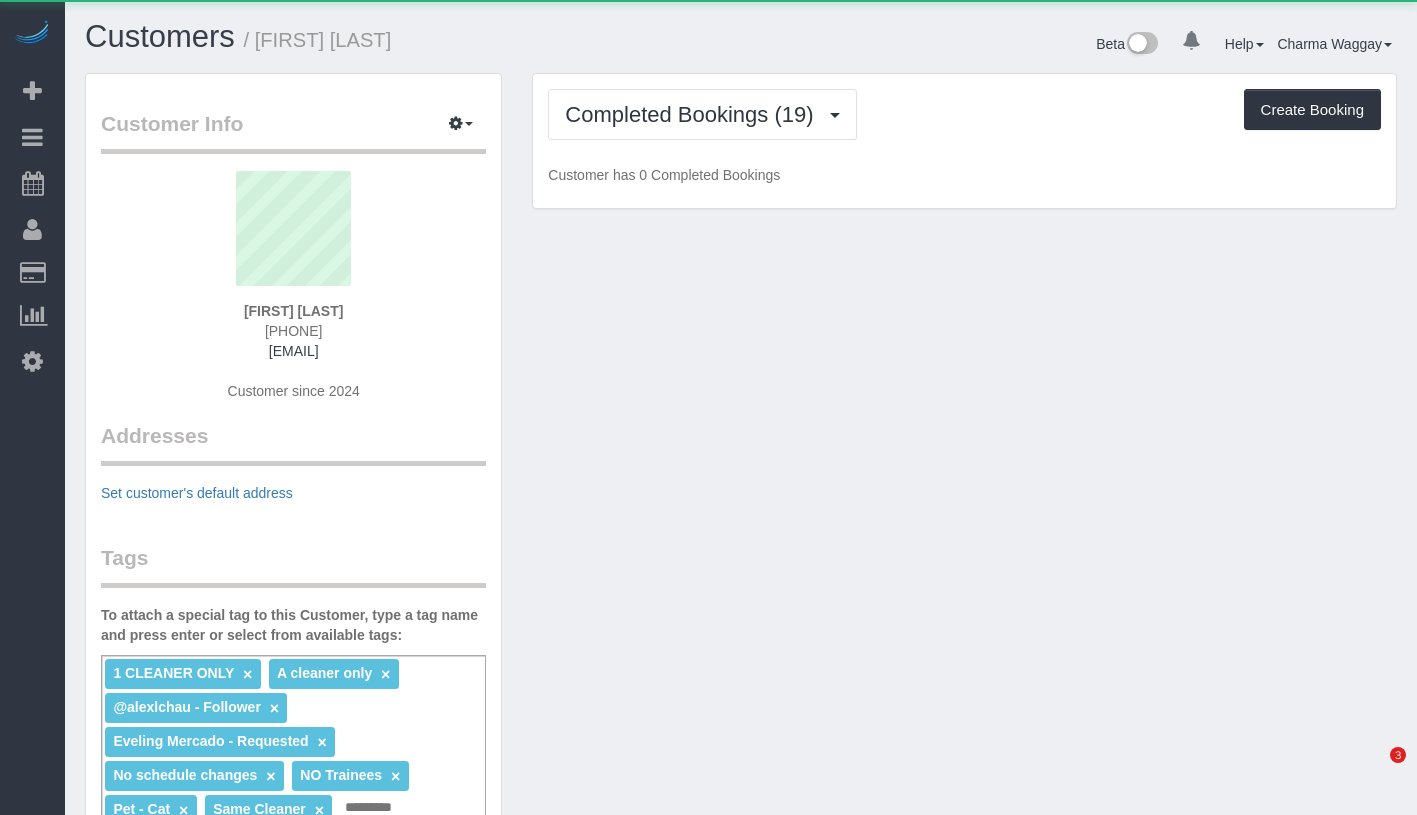 scroll, scrollTop: 0, scrollLeft: 0, axis: both 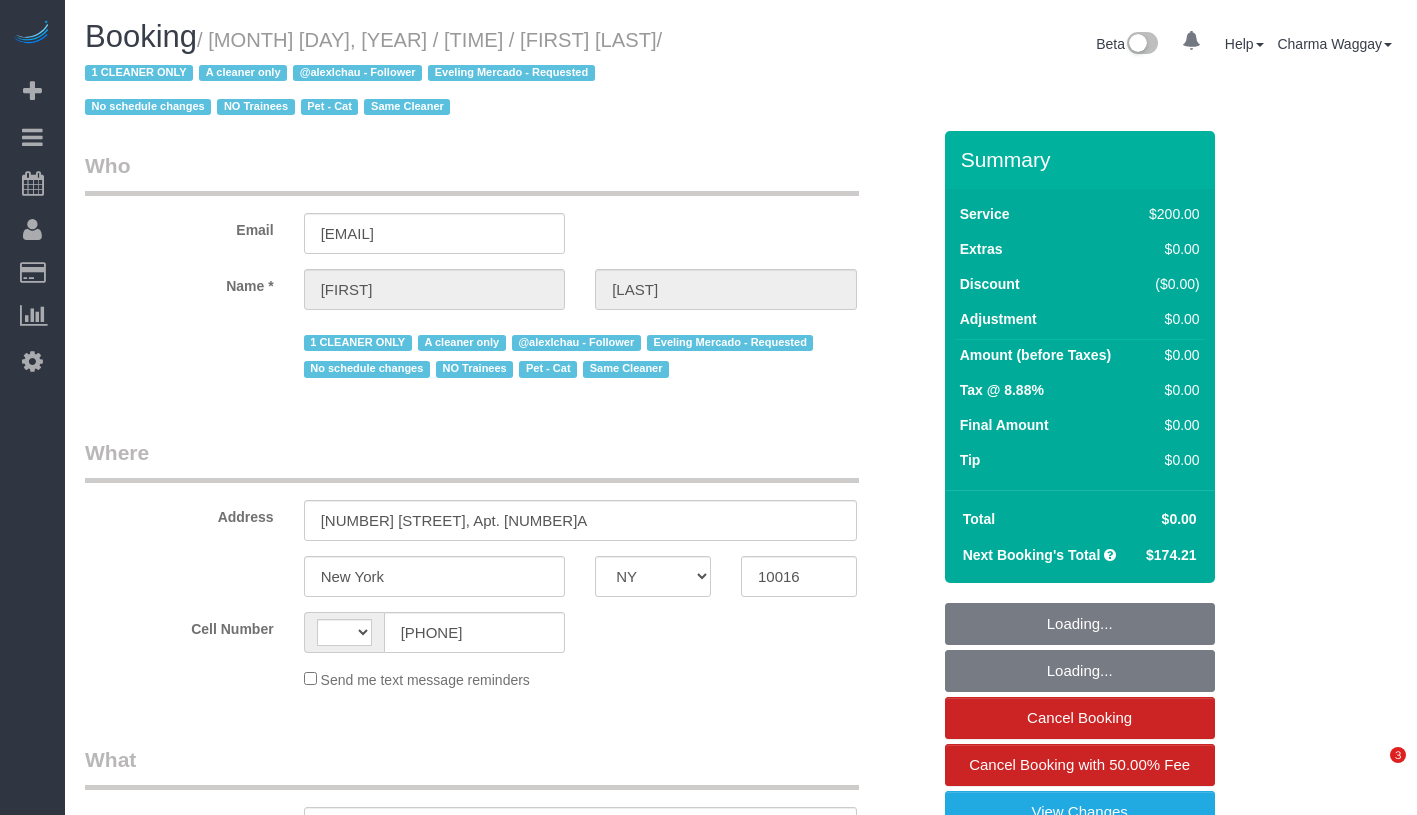 select on "NY" 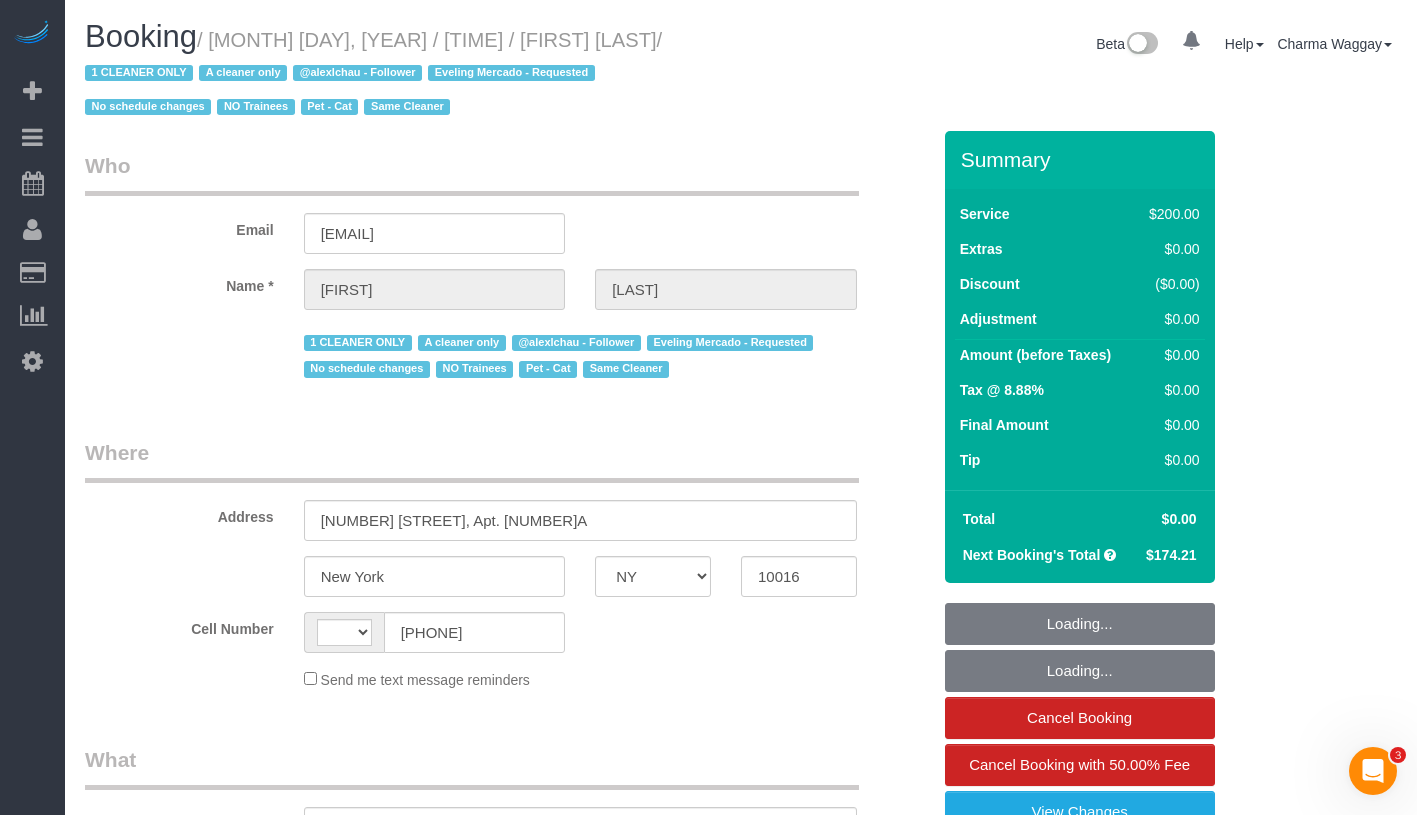 scroll, scrollTop: 0, scrollLeft: 0, axis: both 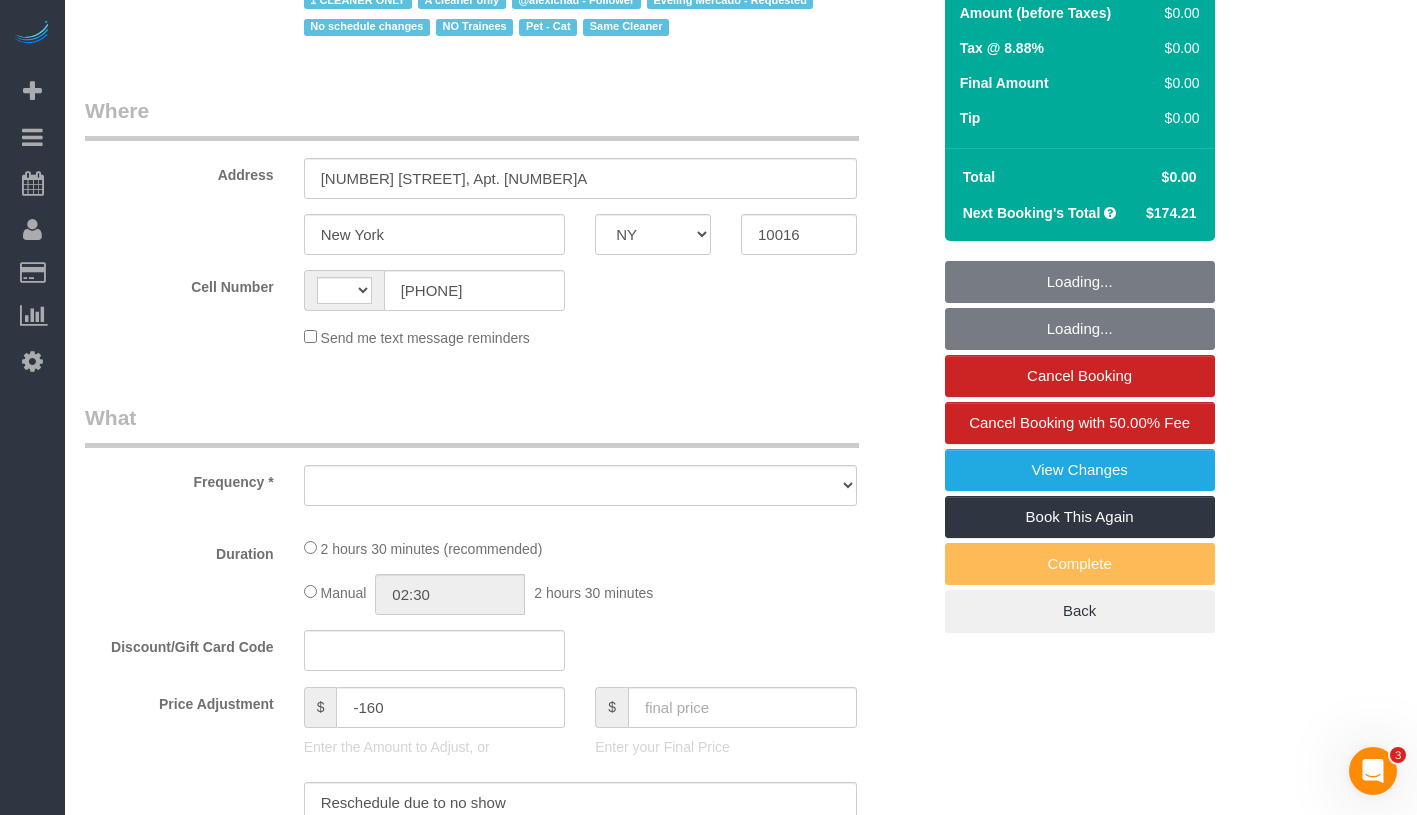select on "string:US" 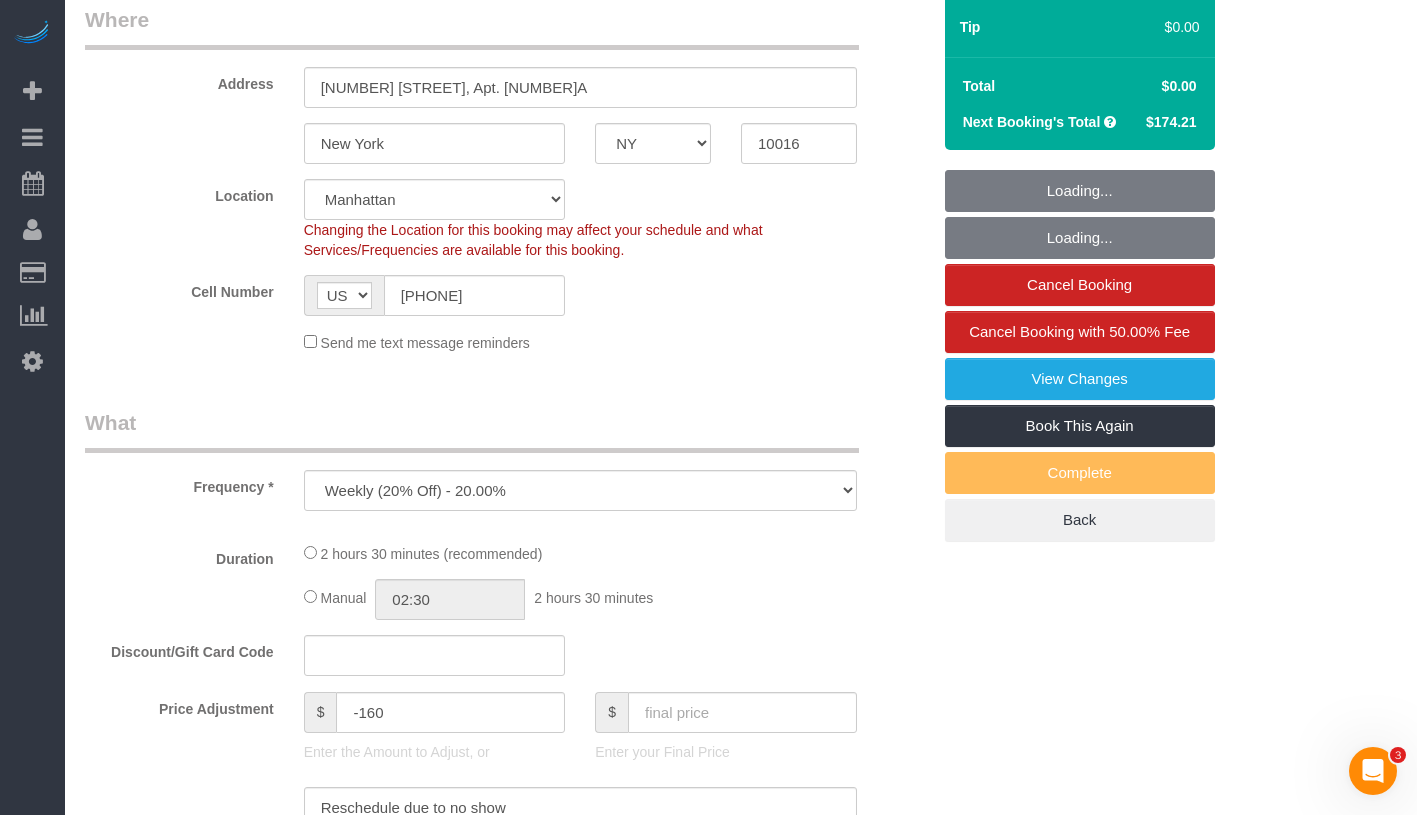 select on "string:stripe-pm_1Plthk4VGloSiKo7PmW1aOcP" 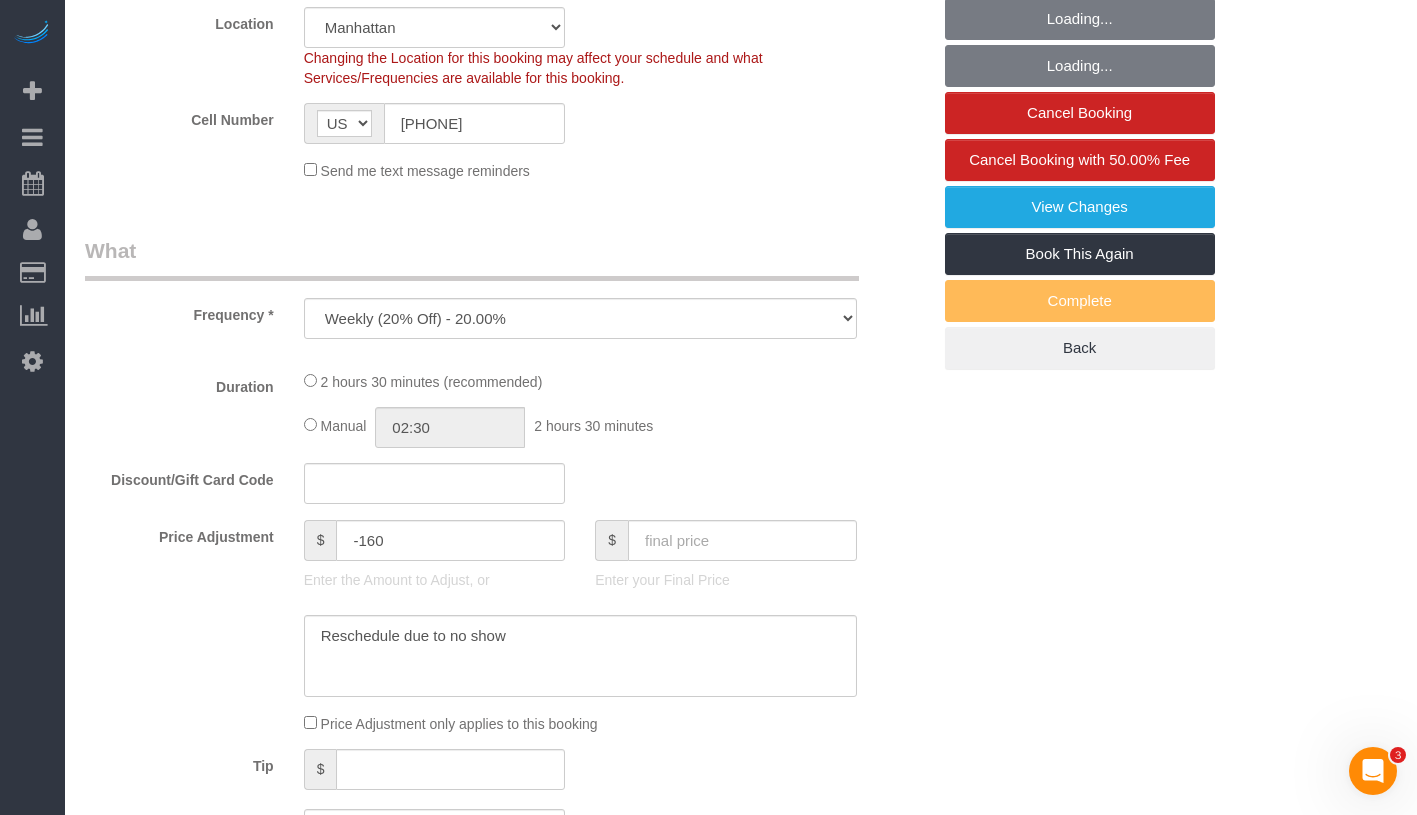 scroll, scrollTop: 687, scrollLeft: 0, axis: vertical 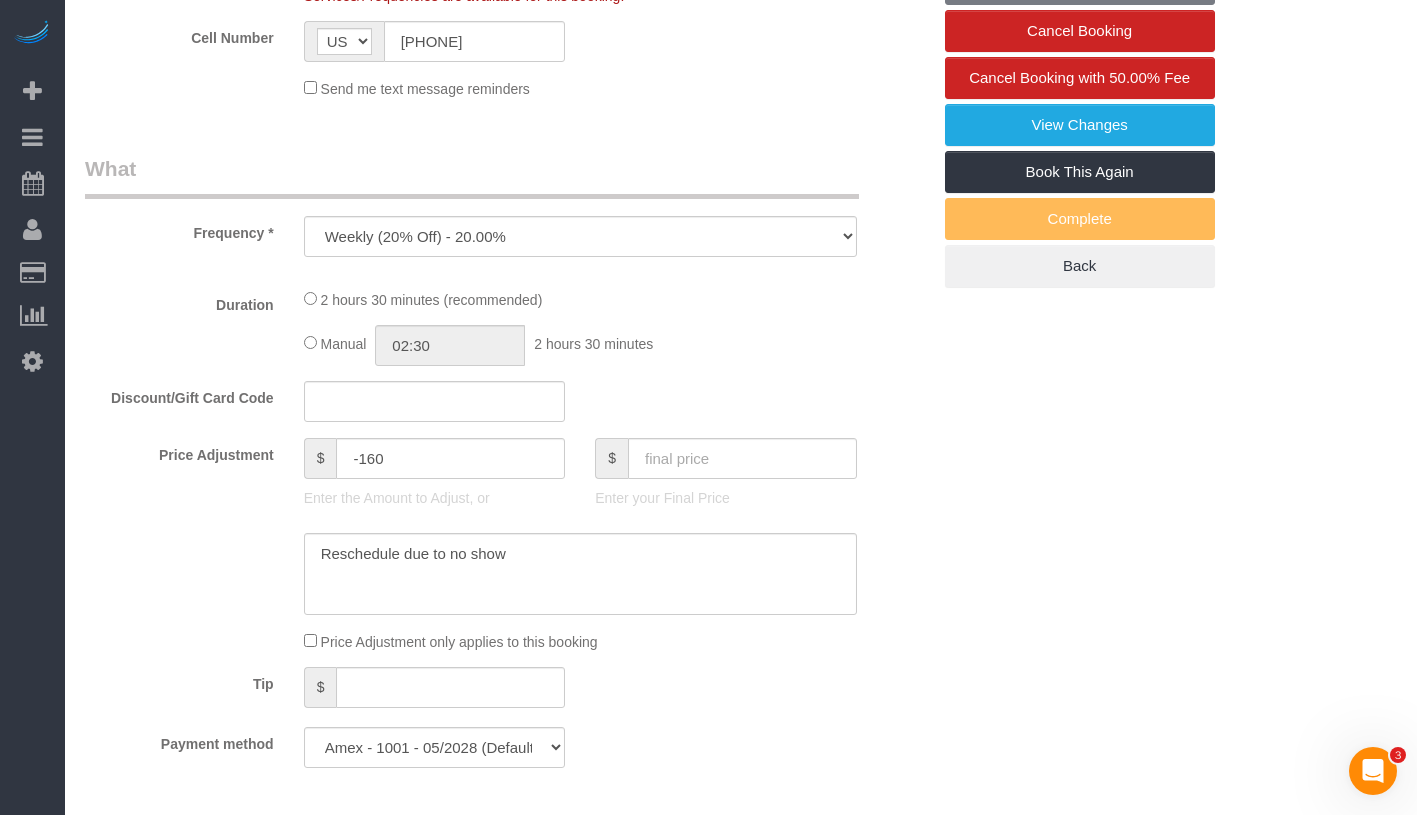 select on "150" 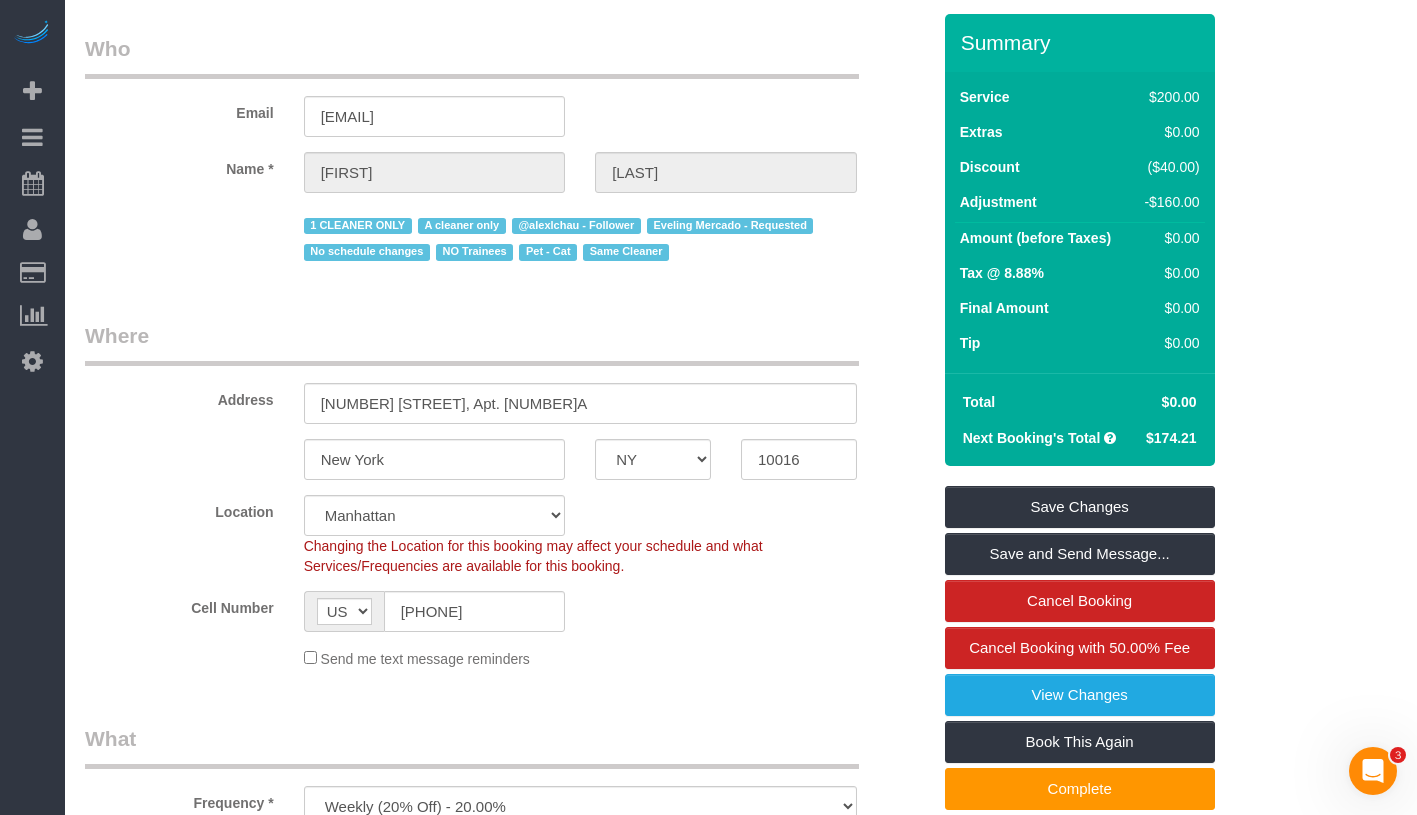 scroll, scrollTop: 0, scrollLeft: 0, axis: both 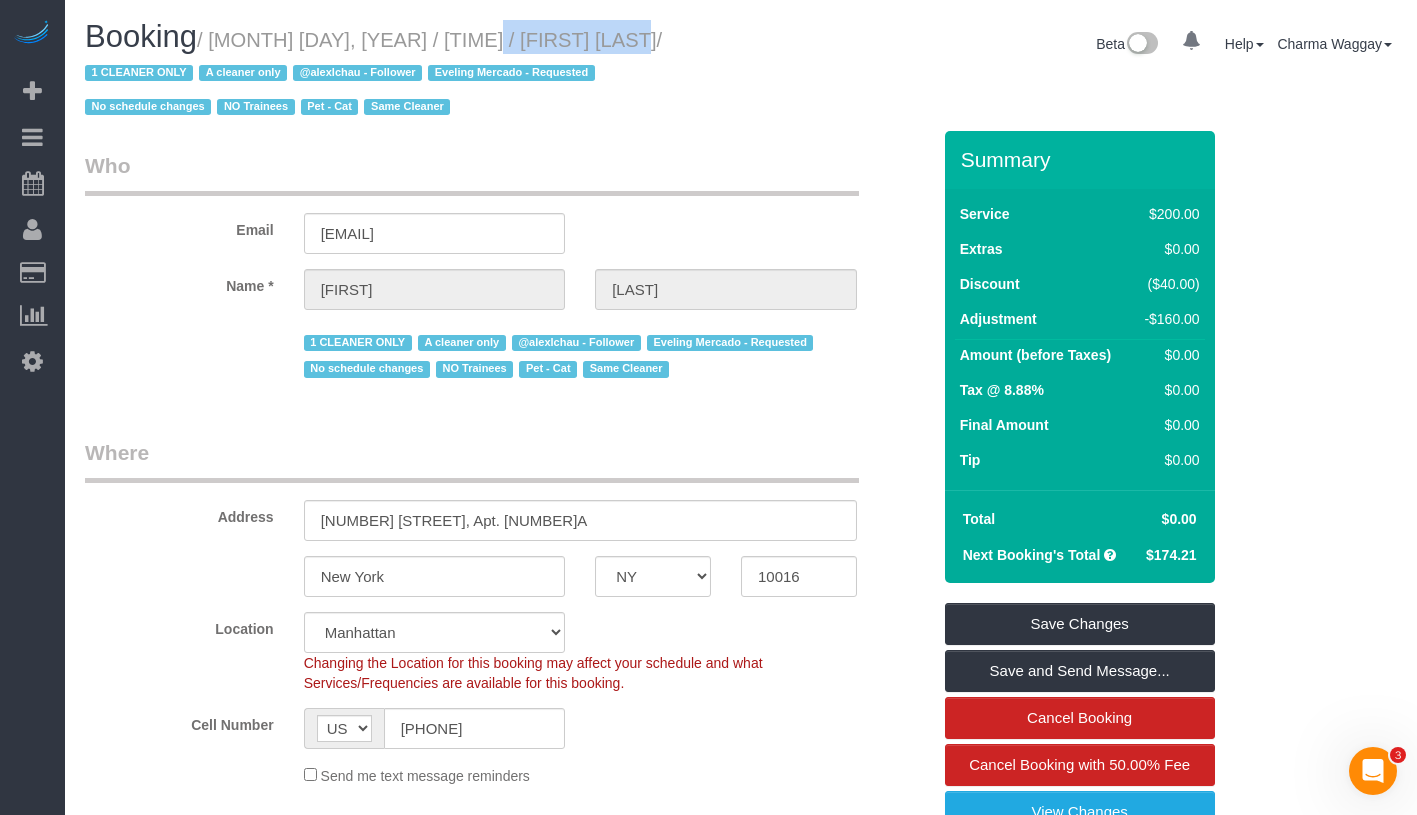 drag, startPoint x: 474, startPoint y: 43, endPoint x: 613, endPoint y: 42, distance: 139.0036 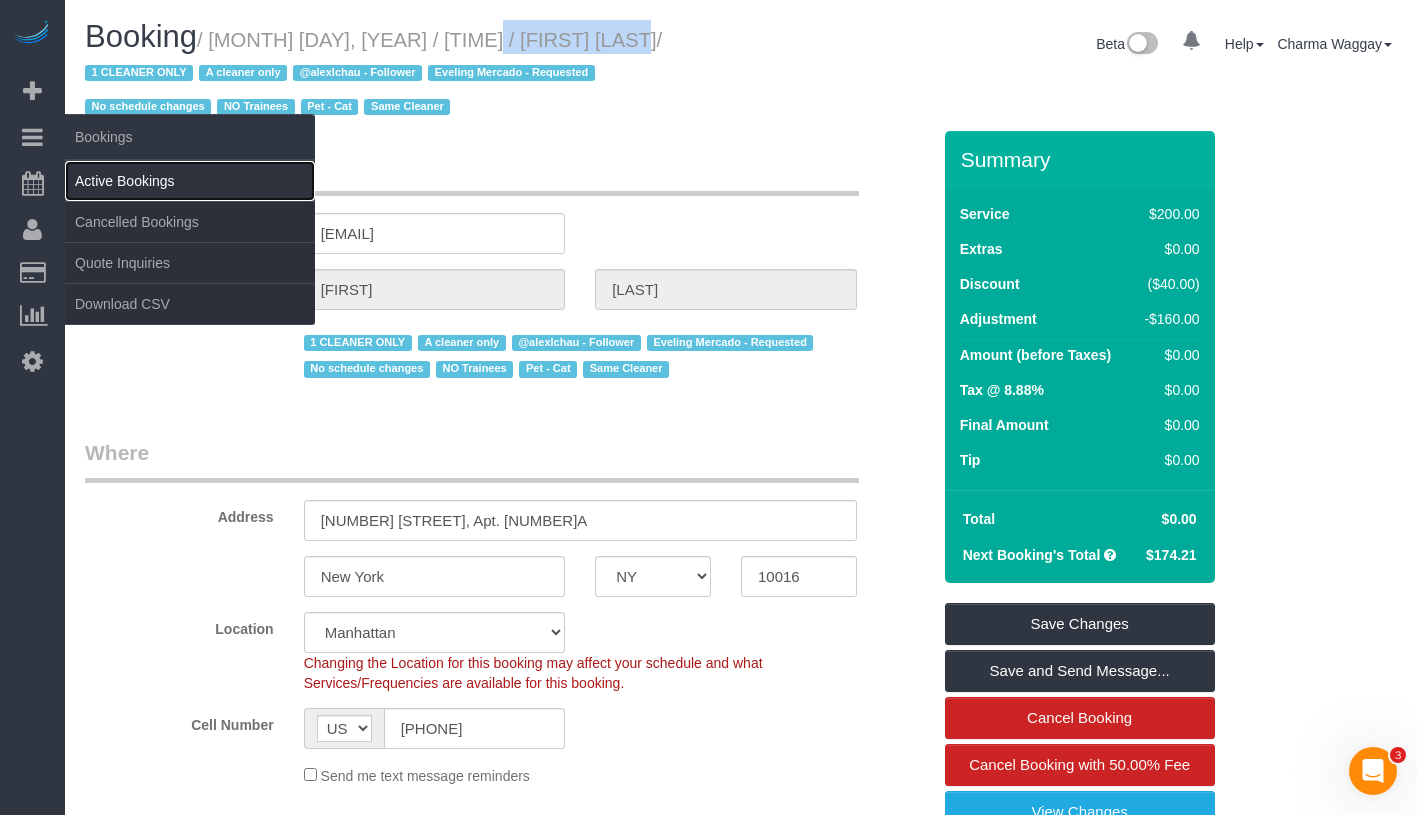 click on "Active Bookings" at bounding box center [190, 181] 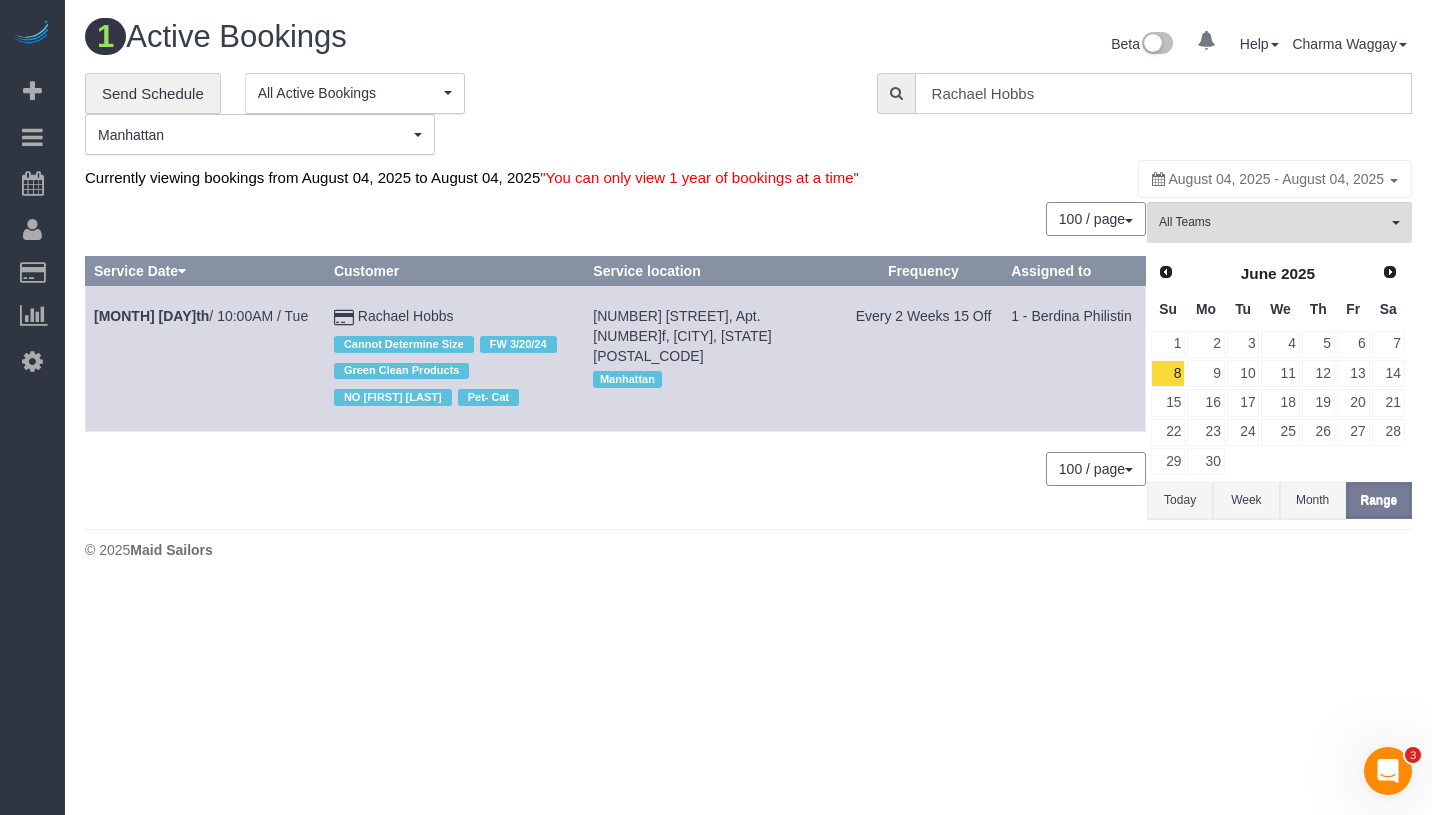 click on "Rachael Hobbs" at bounding box center [1163, 93] 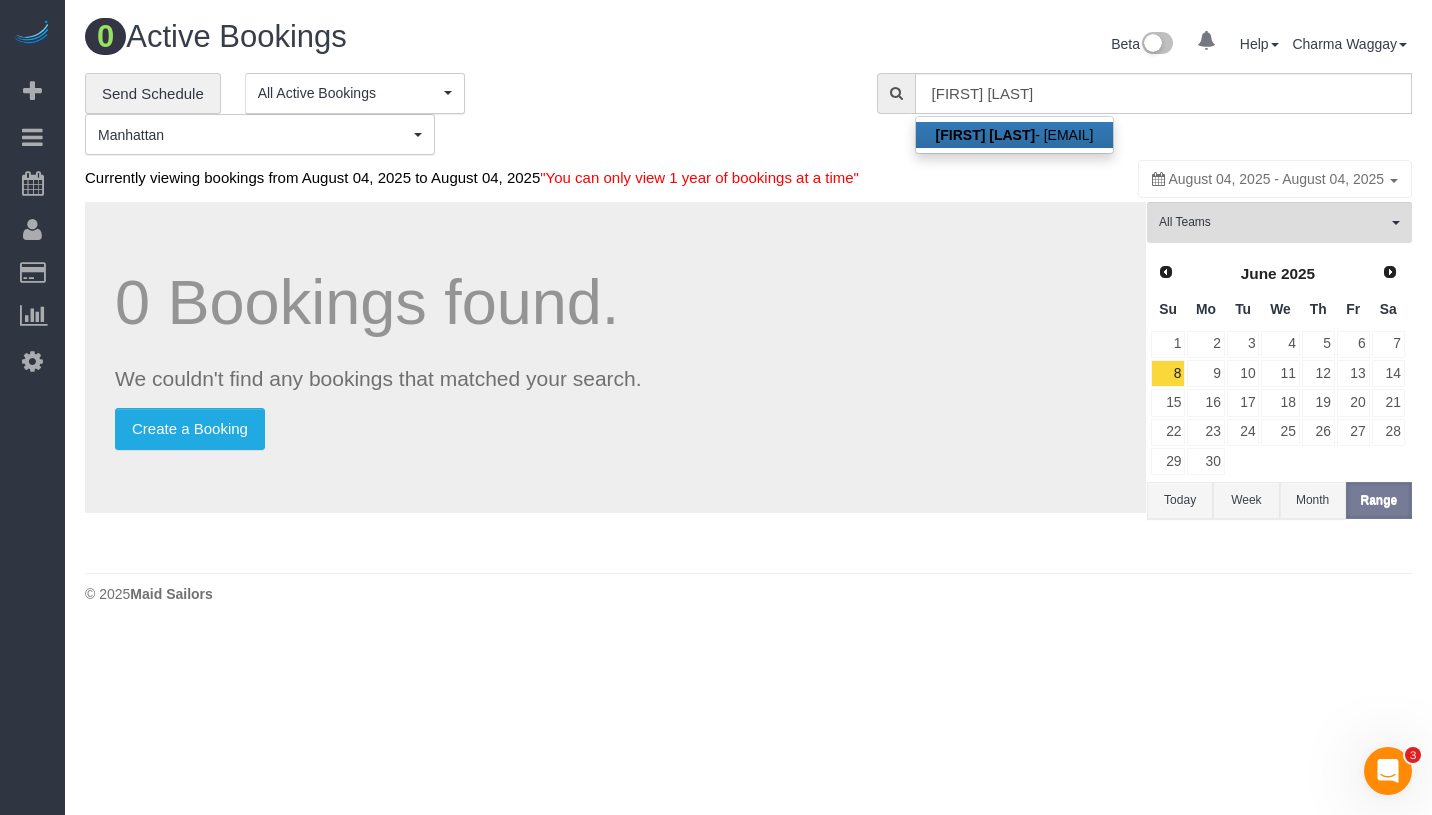 click on "[FIRST] [LAST]  - [EMAIL]" at bounding box center [1015, 135] 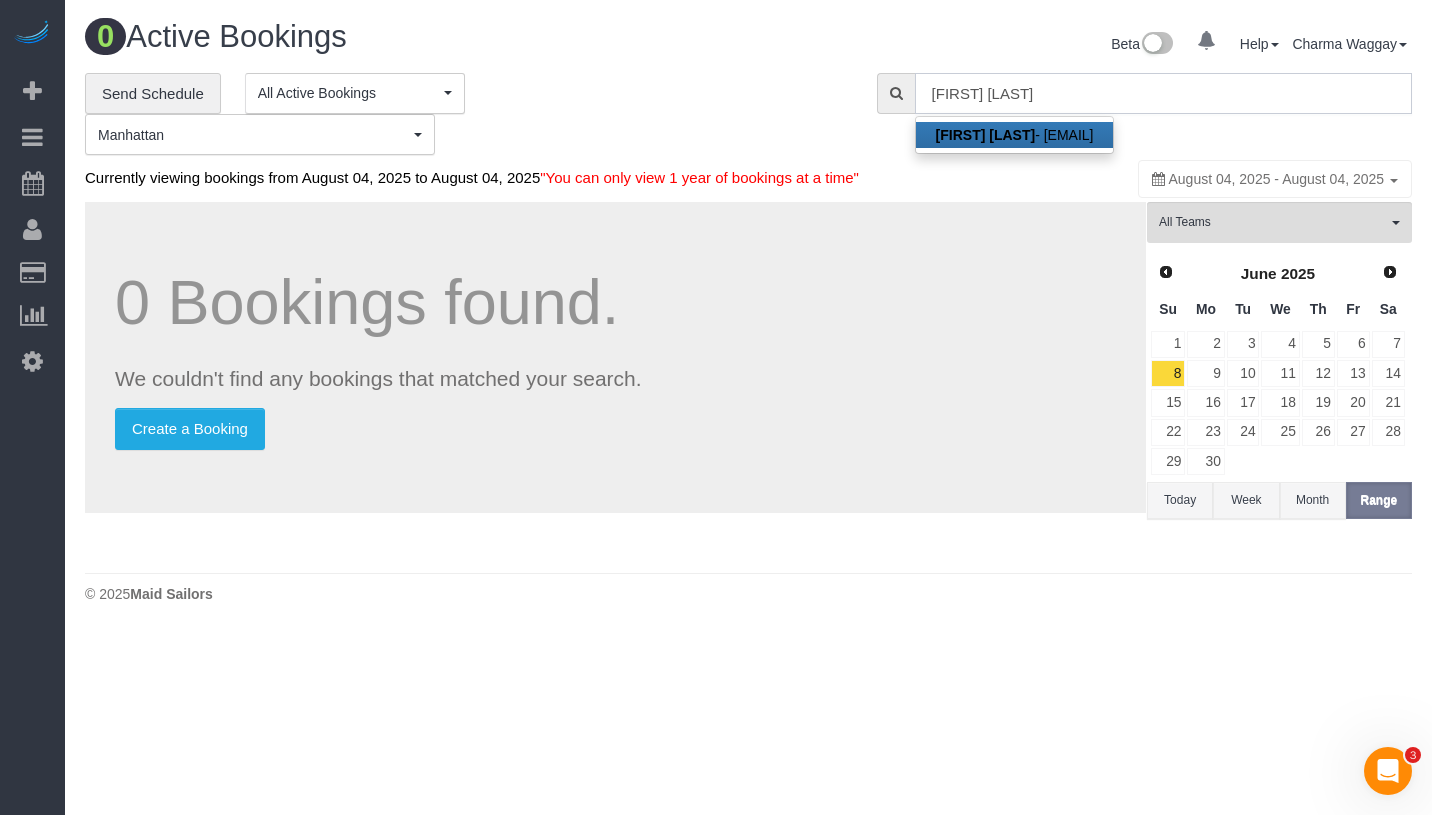 type on "[EMAIL]" 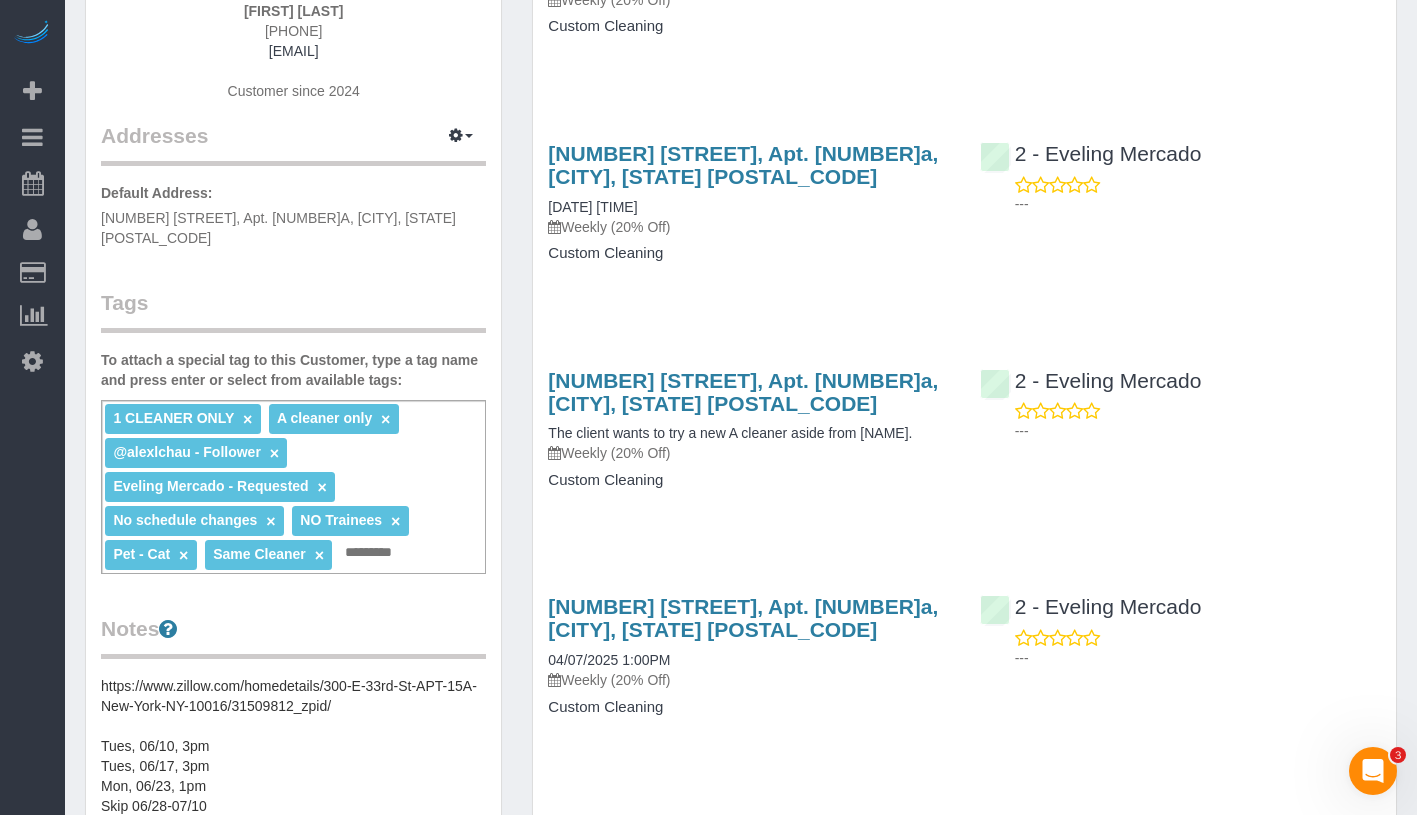 scroll, scrollTop: 0, scrollLeft: 0, axis: both 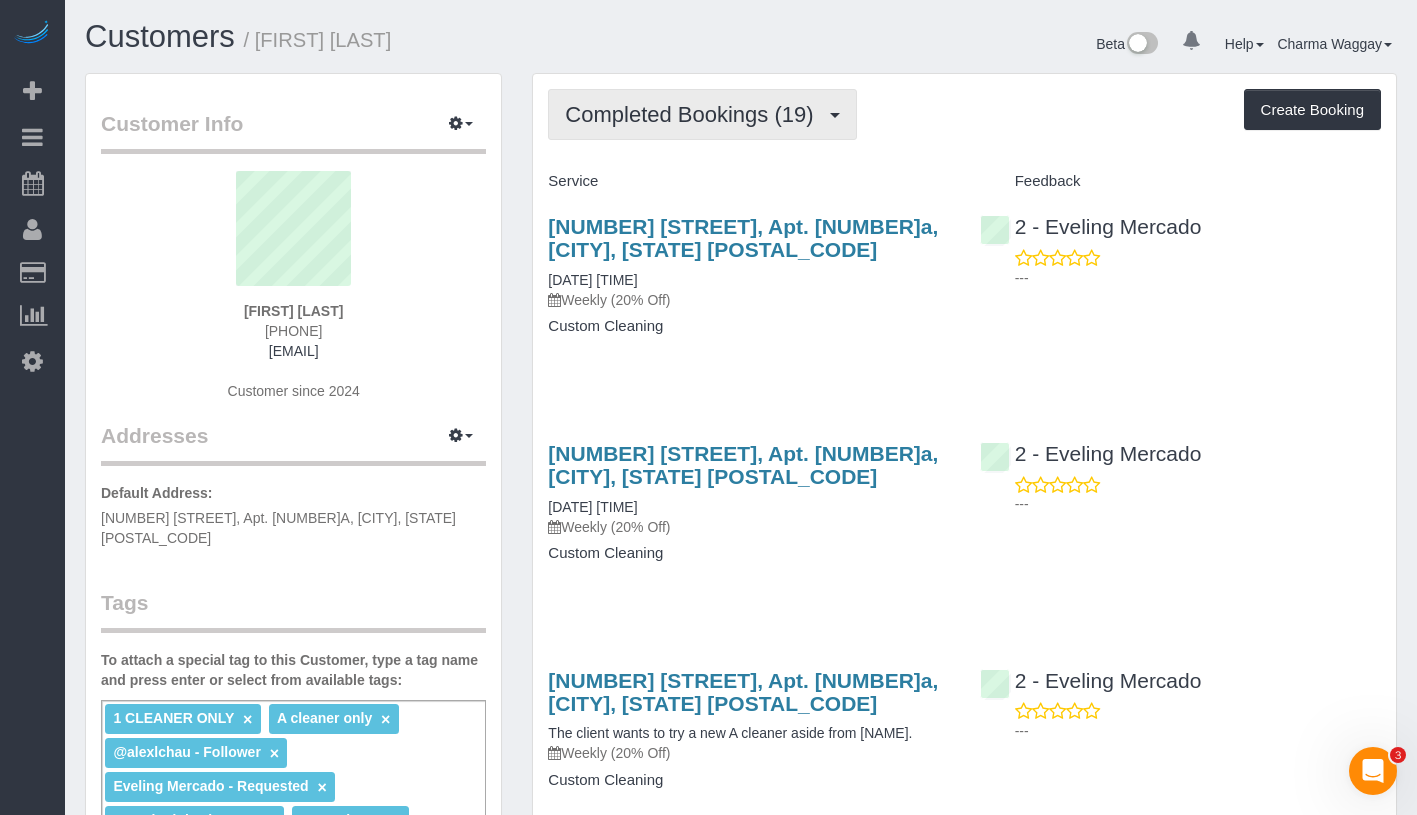 click on "Completed Bookings (19)" at bounding box center [694, 114] 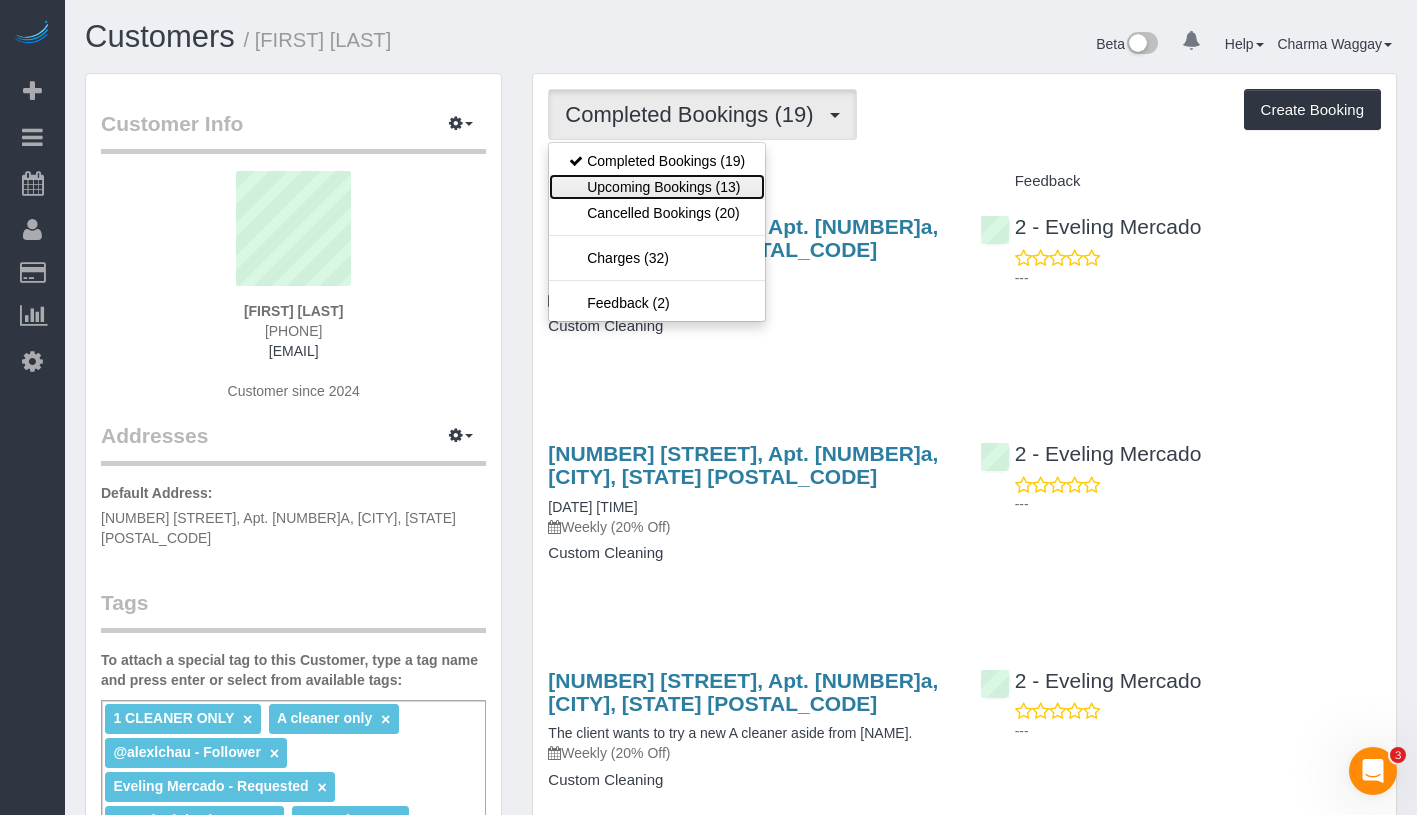 click on "Upcoming Bookings (13)" at bounding box center [657, 187] 